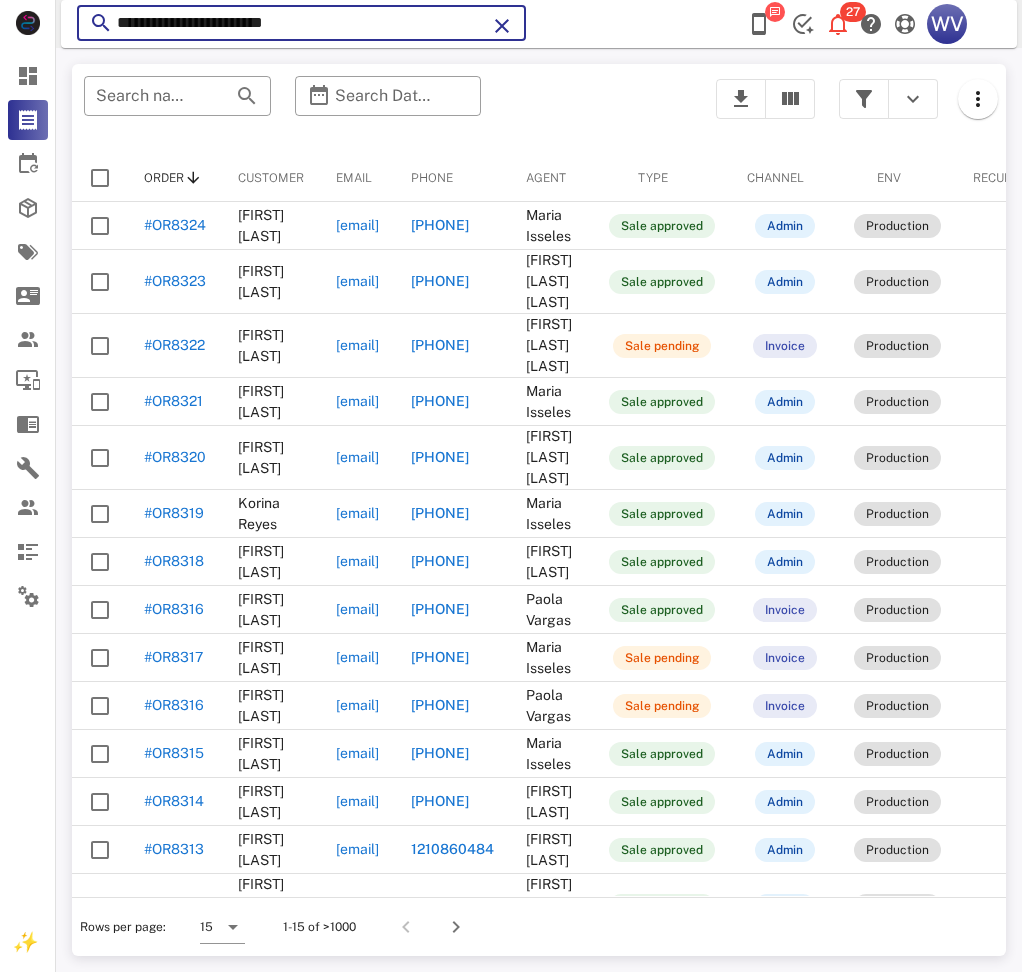 click on "**********" at bounding box center (301, 23) 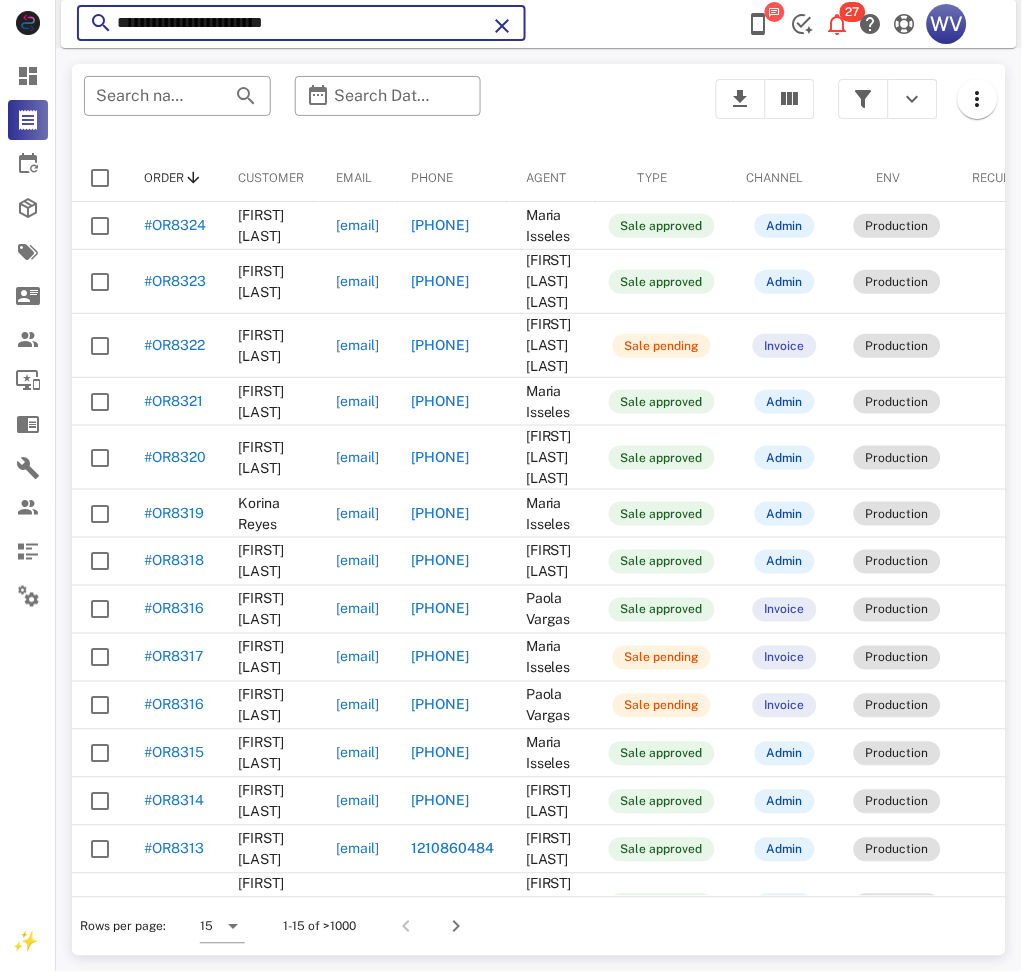 scroll, scrollTop: 0, scrollLeft: 0, axis: both 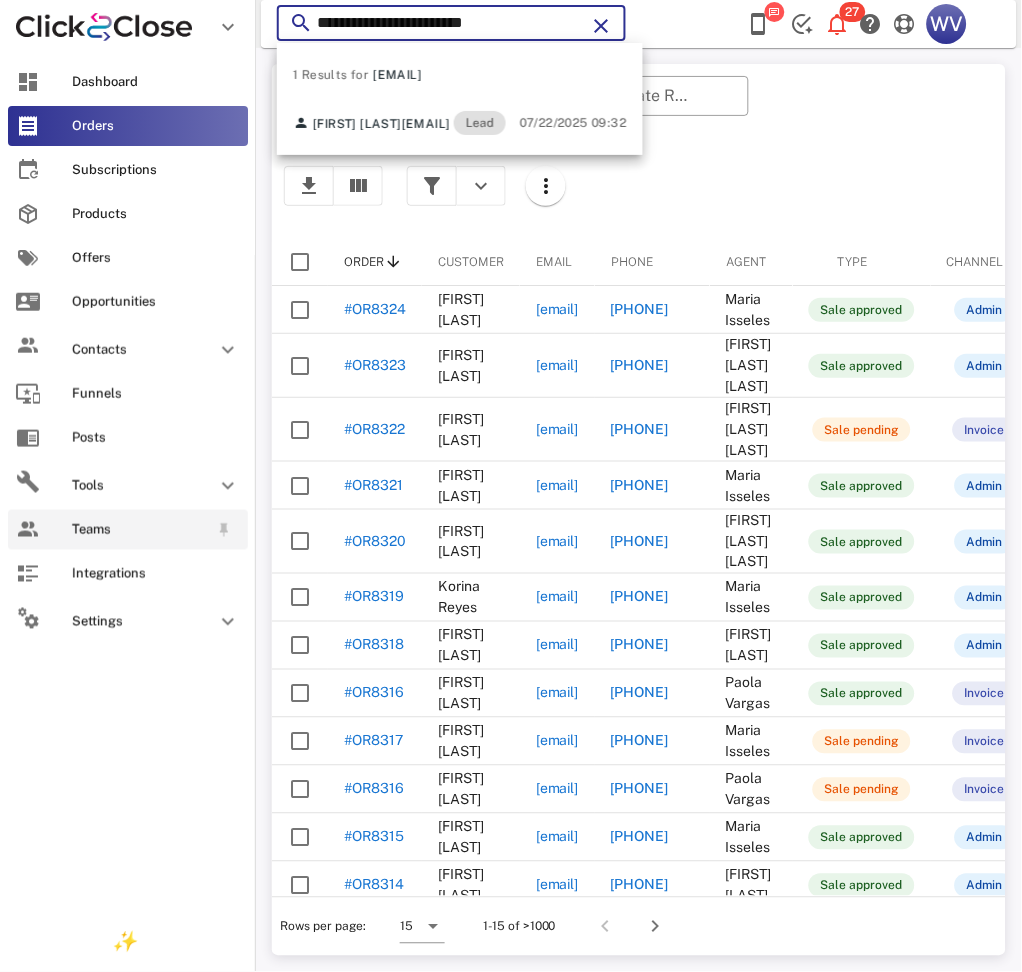 click on "Teams" at bounding box center [140, 530] 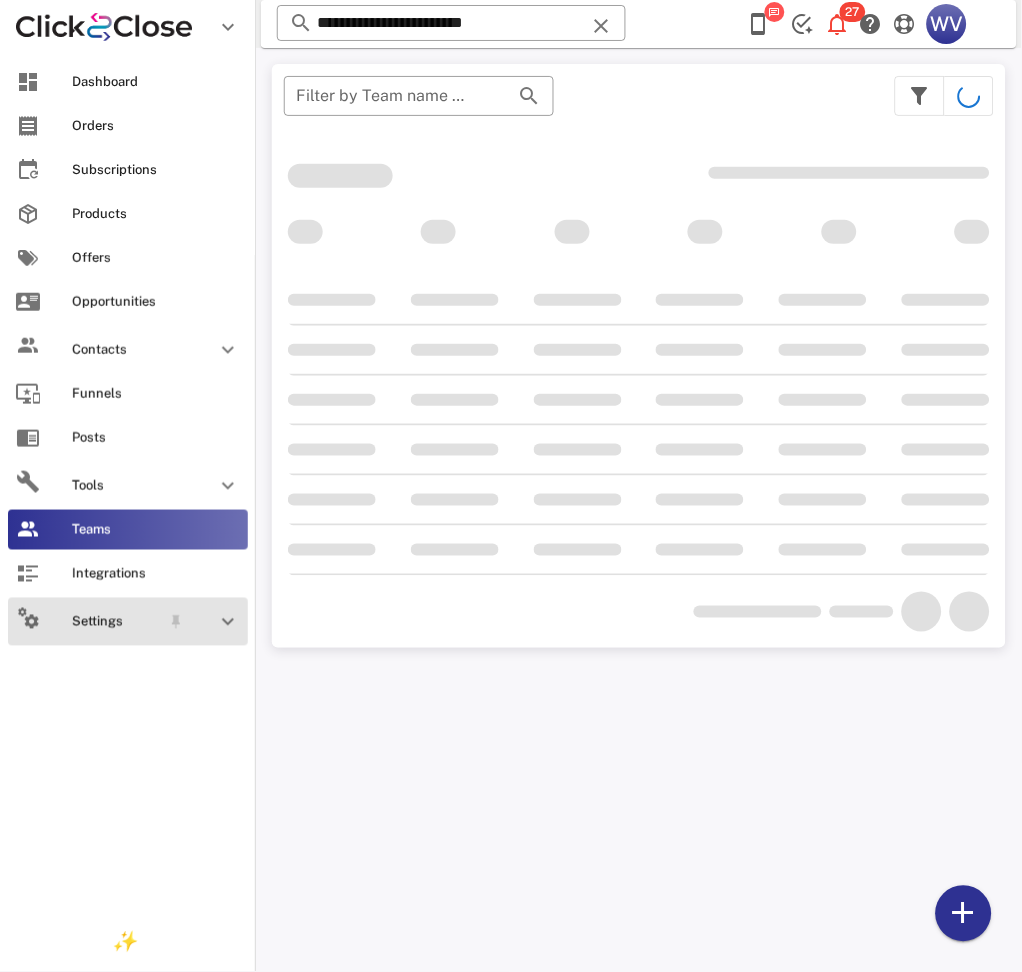 click on "Settings" at bounding box center [116, 622] 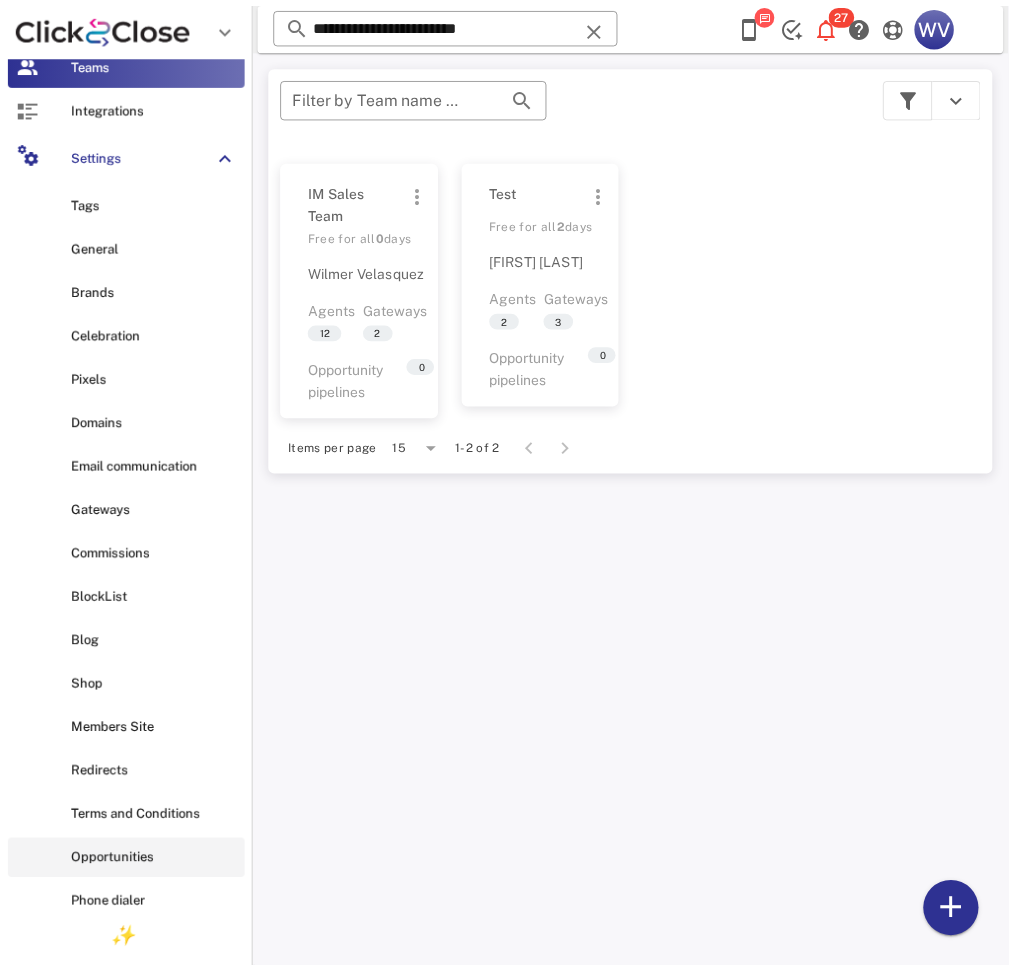scroll, scrollTop: 621, scrollLeft: 0, axis: vertical 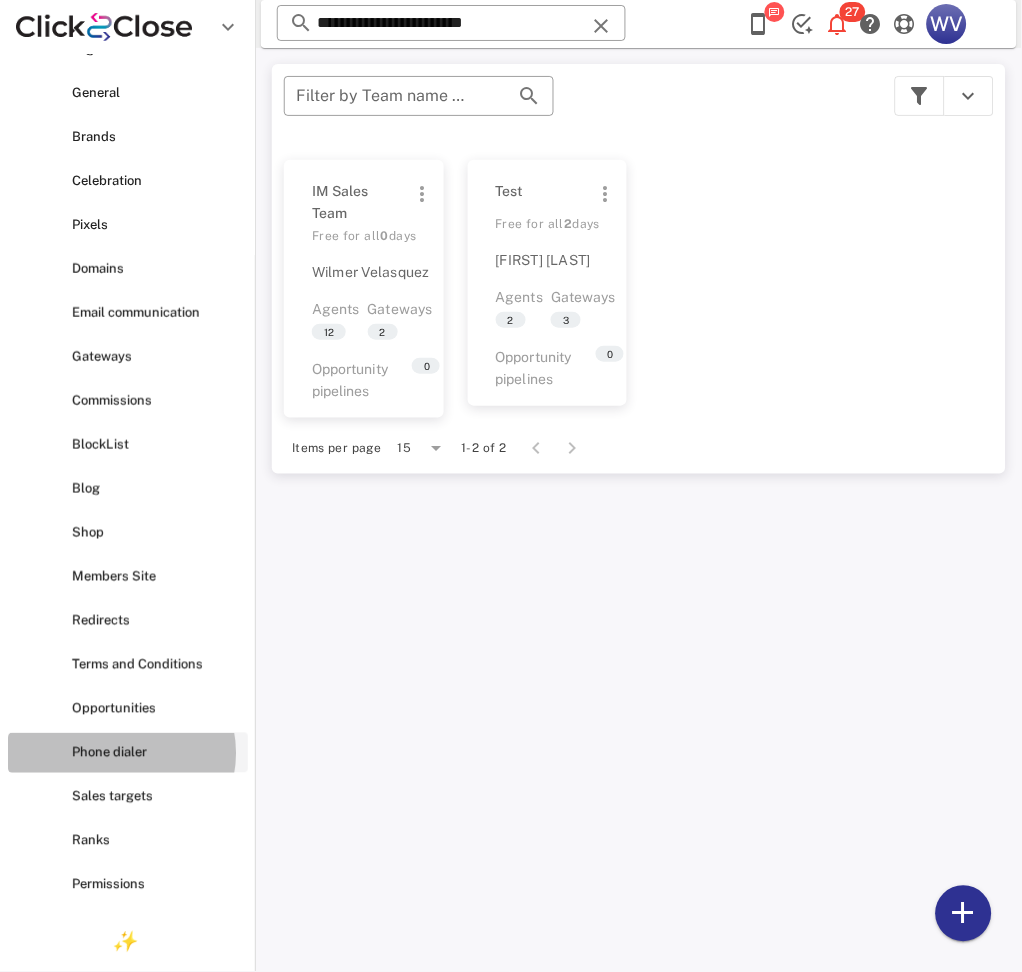 click on "Phone dialer" at bounding box center [156, 753] 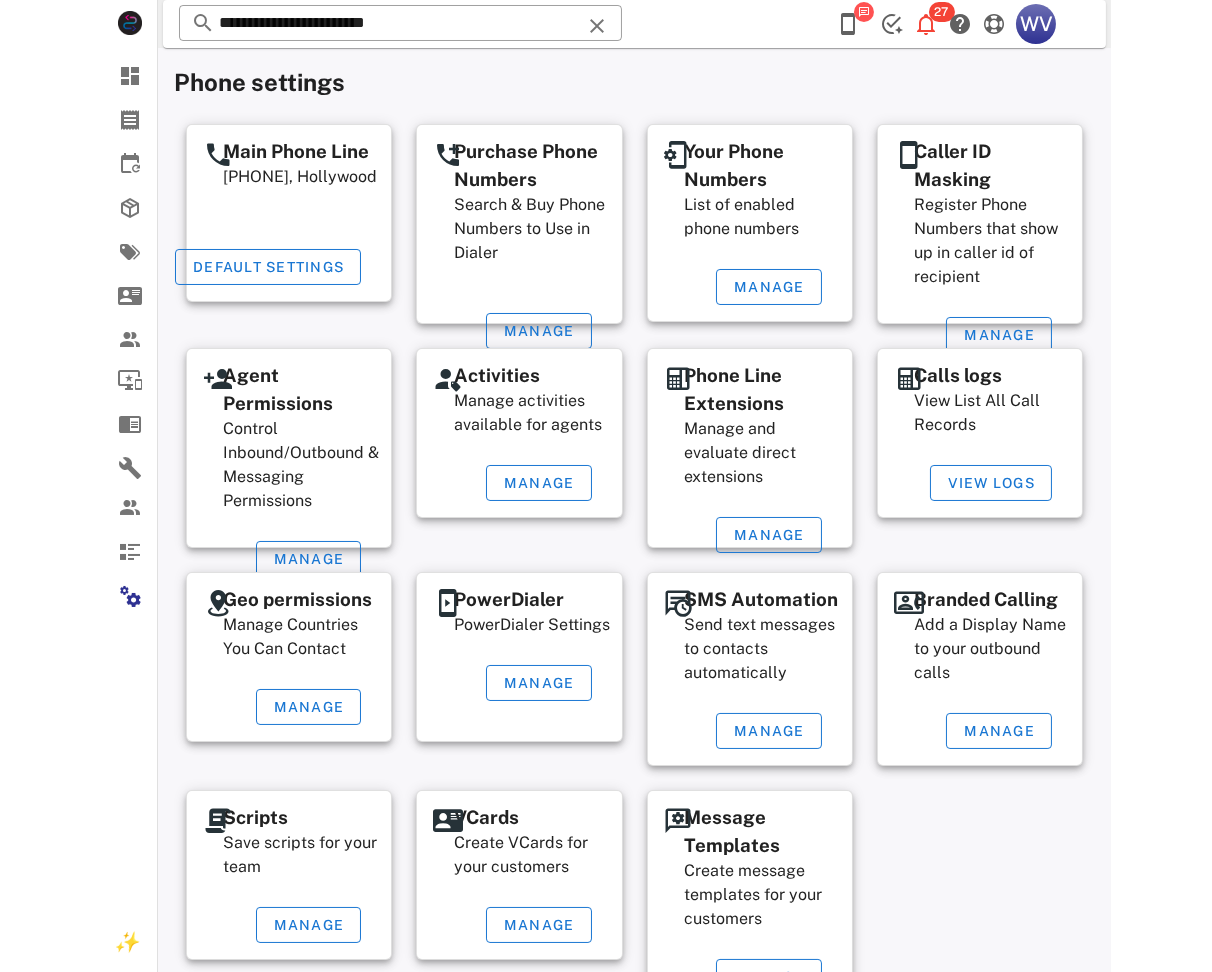 scroll, scrollTop: 0, scrollLeft: 0, axis: both 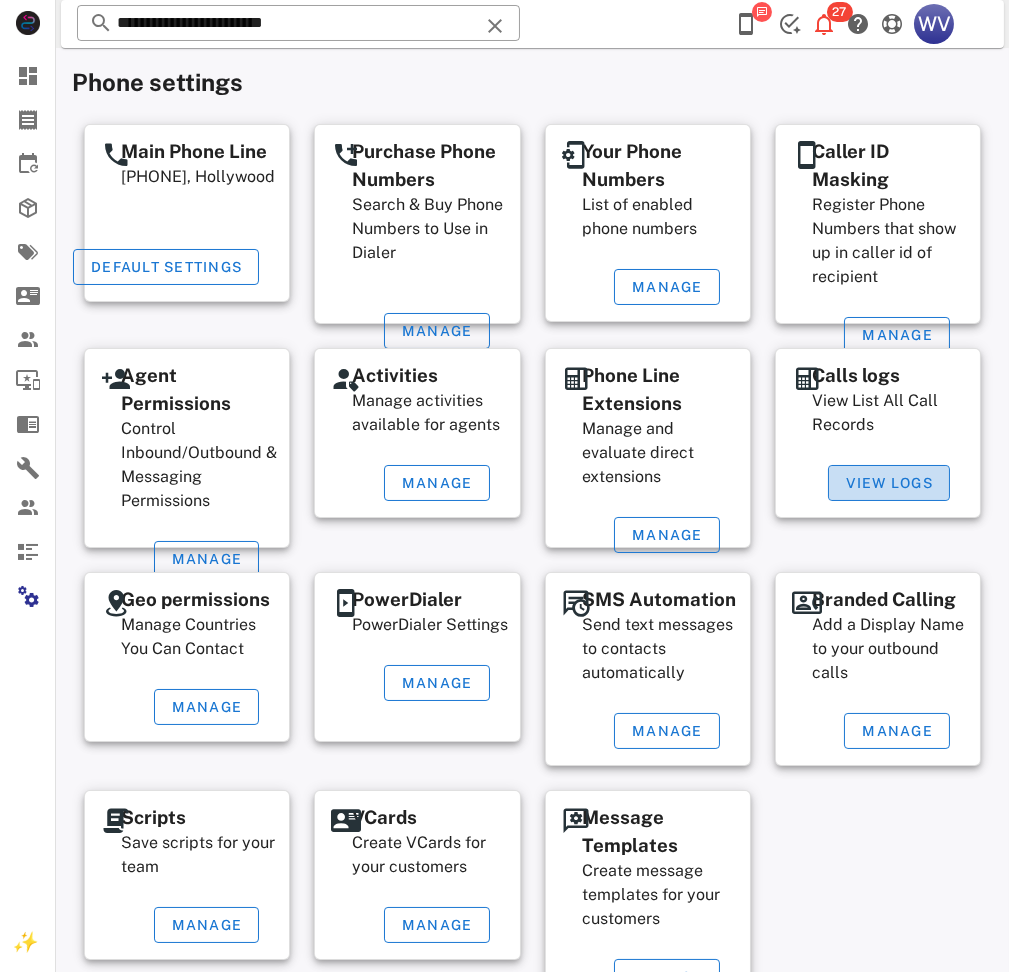 click on "View Logs" at bounding box center (889, 483) 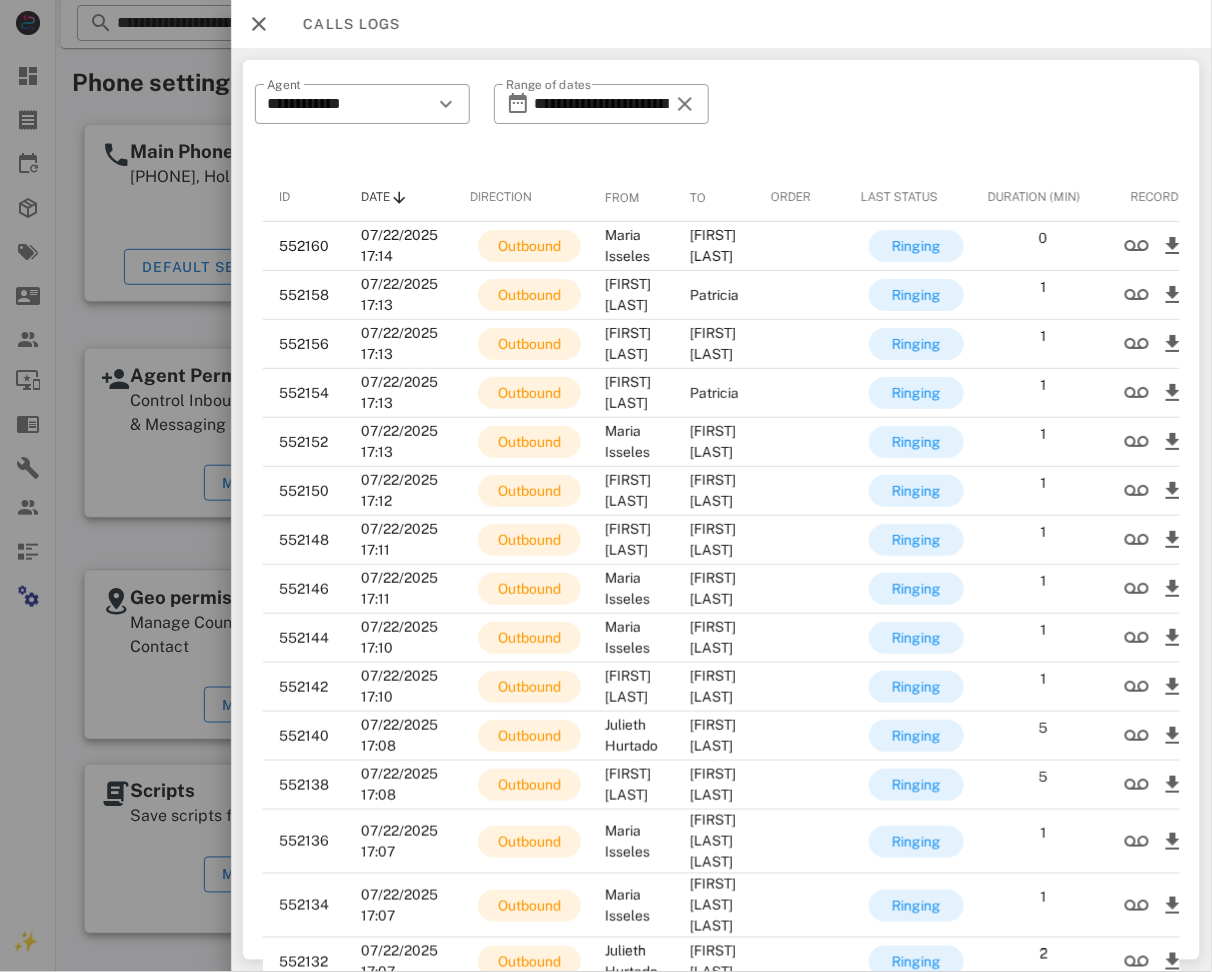 click on "**********" at bounding box center [721, 117] 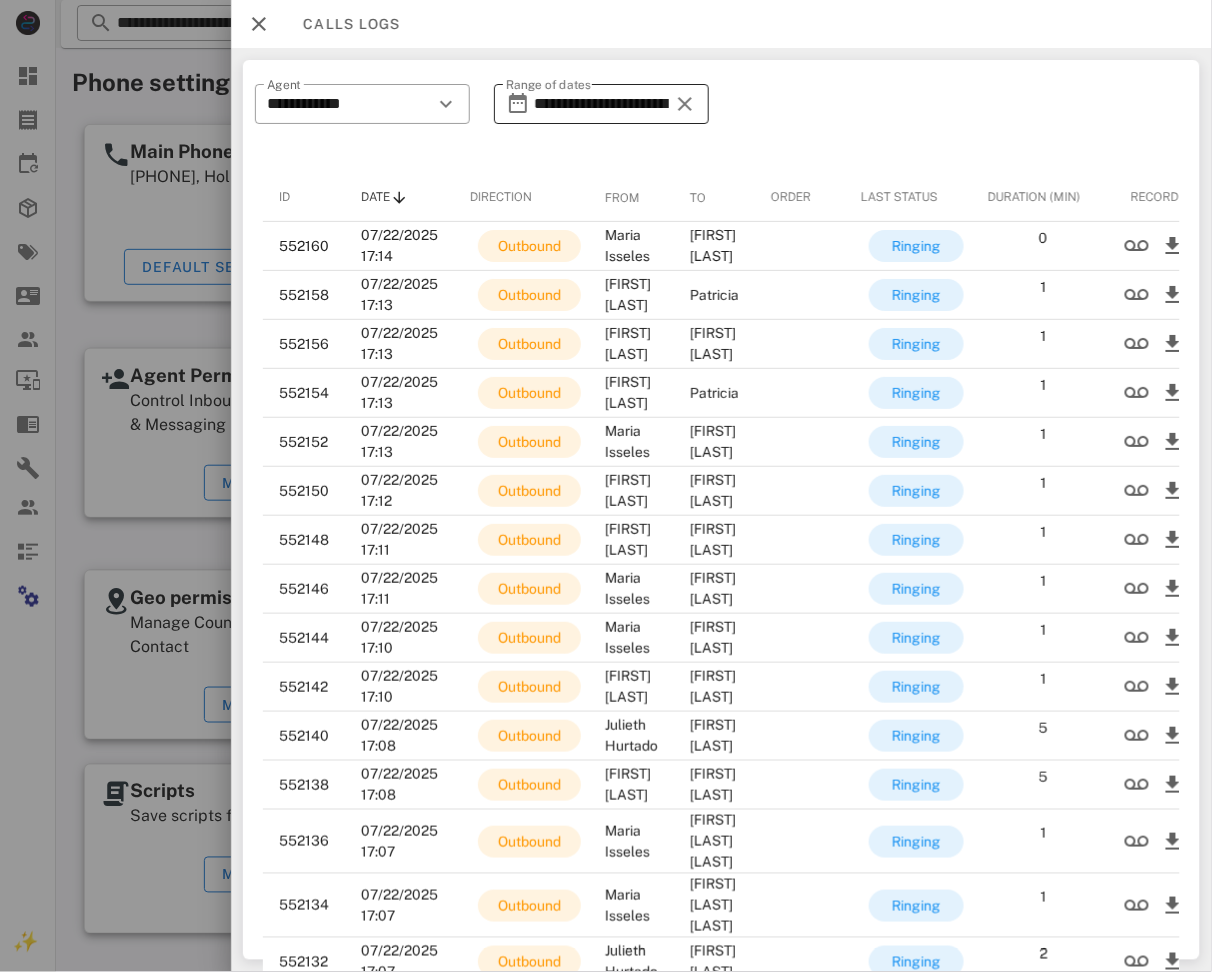 click on "**********" at bounding box center (601, 104) 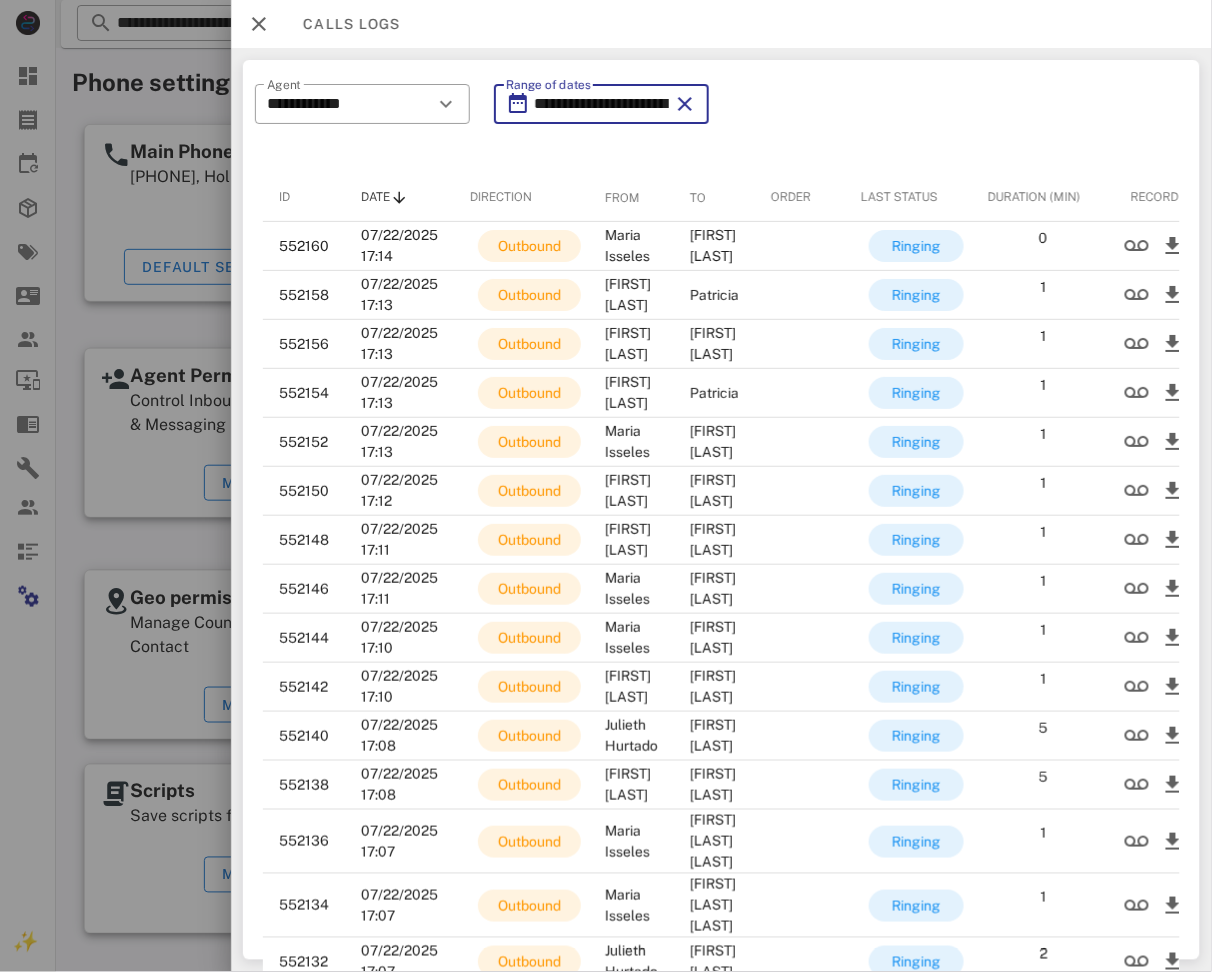 scroll, scrollTop: 0, scrollLeft: 52, axis: horizontal 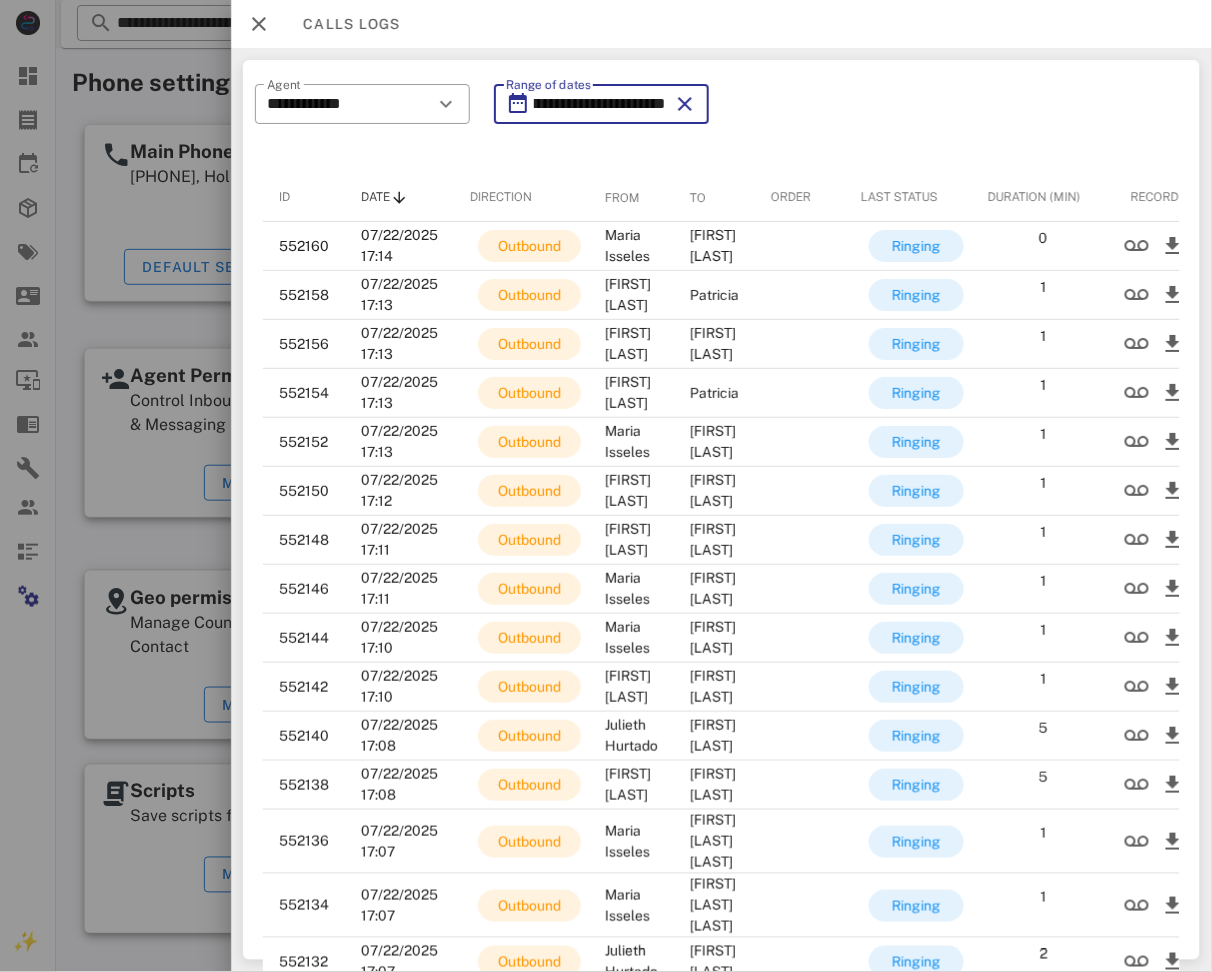 click on "**********" at bounding box center (600, 104) 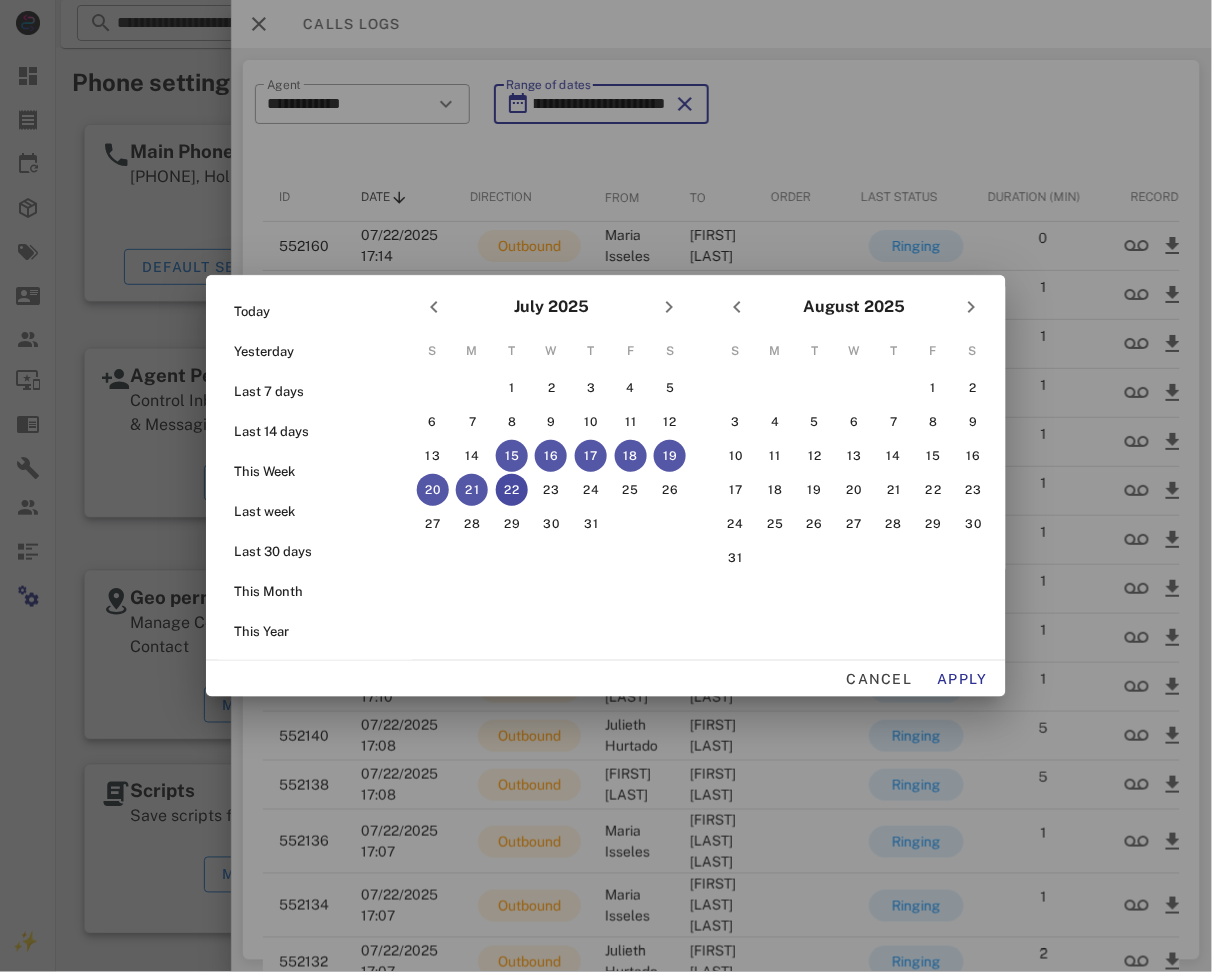 scroll, scrollTop: 0, scrollLeft: 0, axis: both 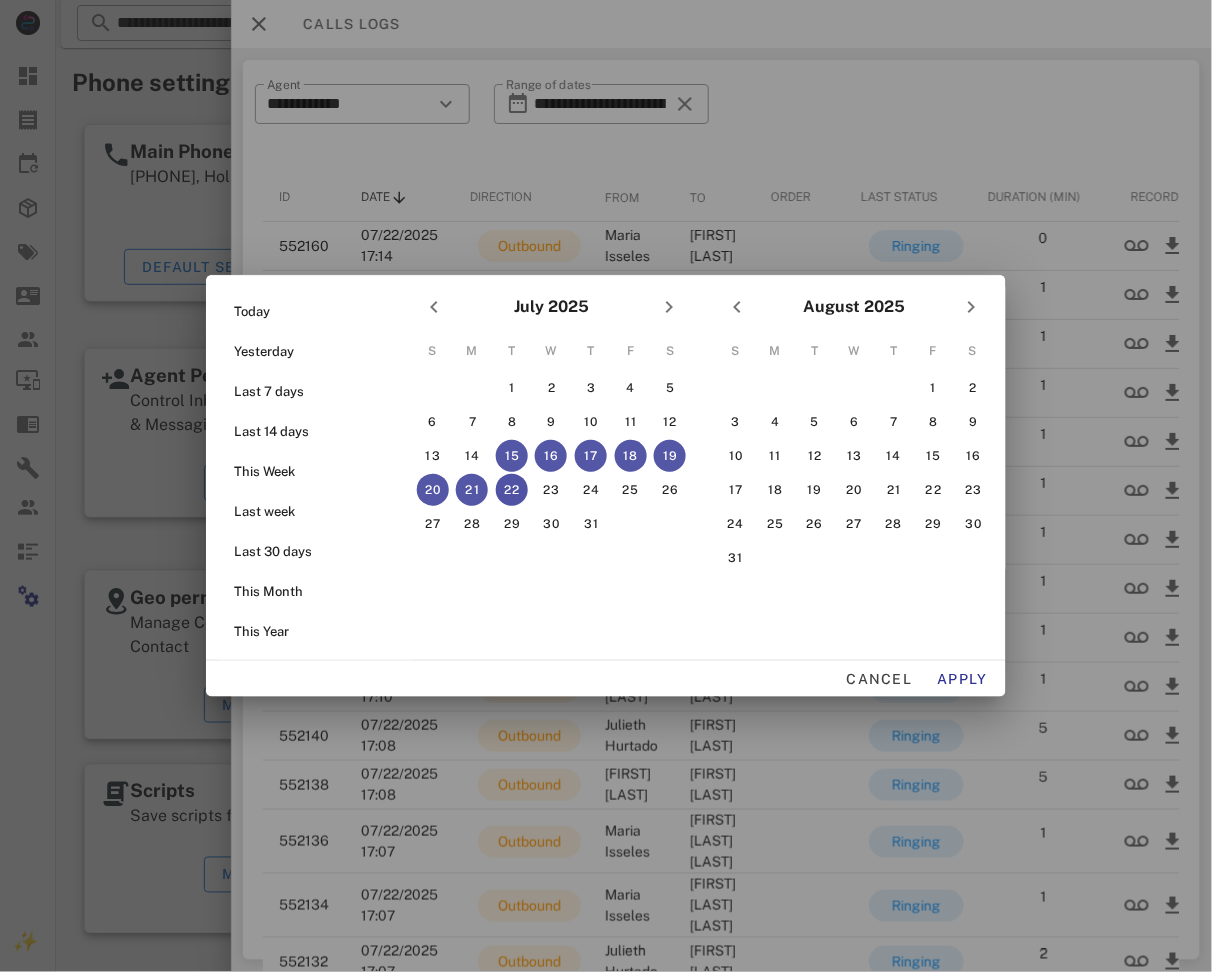 click on "22" at bounding box center [512, 490] 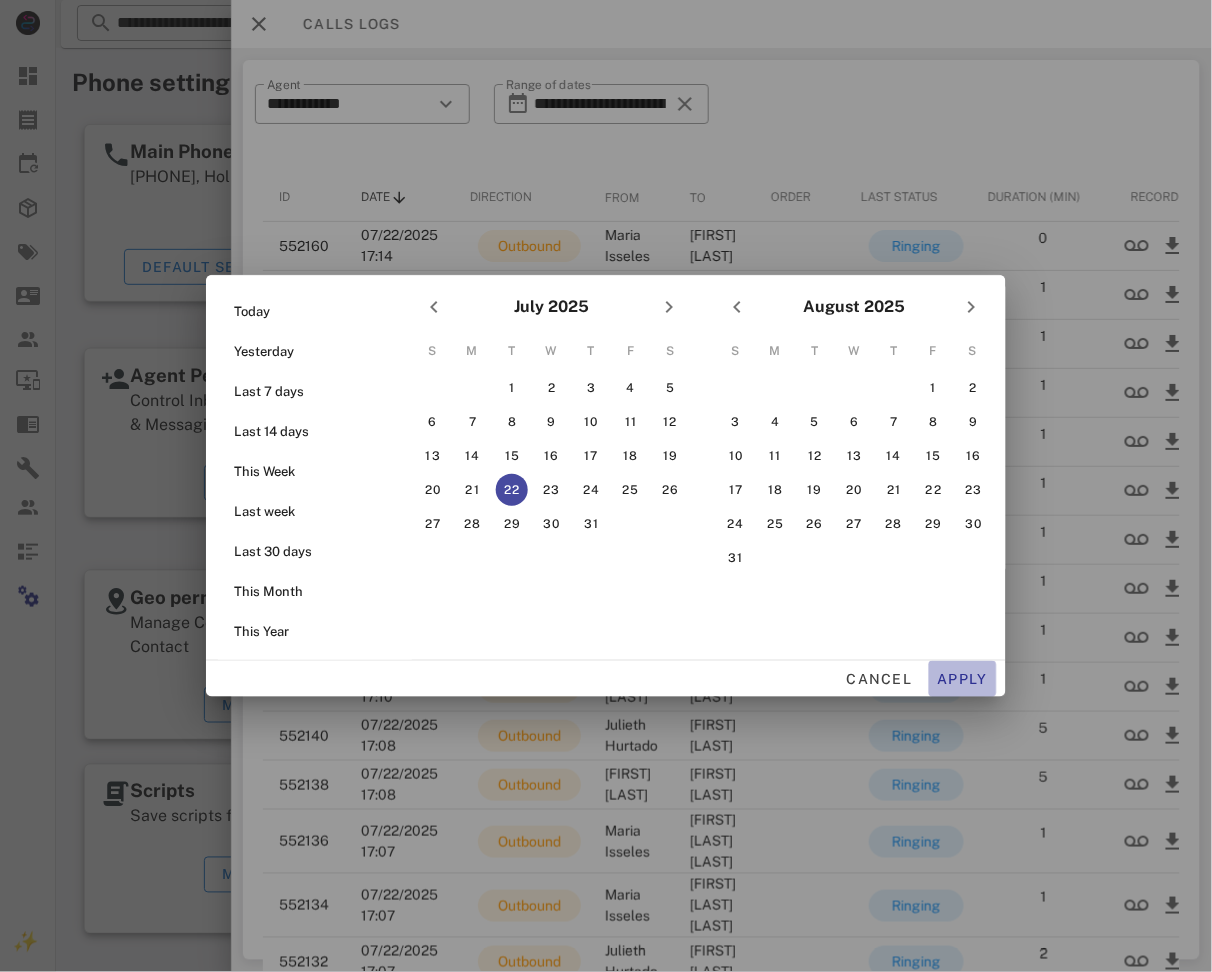 click on "Apply" at bounding box center [963, 679] 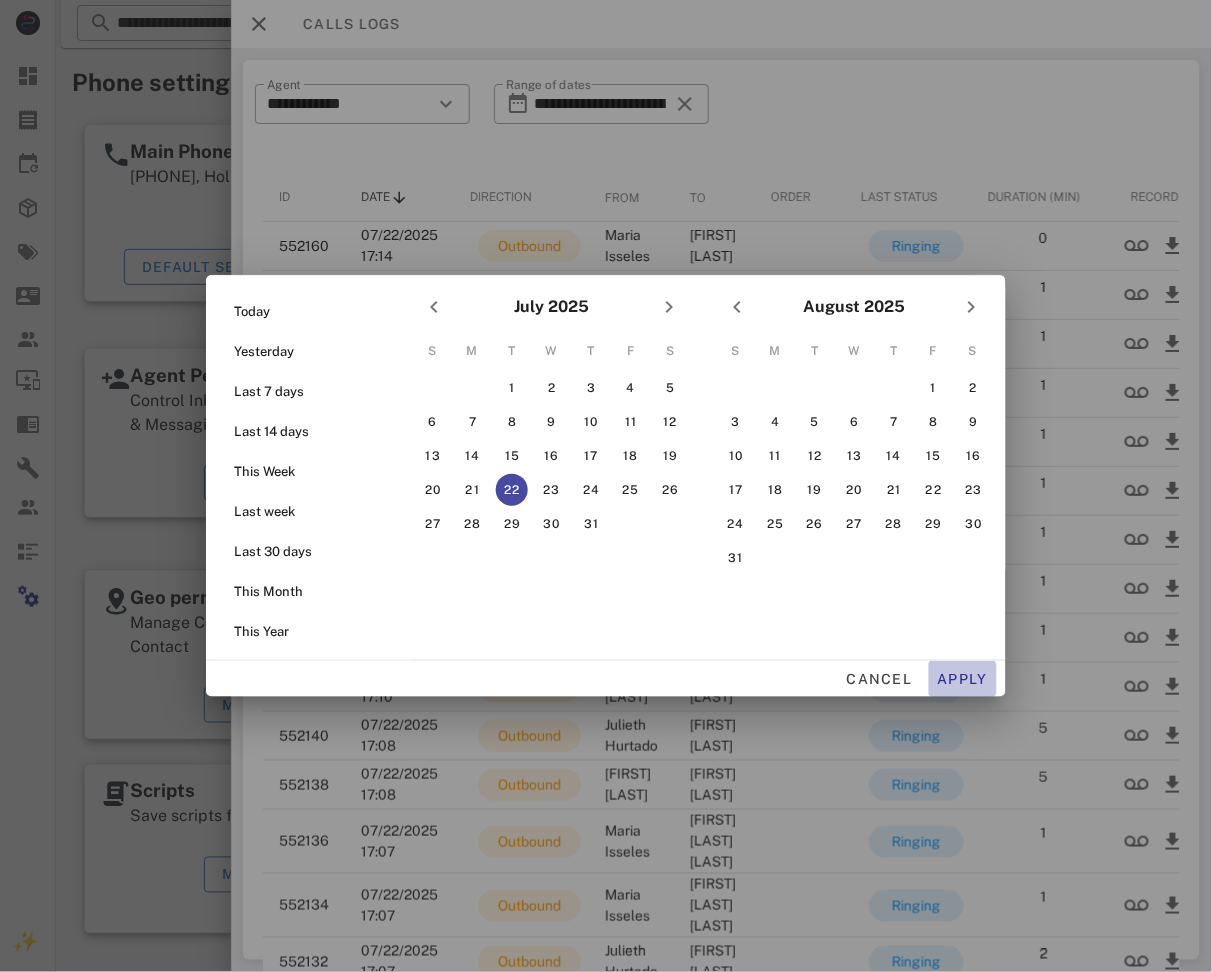 type on "**********" 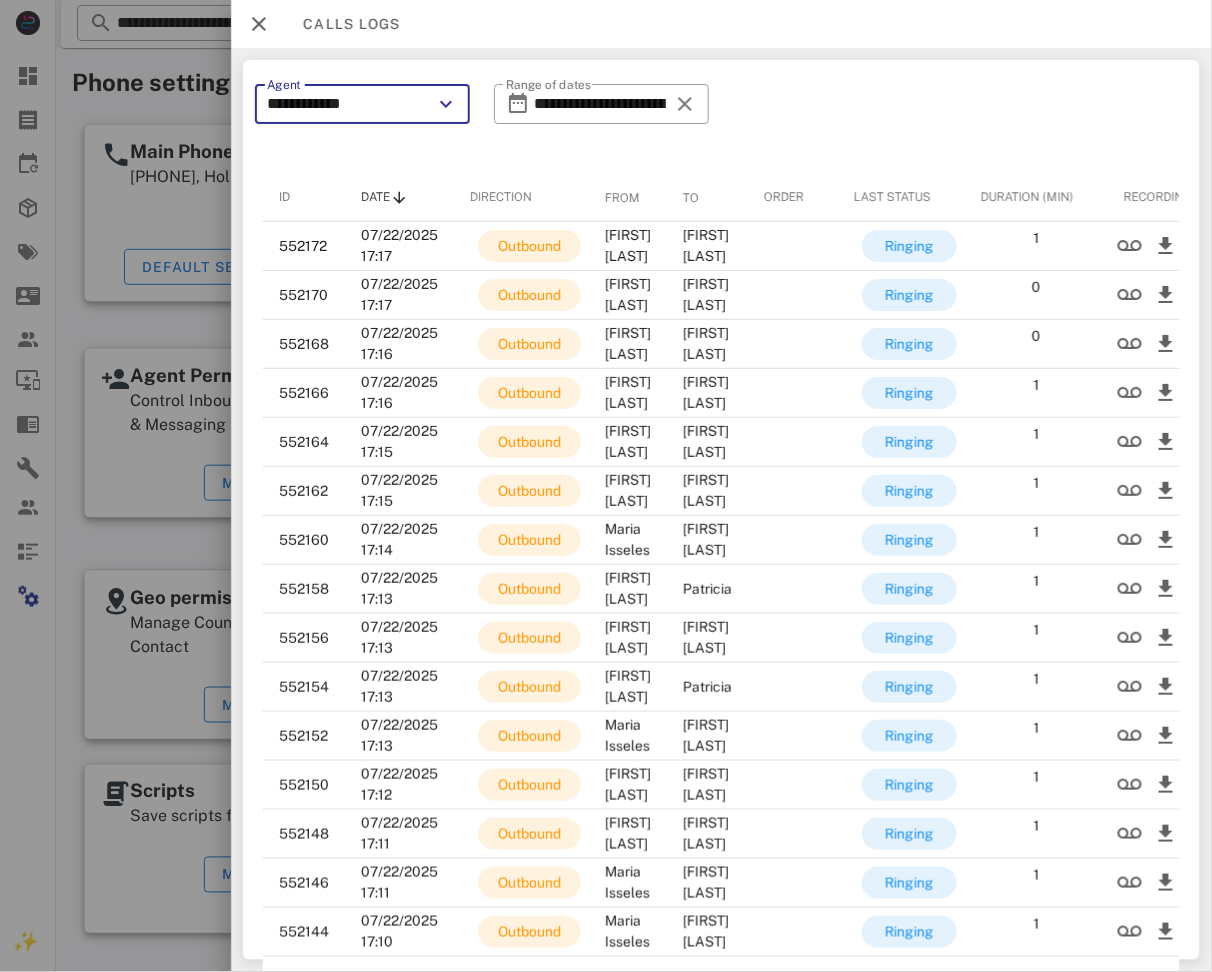 click on "**********" at bounding box center (348, 104) 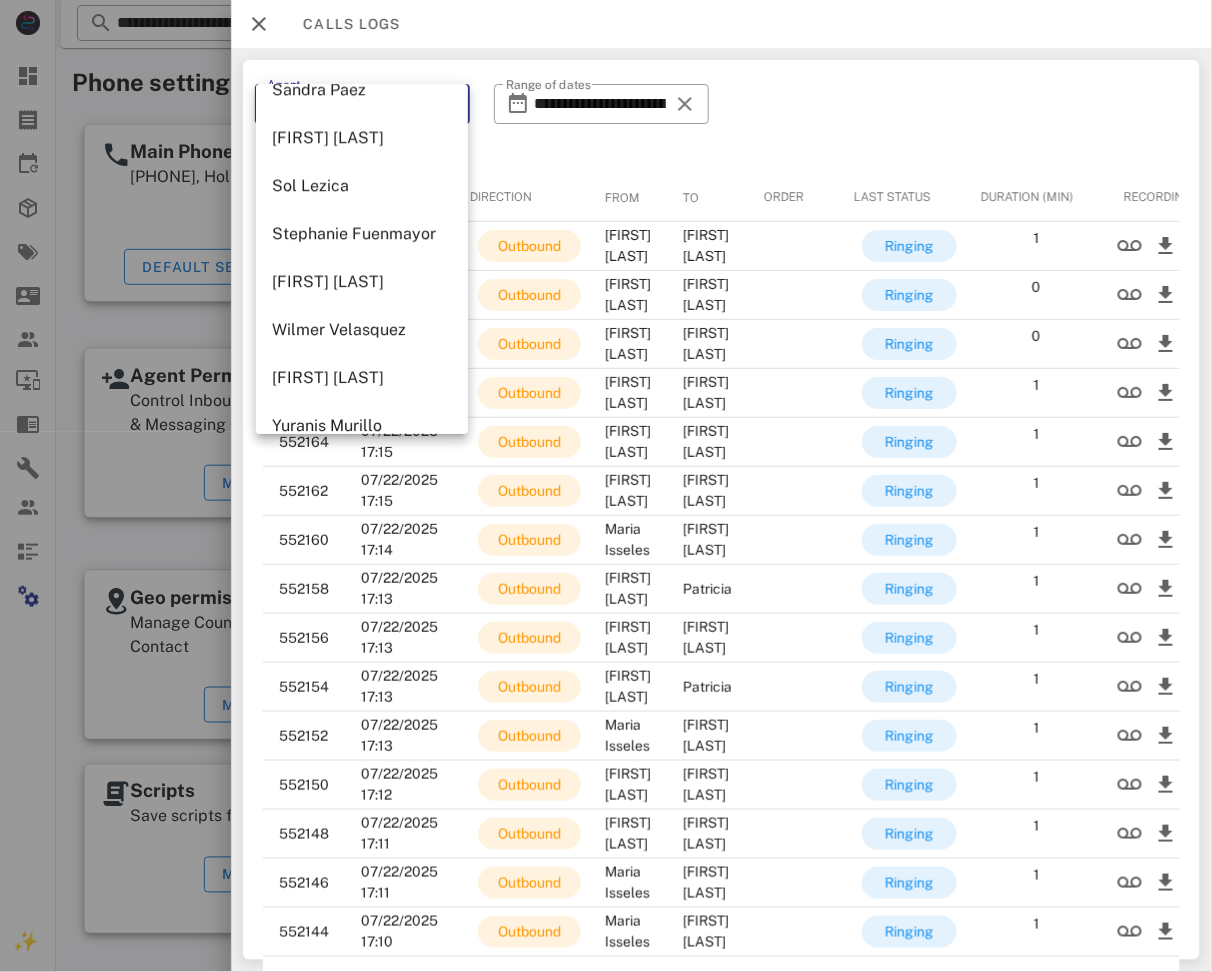 scroll, scrollTop: 1154, scrollLeft: 0, axis: vertical 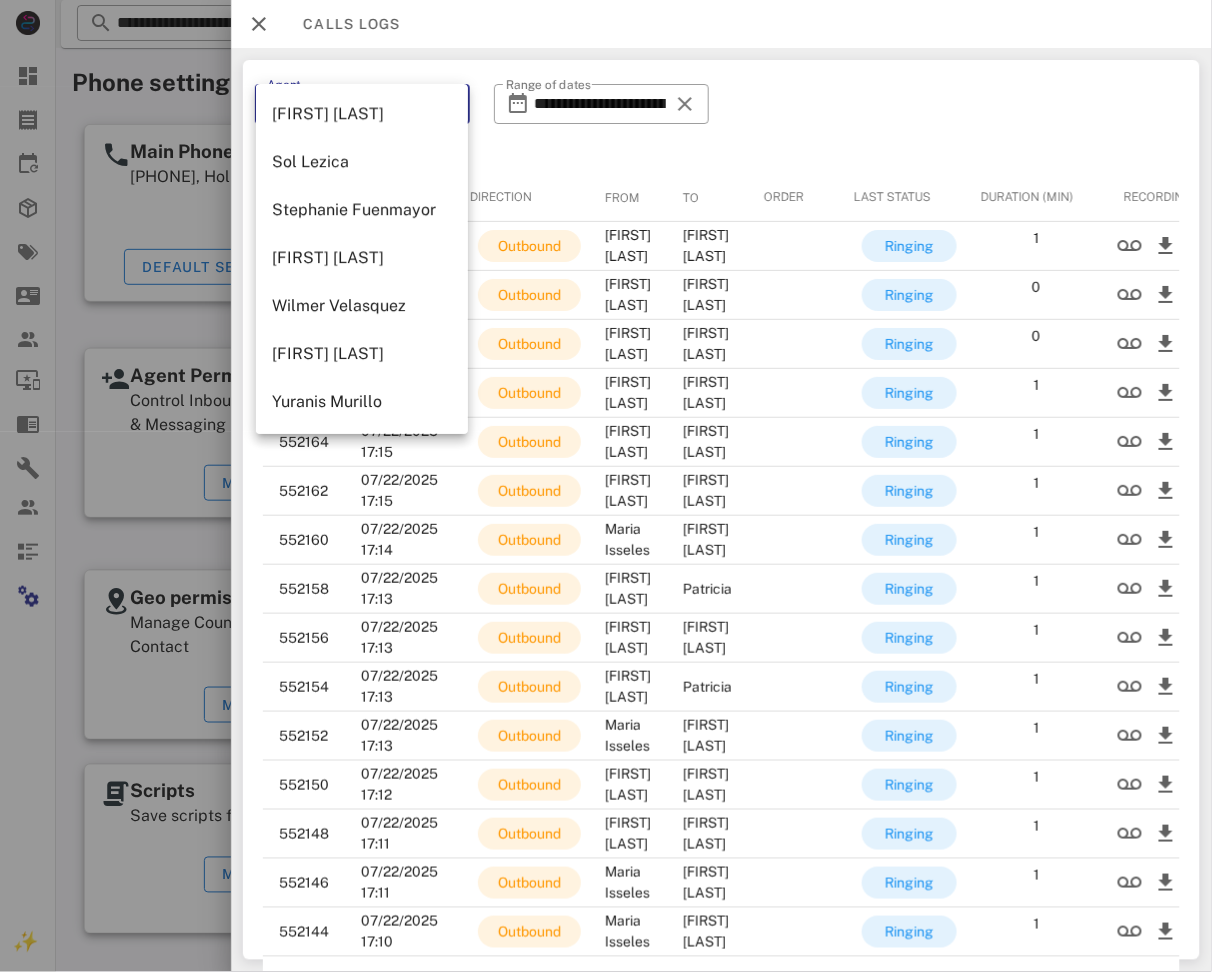 click on "[FIRST] [LAST]" at bounding box center (362, 258) 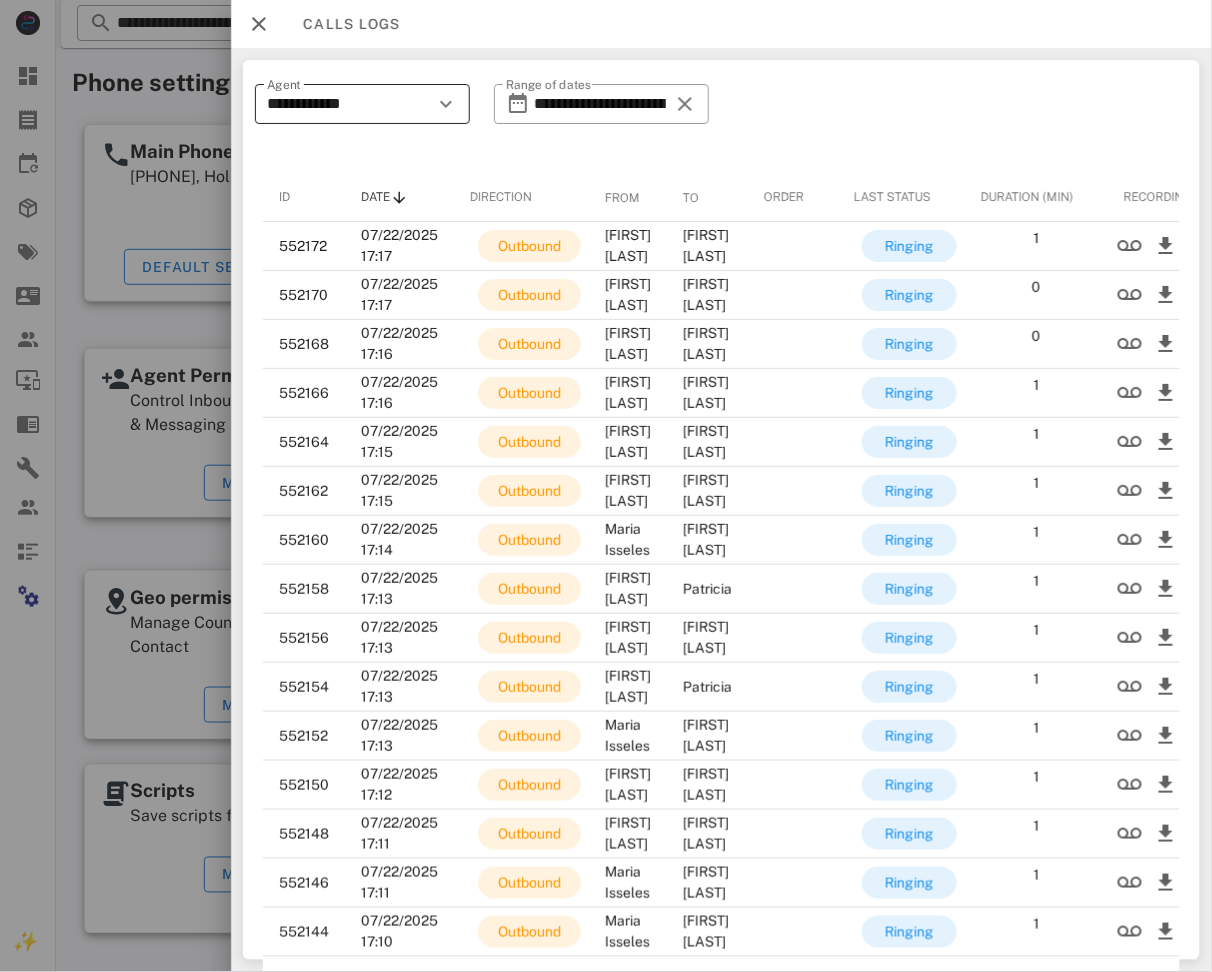 click on "**********" at bounding box center [348, 104] 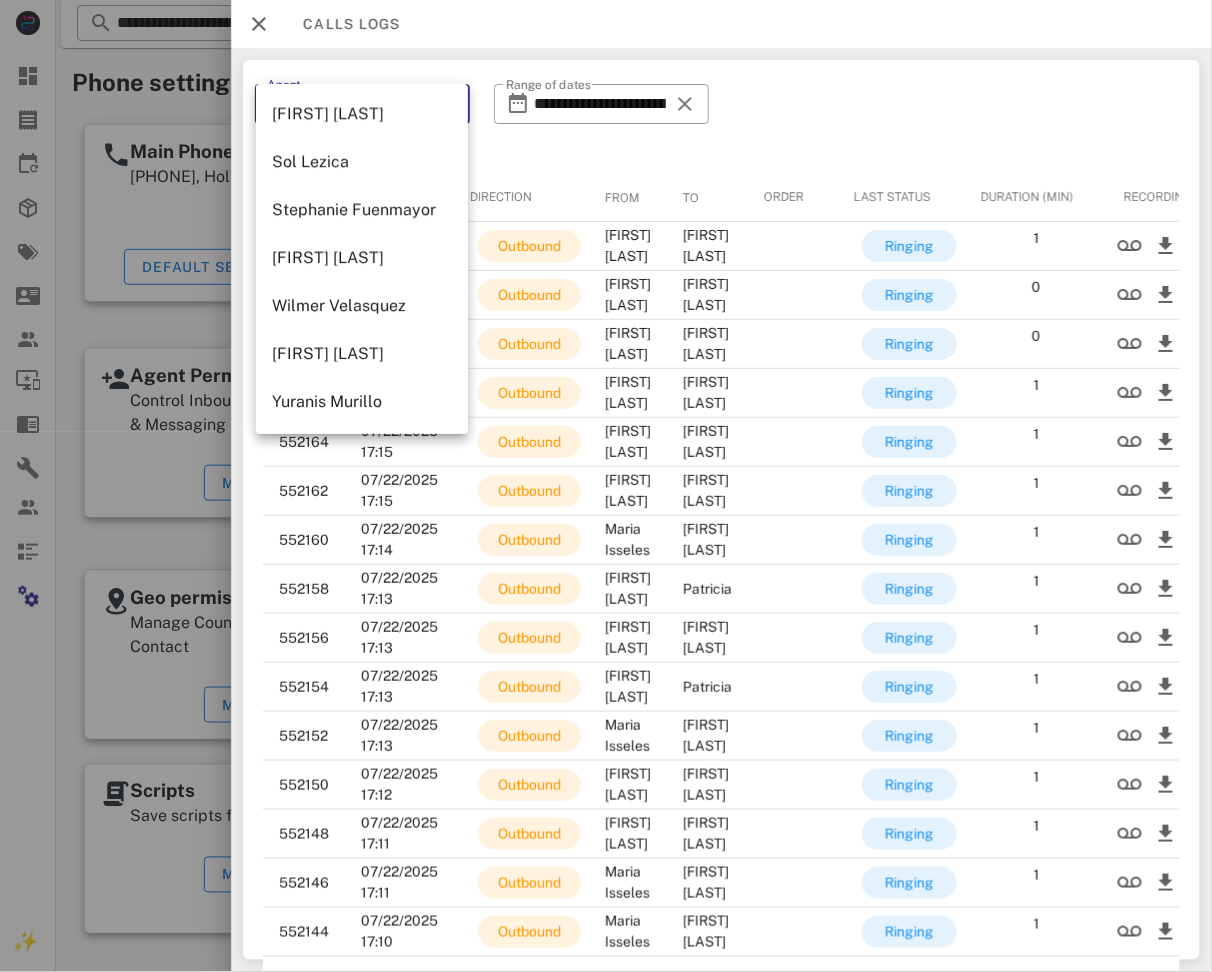 scroll, scrollTop: 2, scrollLeft: 0, axis: vertical 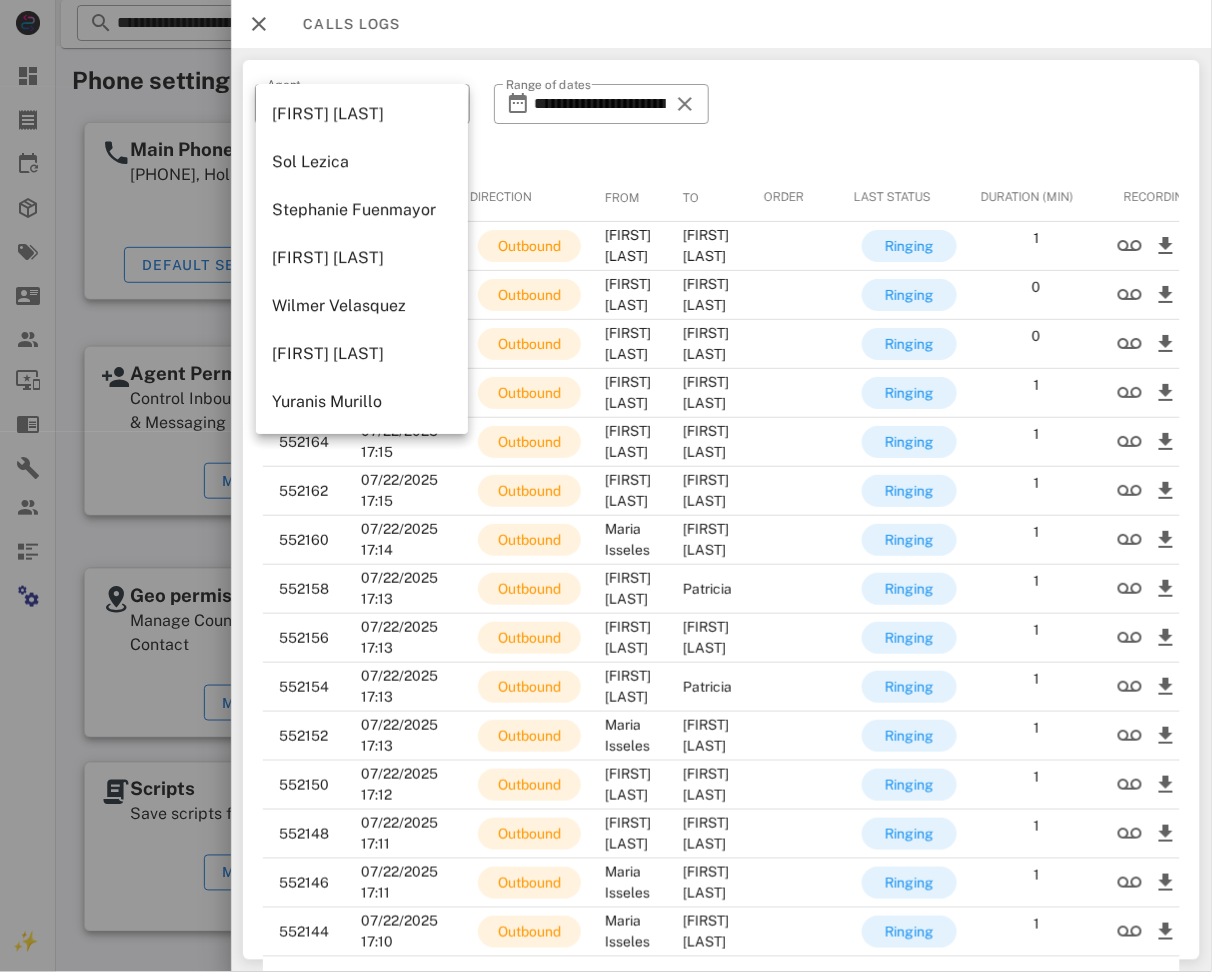 click on "[FIRST] [LAST]" at bounding box center [362, 258] 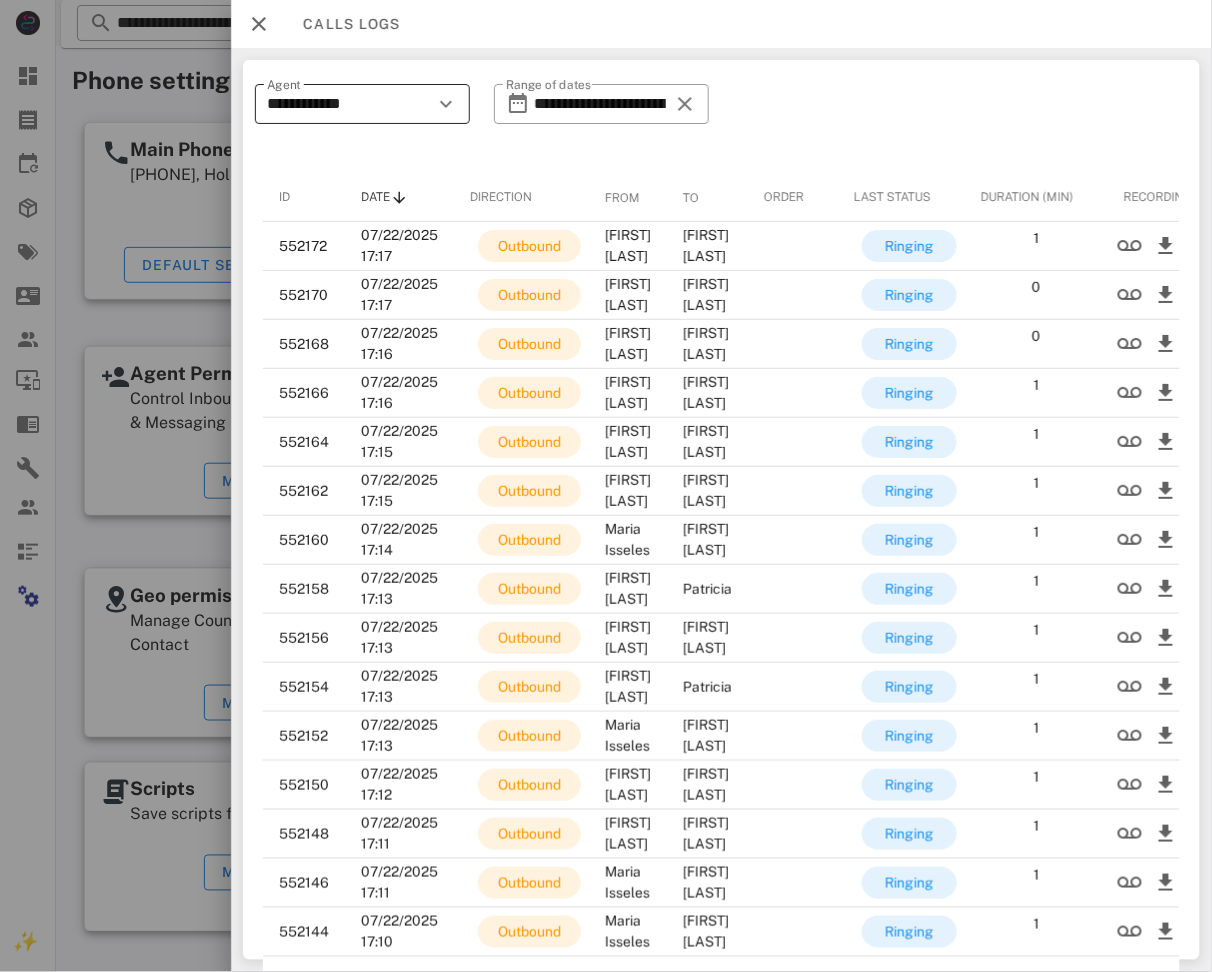 click on "**********" at bounding box center (348, 104) 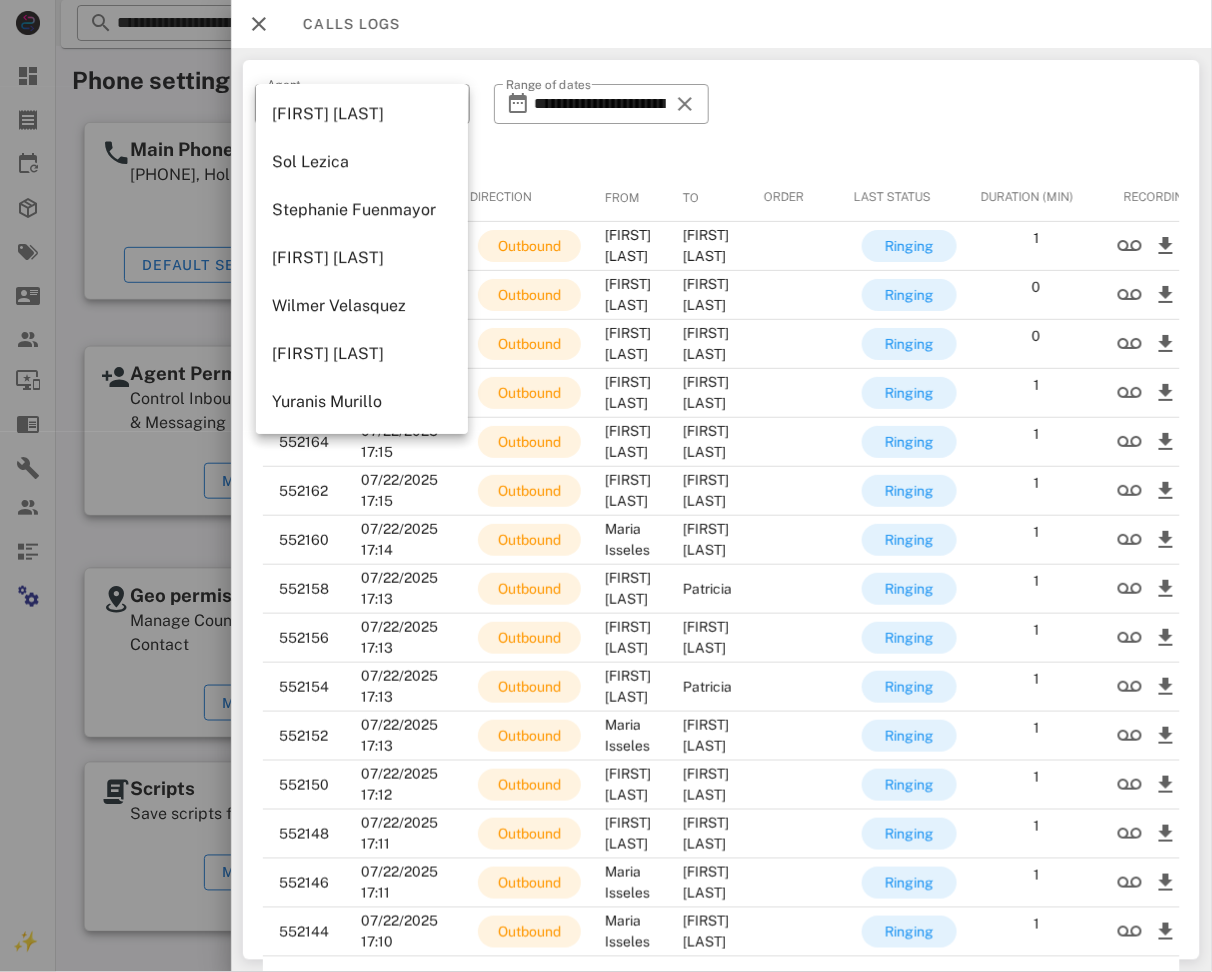 click on "[FIRST] [LAST]" at bounding box center (362, 257) 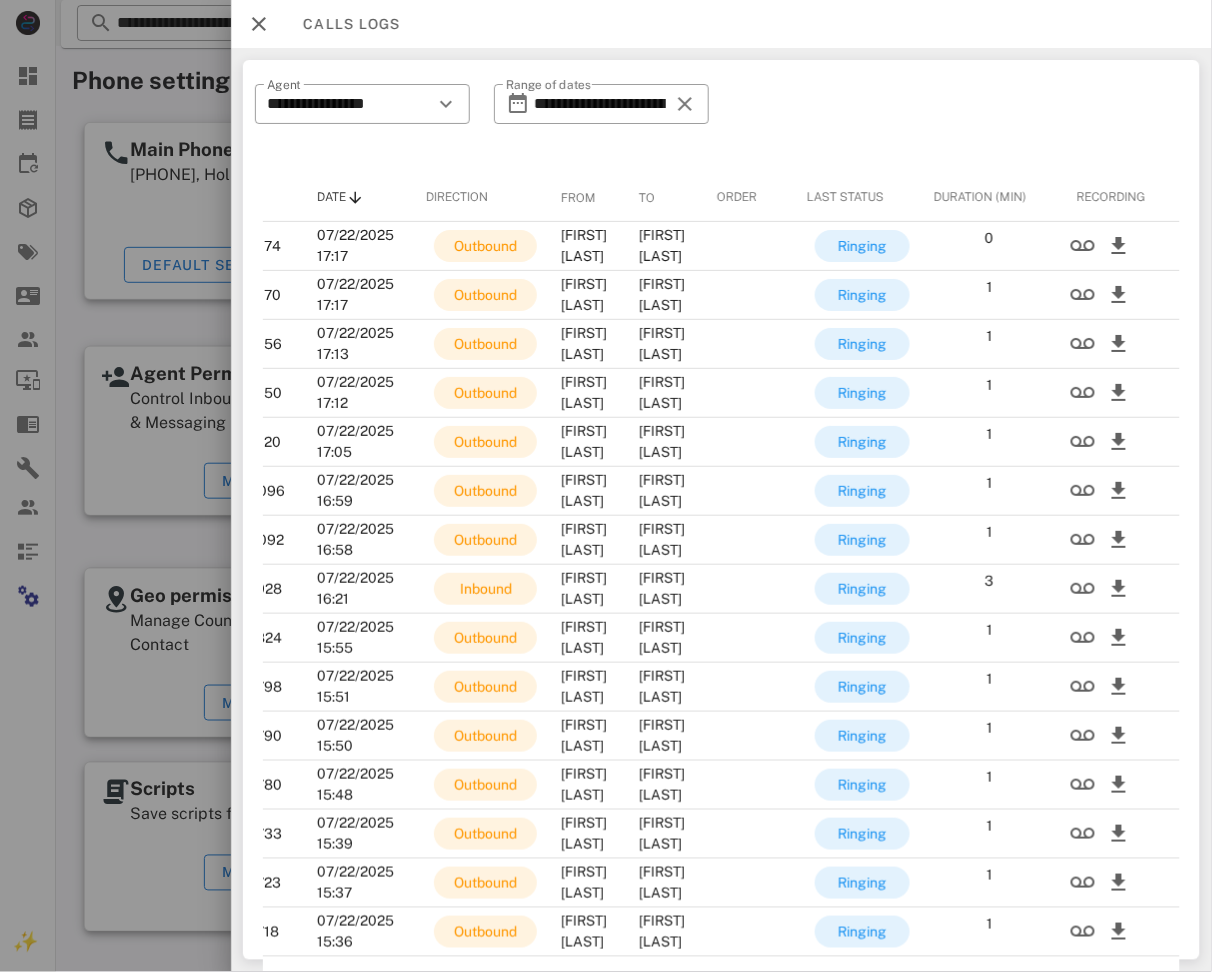 scroll, scrollTop: 0, scrollLeft: 102, axis: horizontal 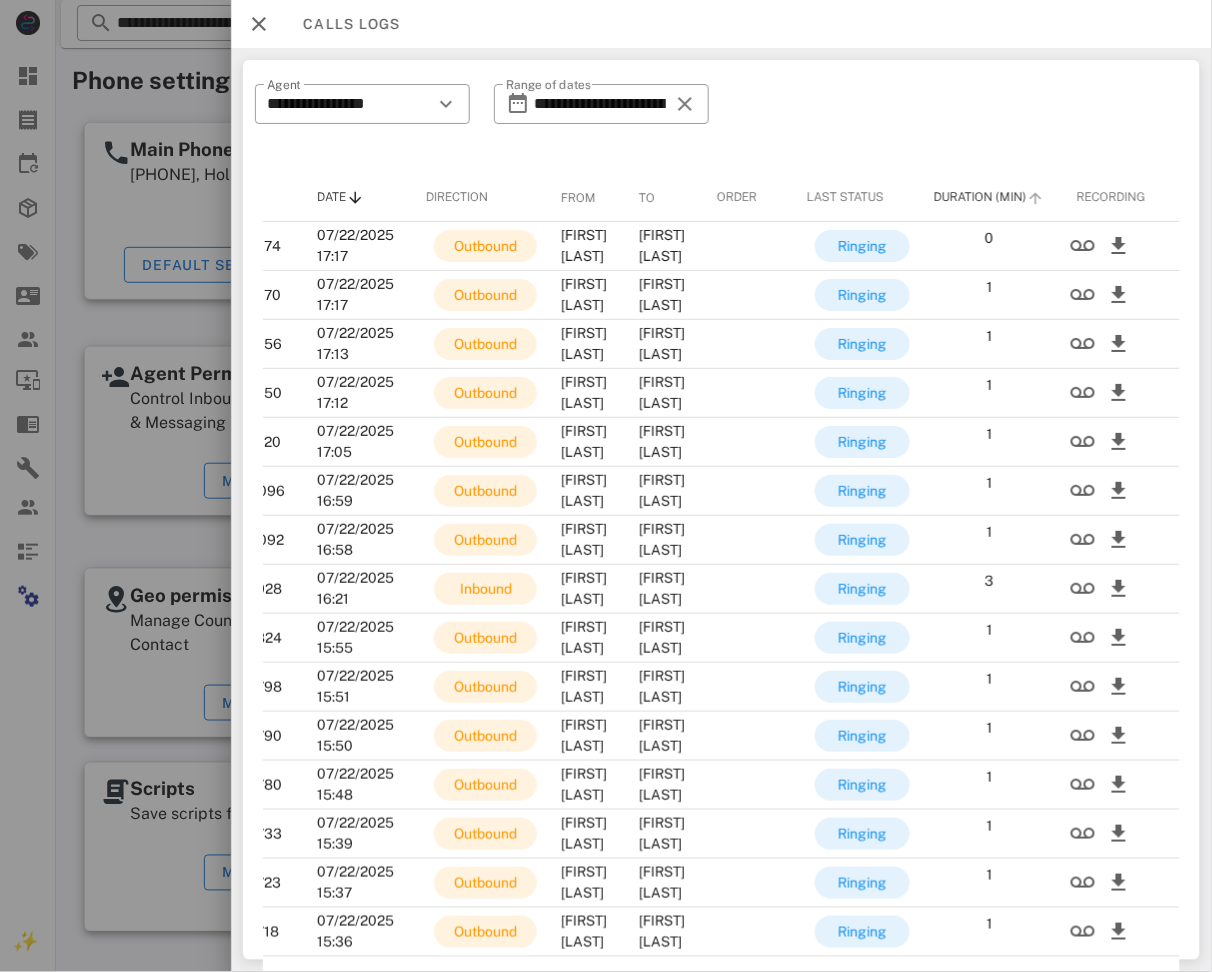 click on "Duration (Min)" at bounding box center [980, 197] 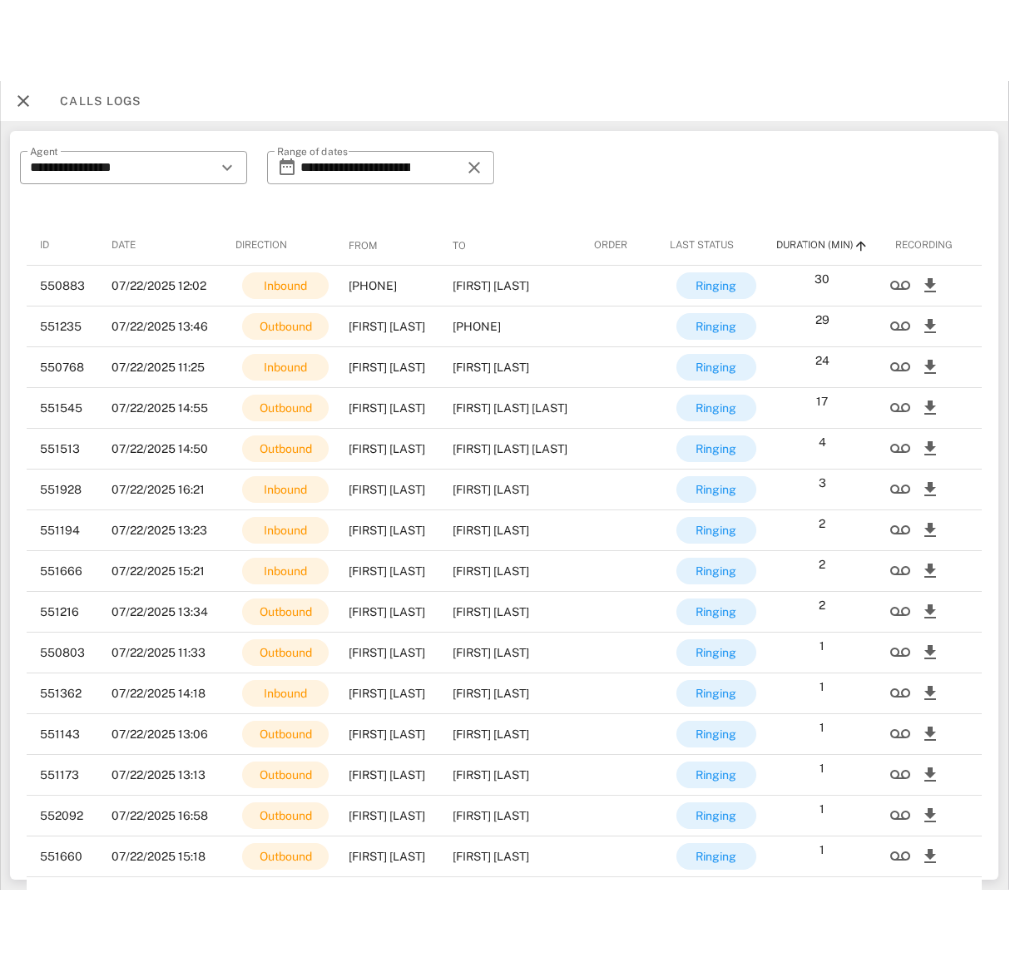 scroll, scrollTop: 0, scrollLeft: 0, axis: both 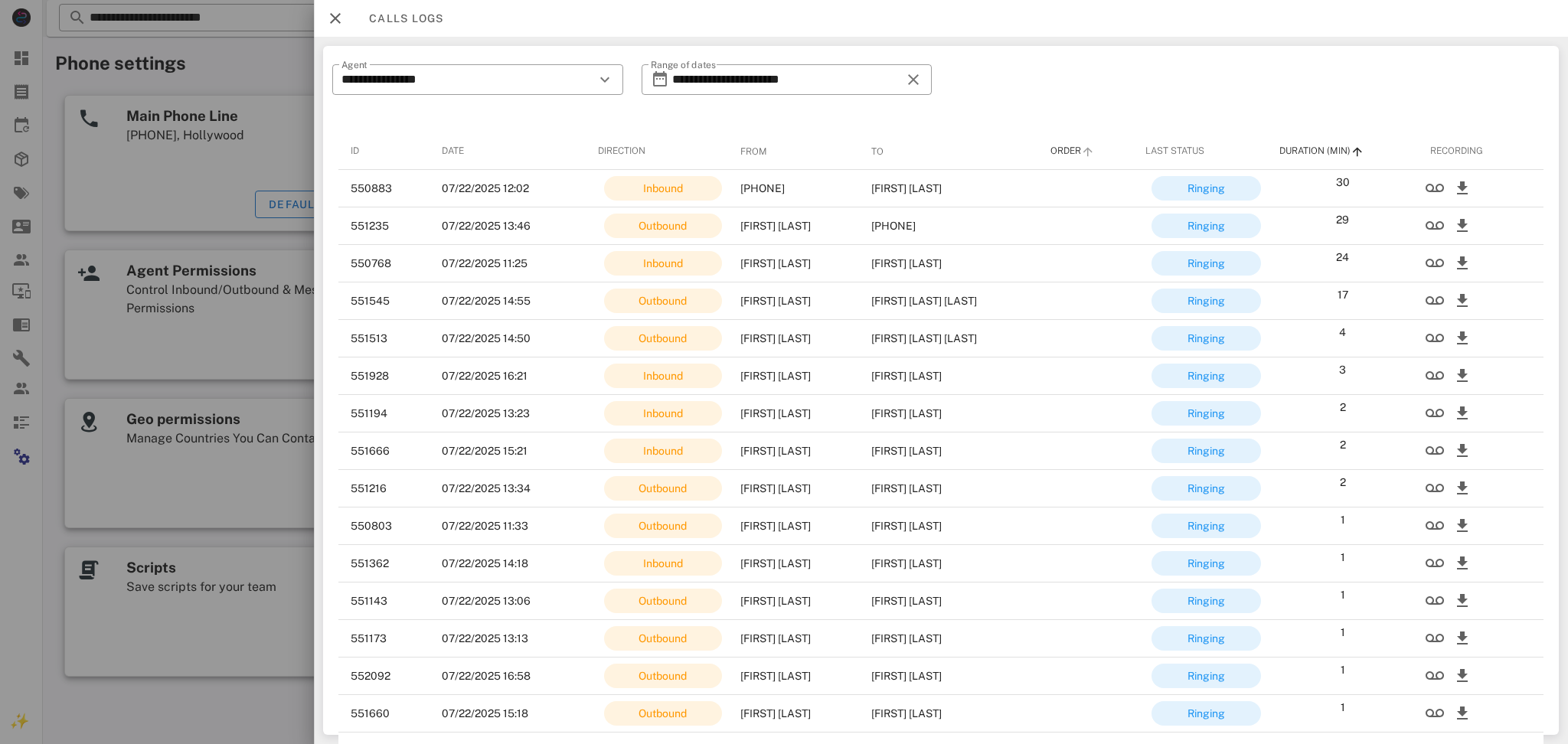 click on "Order" at bounding box center [1066, 151] 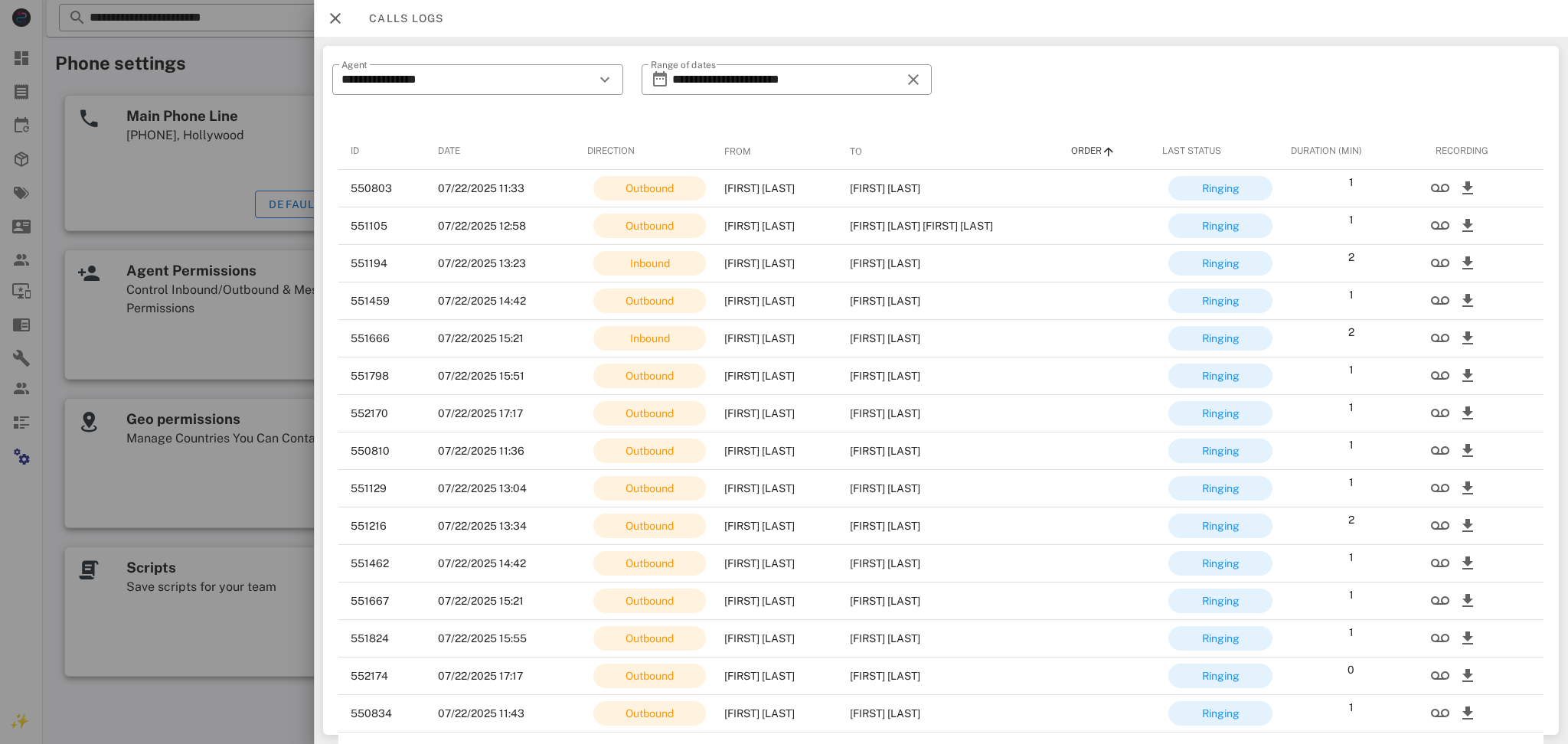 click on "Order" at bounding box center [1086, 151] 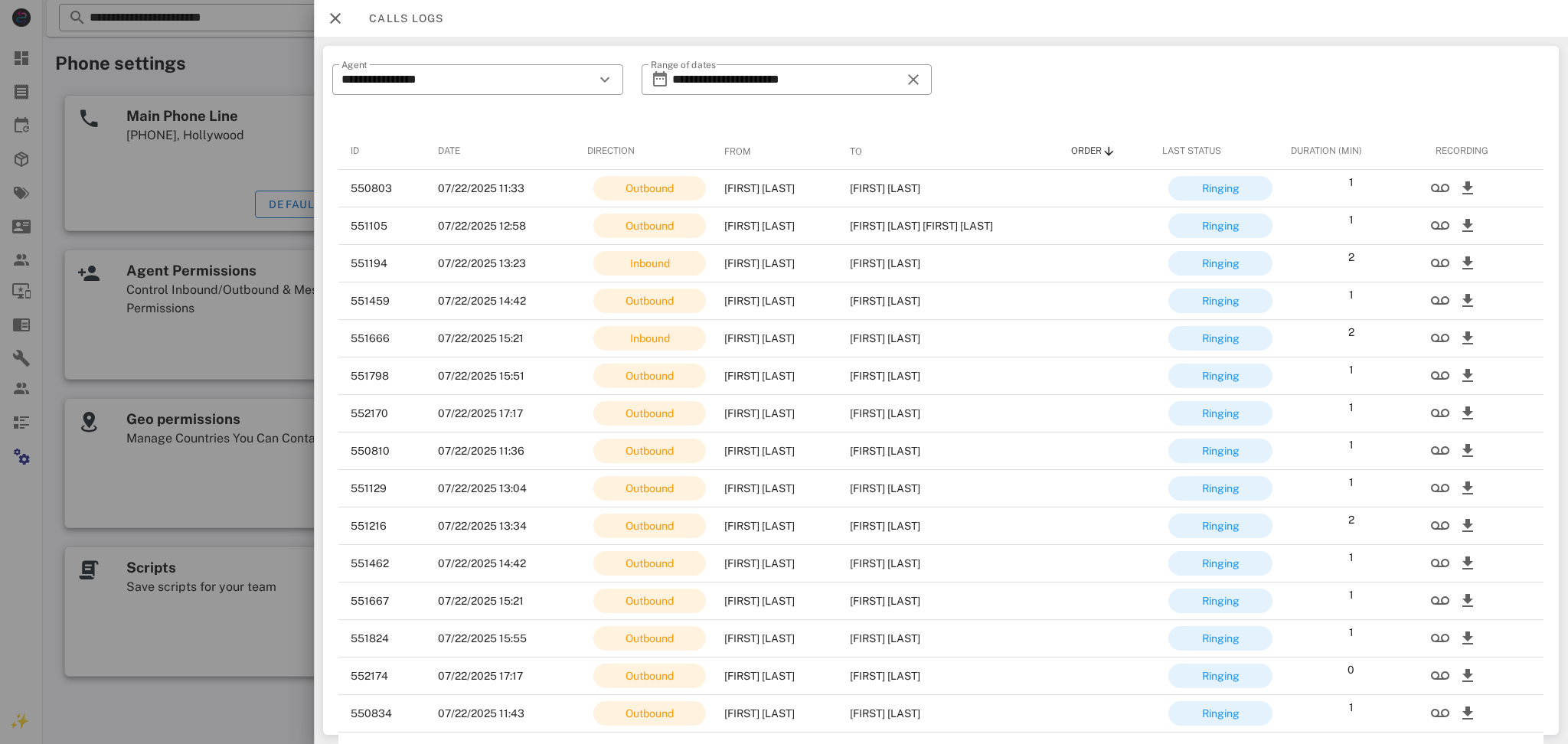 click on "Order" at bounding box center (1086, 151) 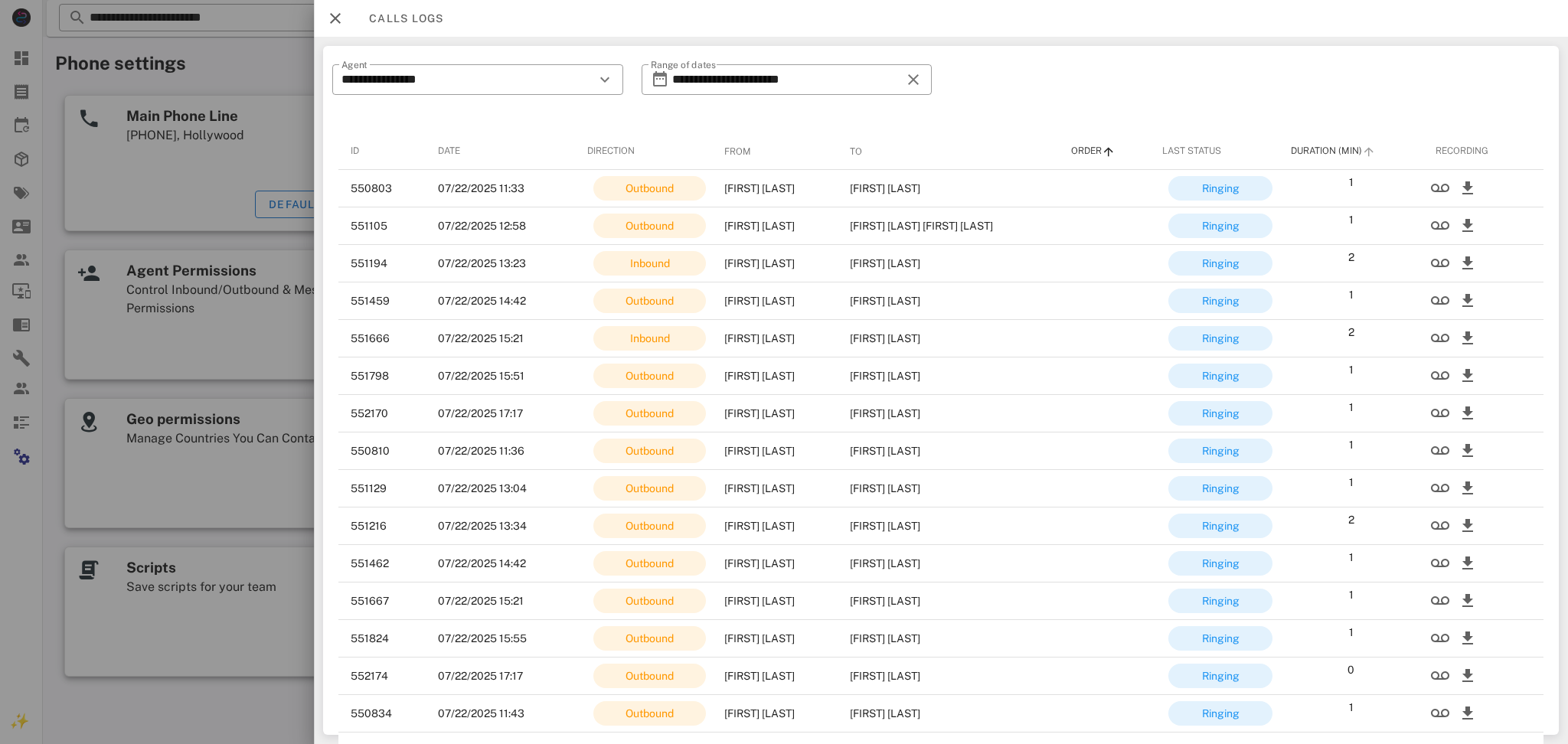 click on "Duration (Min)" at bounding box center [1326, 151] 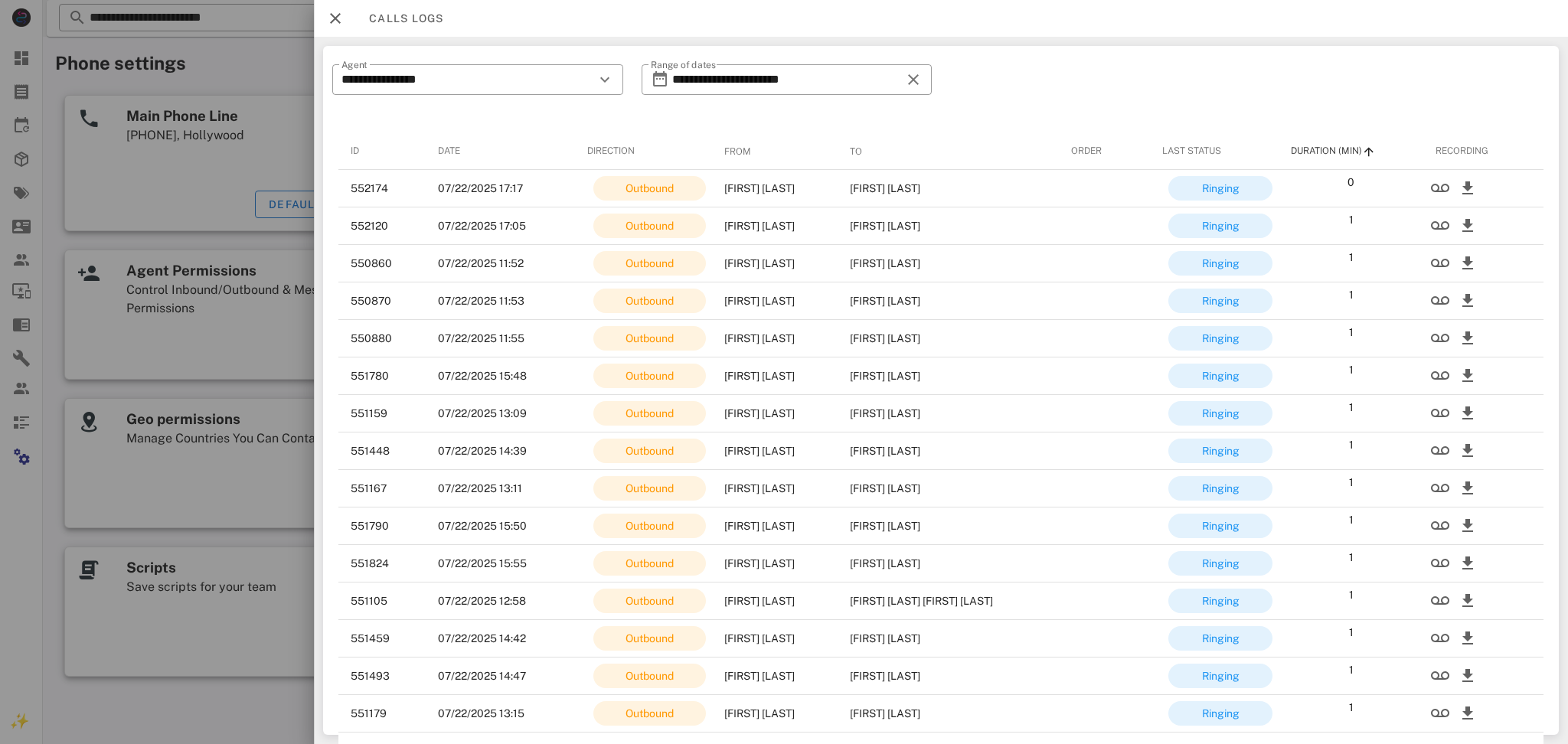 click on "Duration (Min)" at bounding box center (1326, 151) 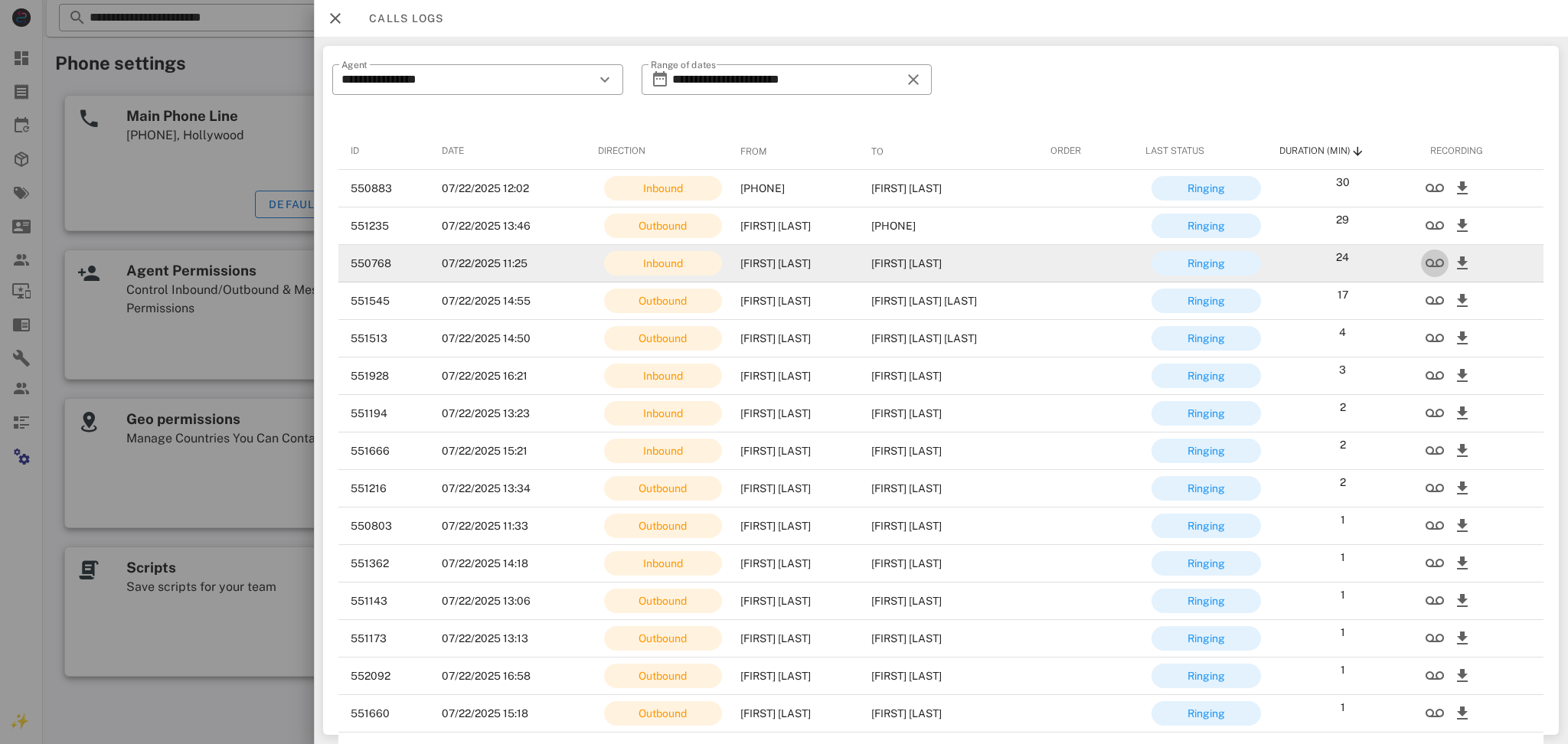 click at bounding box center [1435, 263] 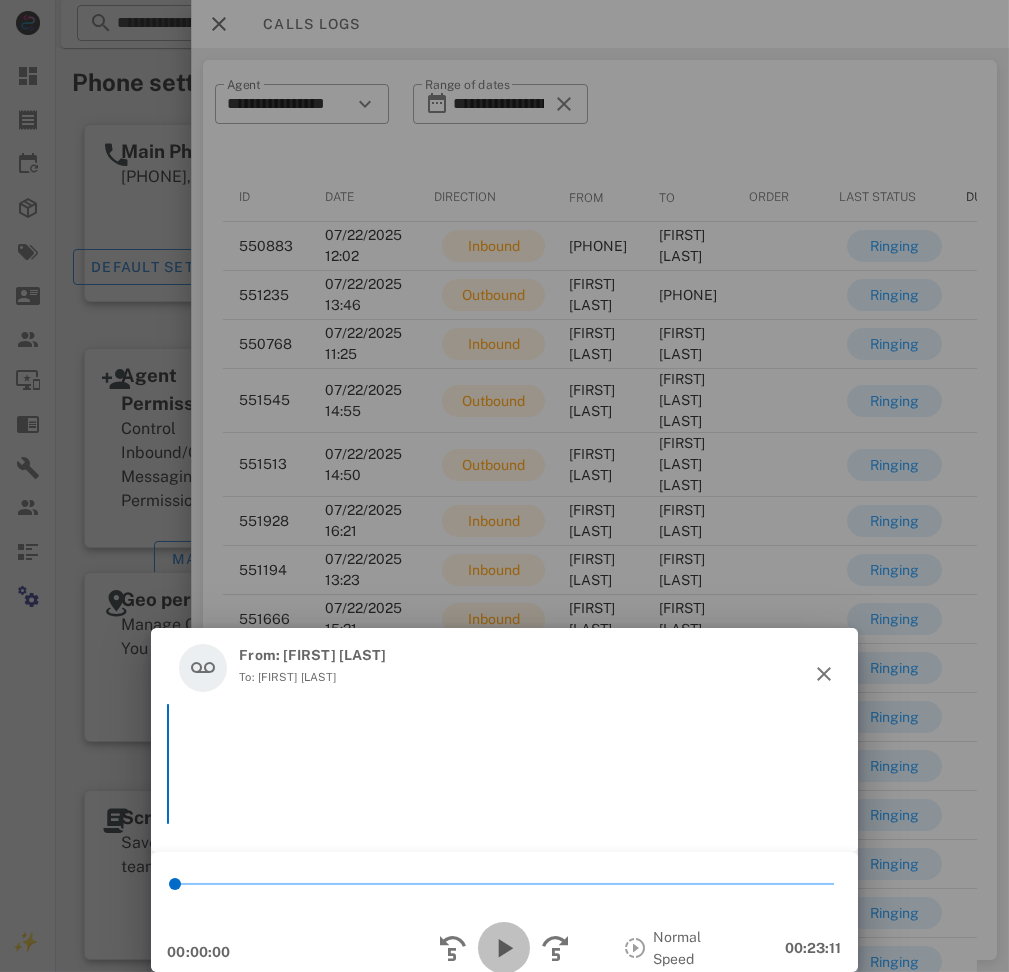 drag, startPoint x: 501, startPoint y: 945, endPoint x: 516, endPoint y: 949, distance: 15.524175 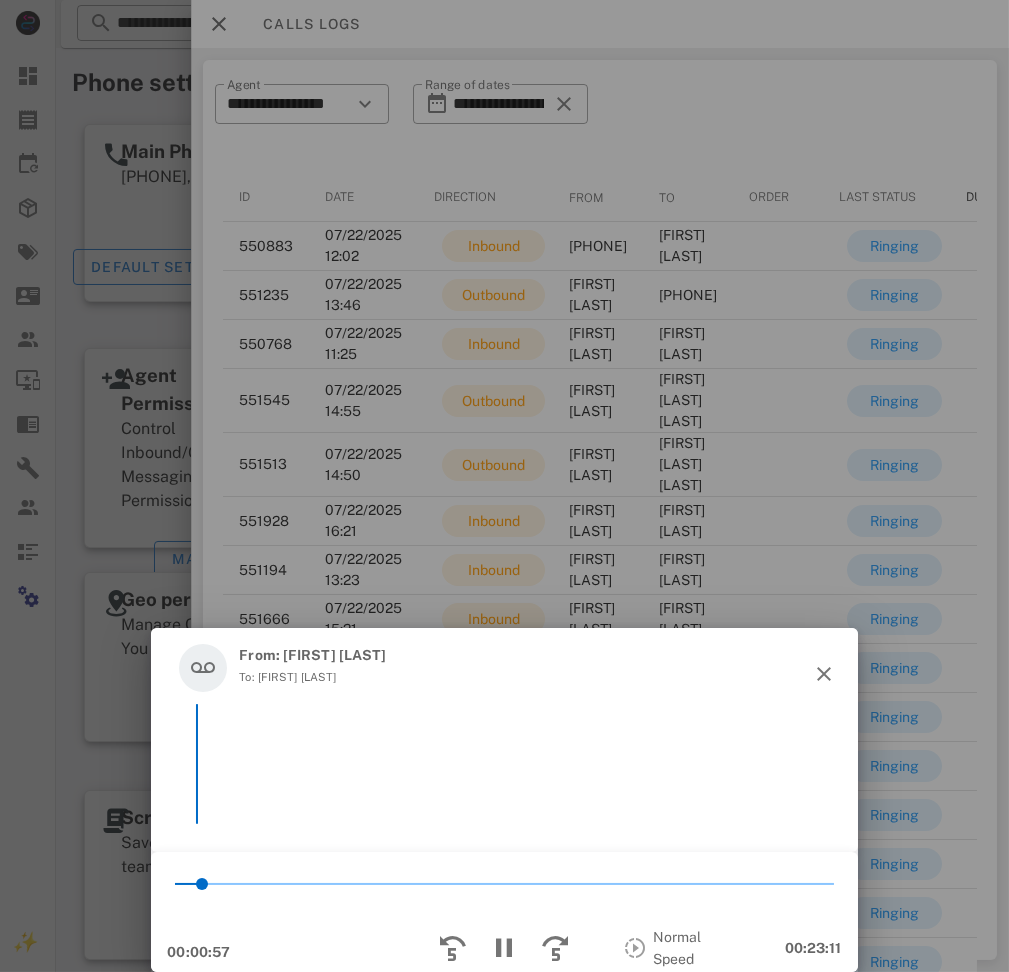 click on "From: RUTH Guillen   To: Valentina Tellez" at bounding box center [504, 668] 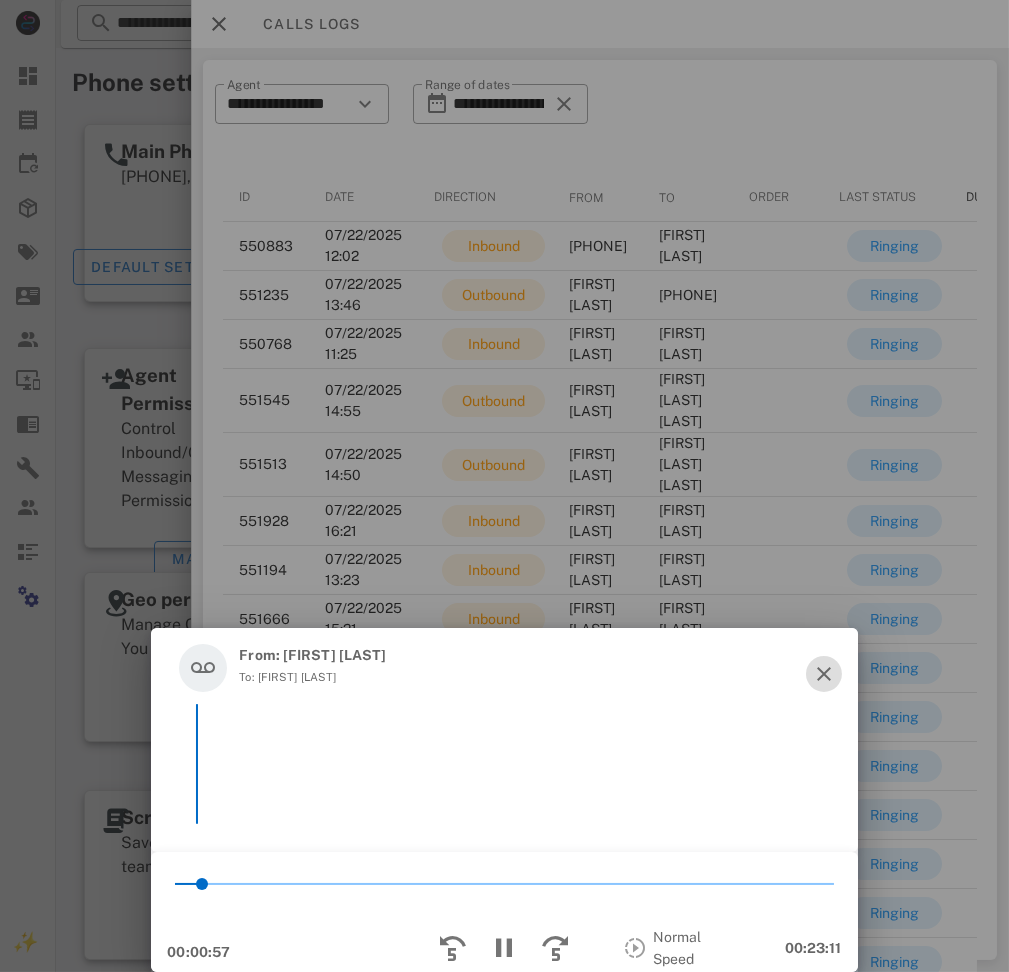 click at bounding box center (824, 674) 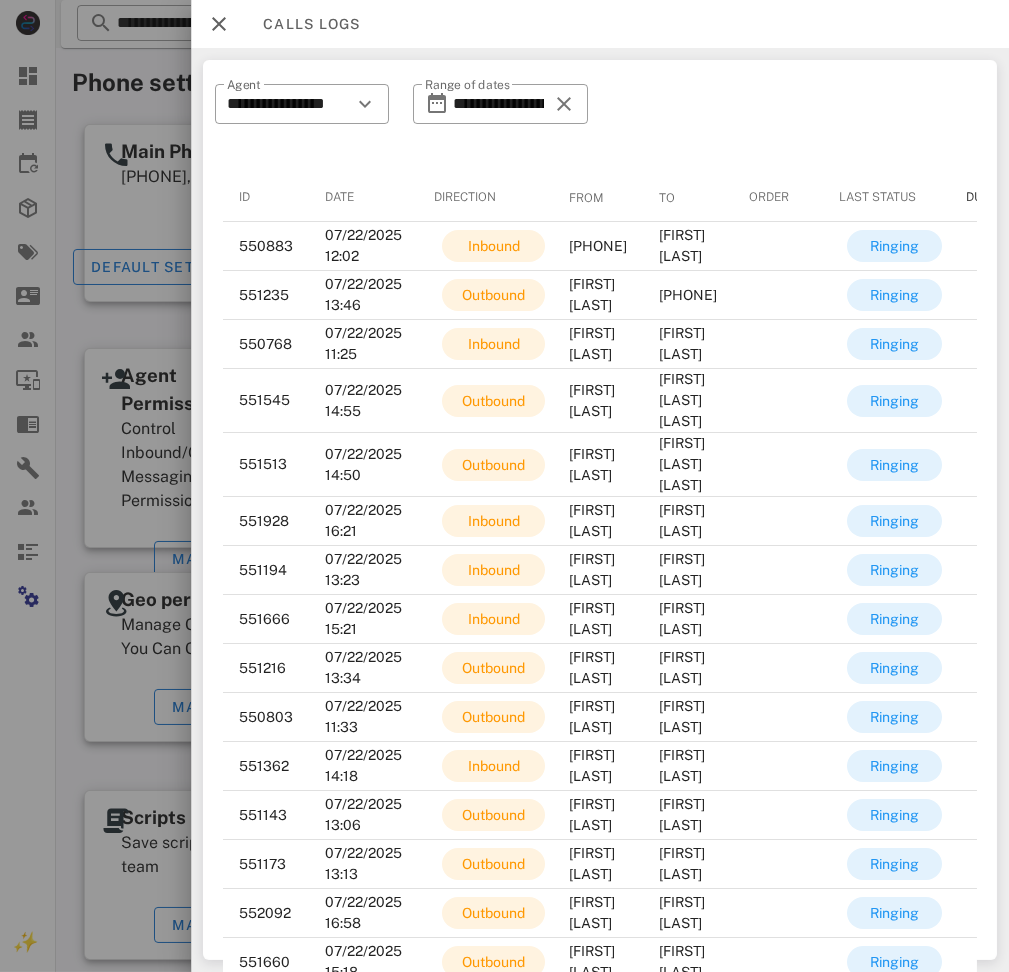 scroll, scrollTop: 87, scrollLeft: 0, axis: vertical 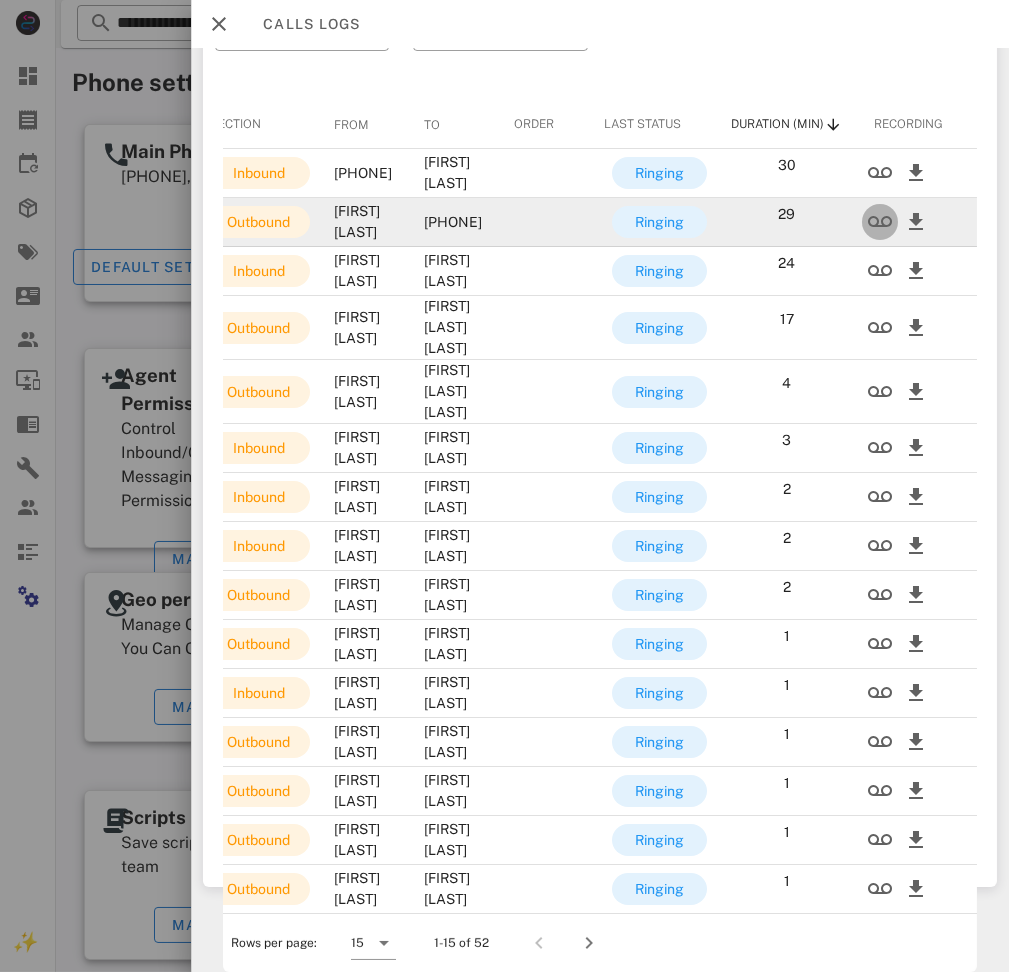click at bounding box center [880, 222] 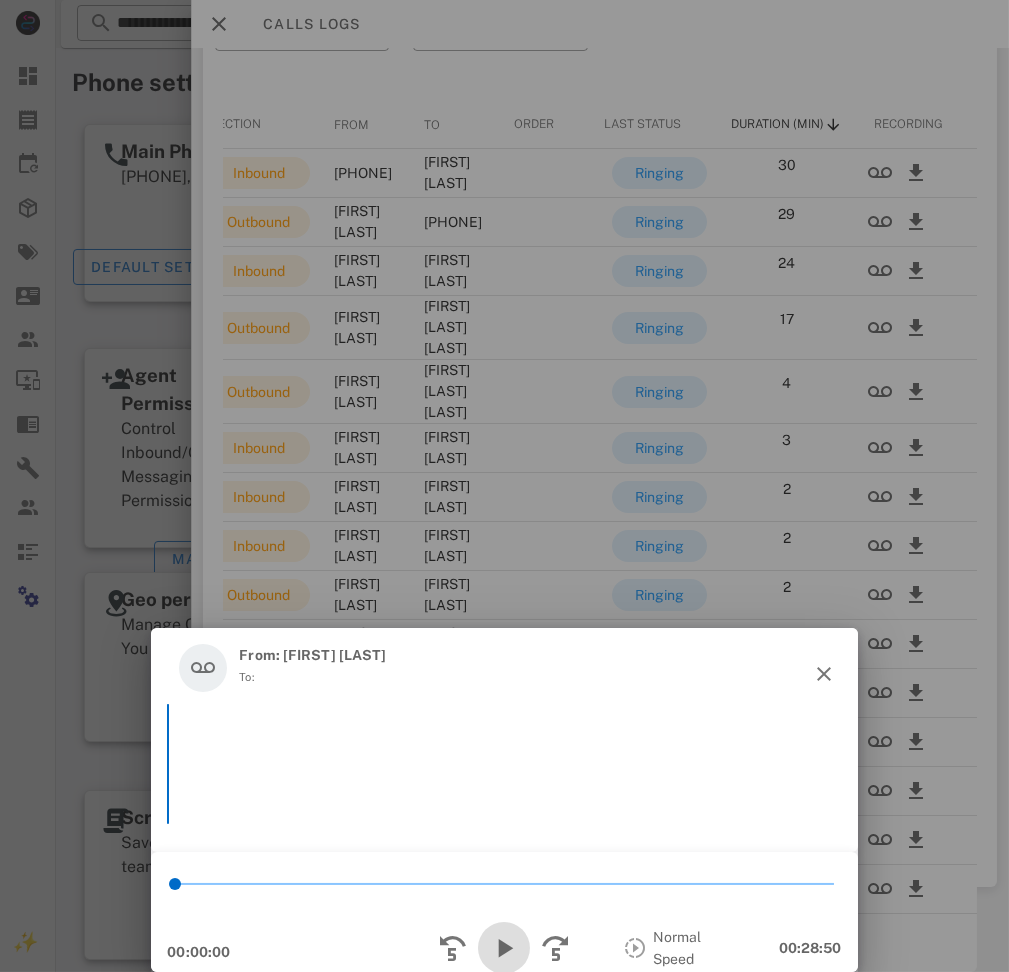 click at bounding box center (504, 948) 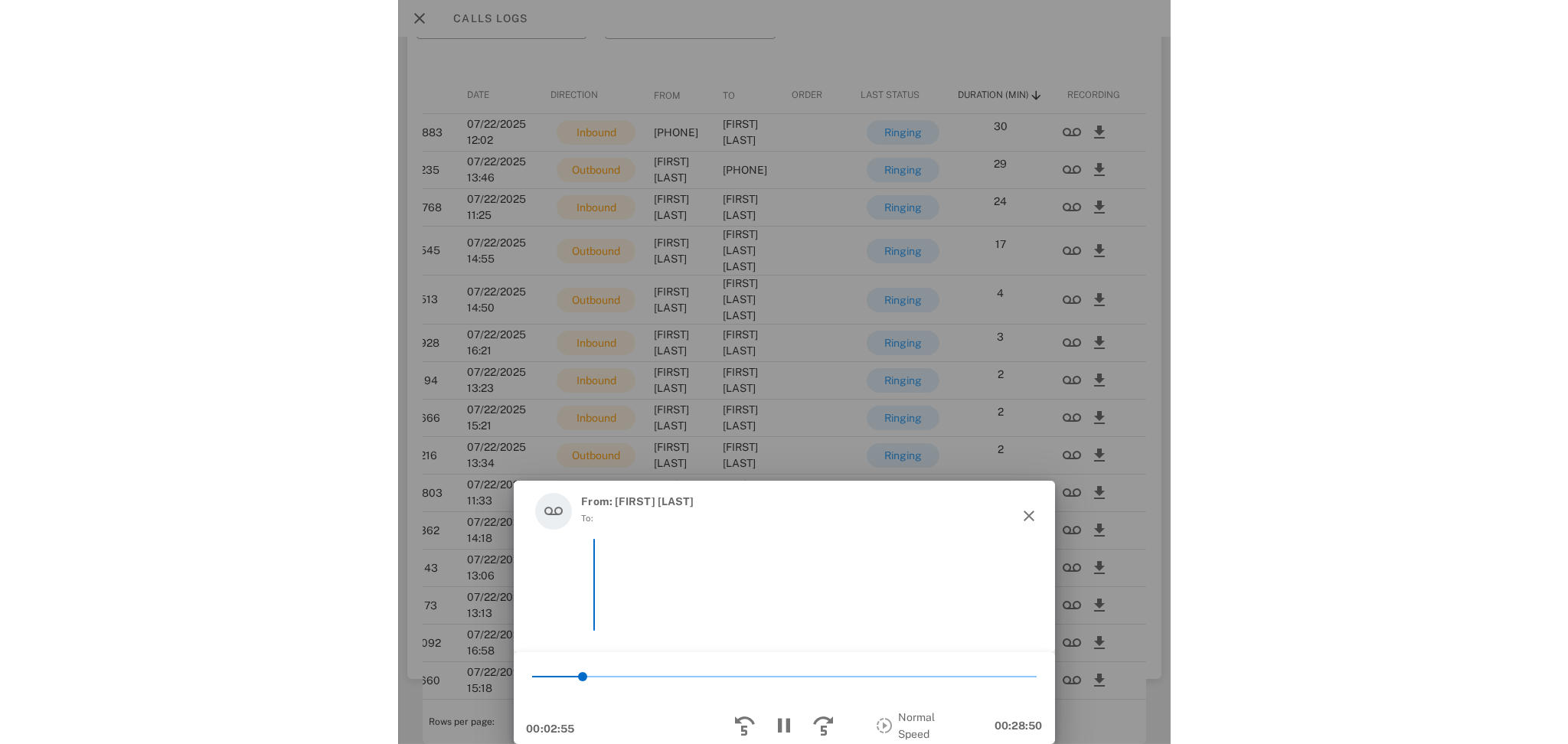 scroll, scrollTop: 0, scrollLeft: 0, axis: both 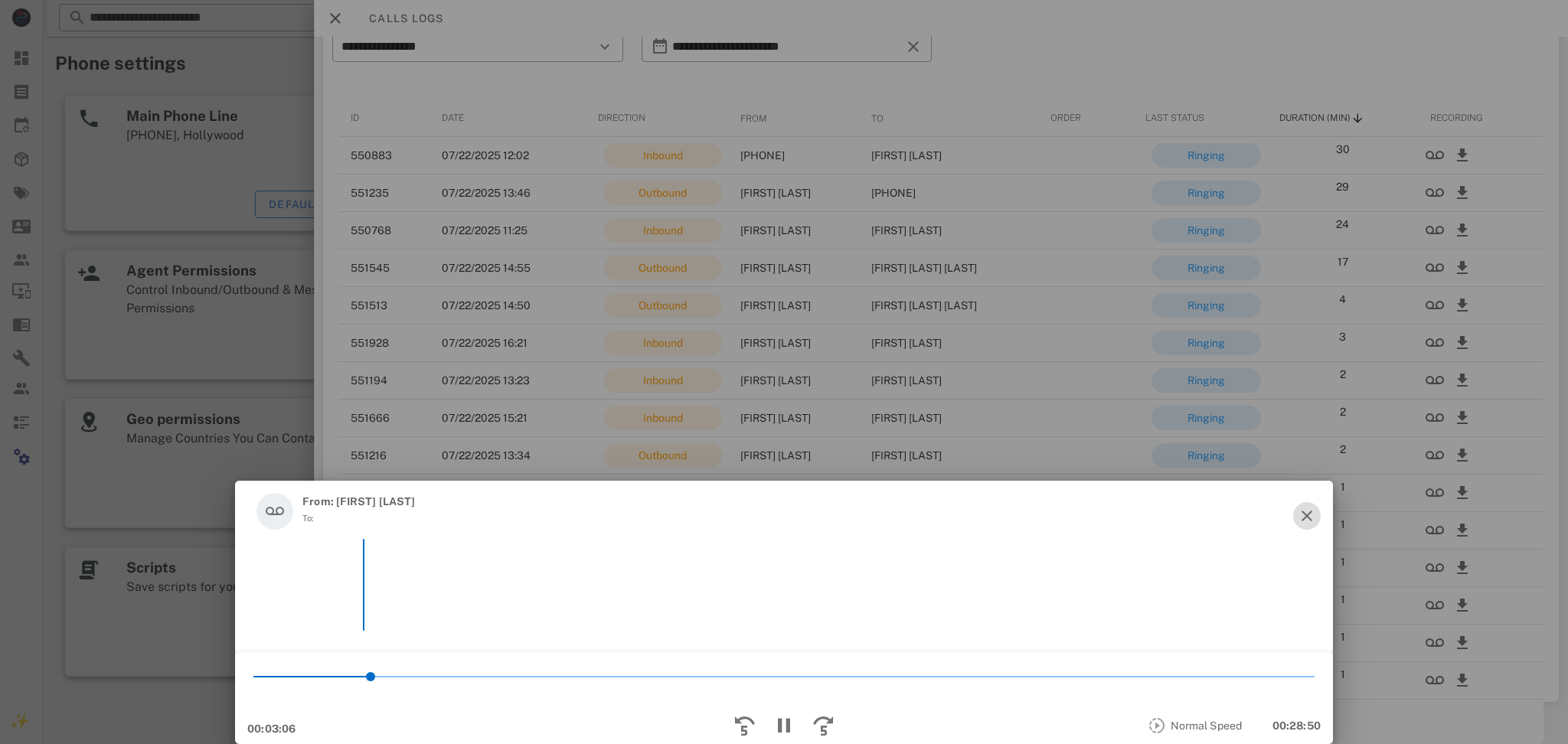 click at bounding box center (1307, 516) 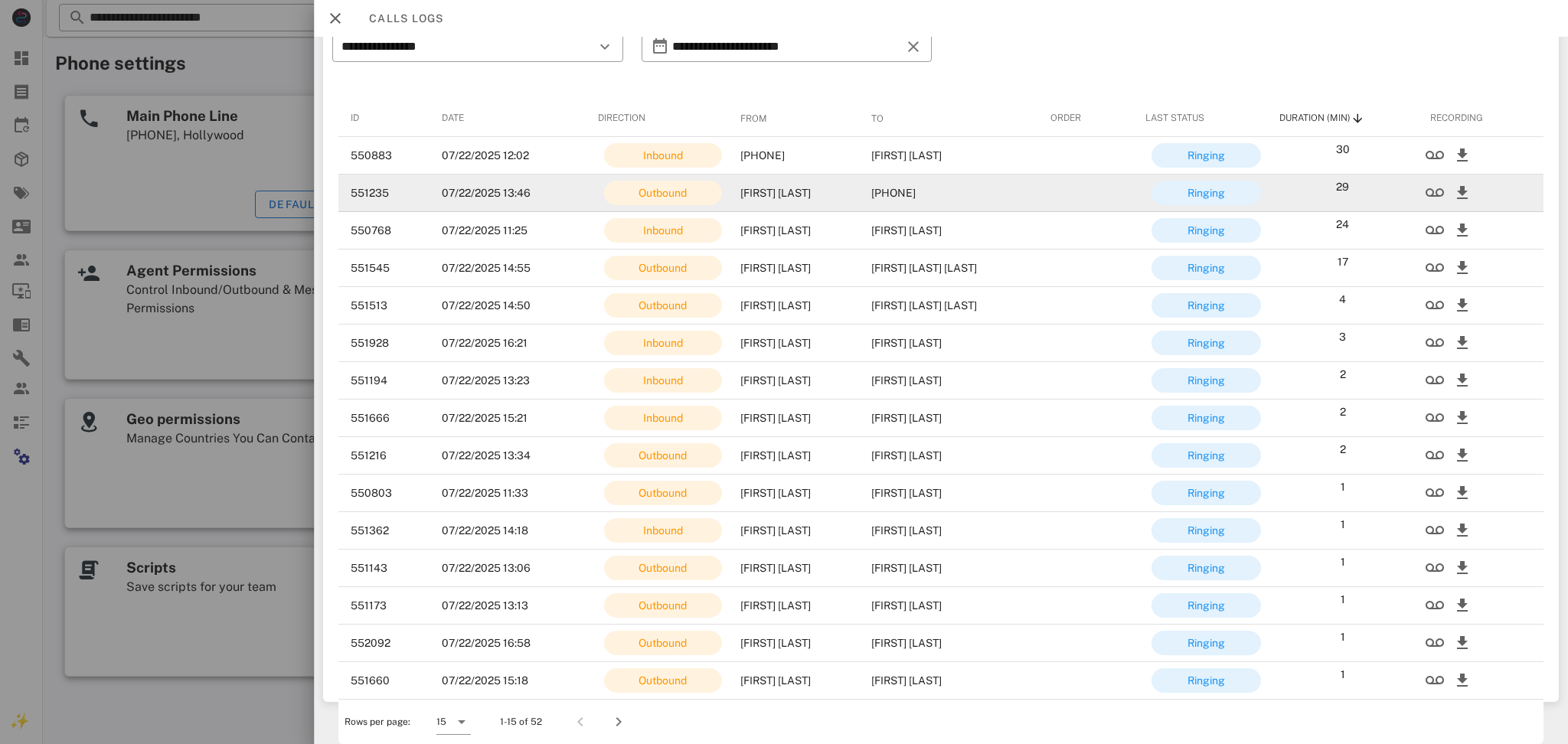 click on "+14073535981" at bounding box center (948, 193) 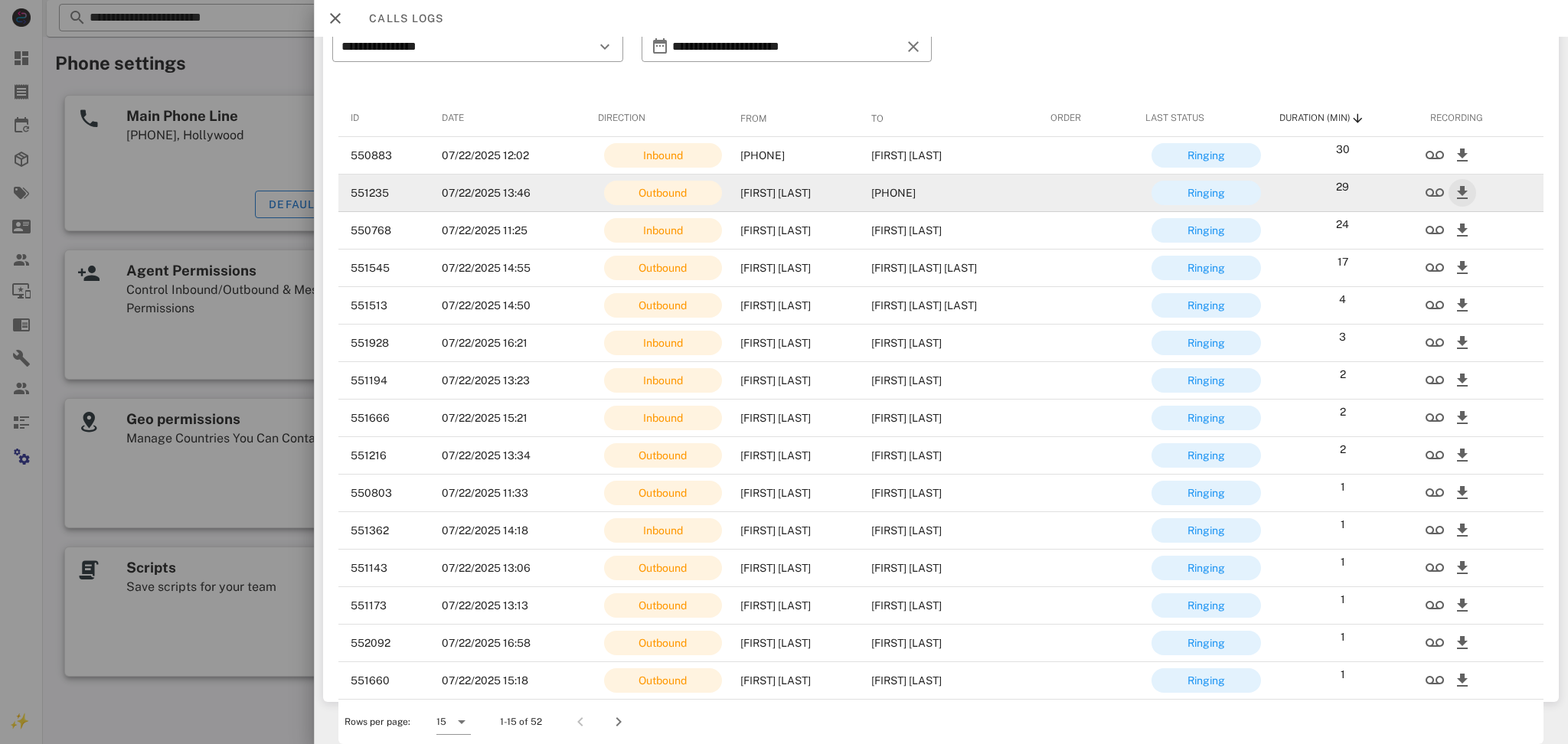 copy on "14073535981" 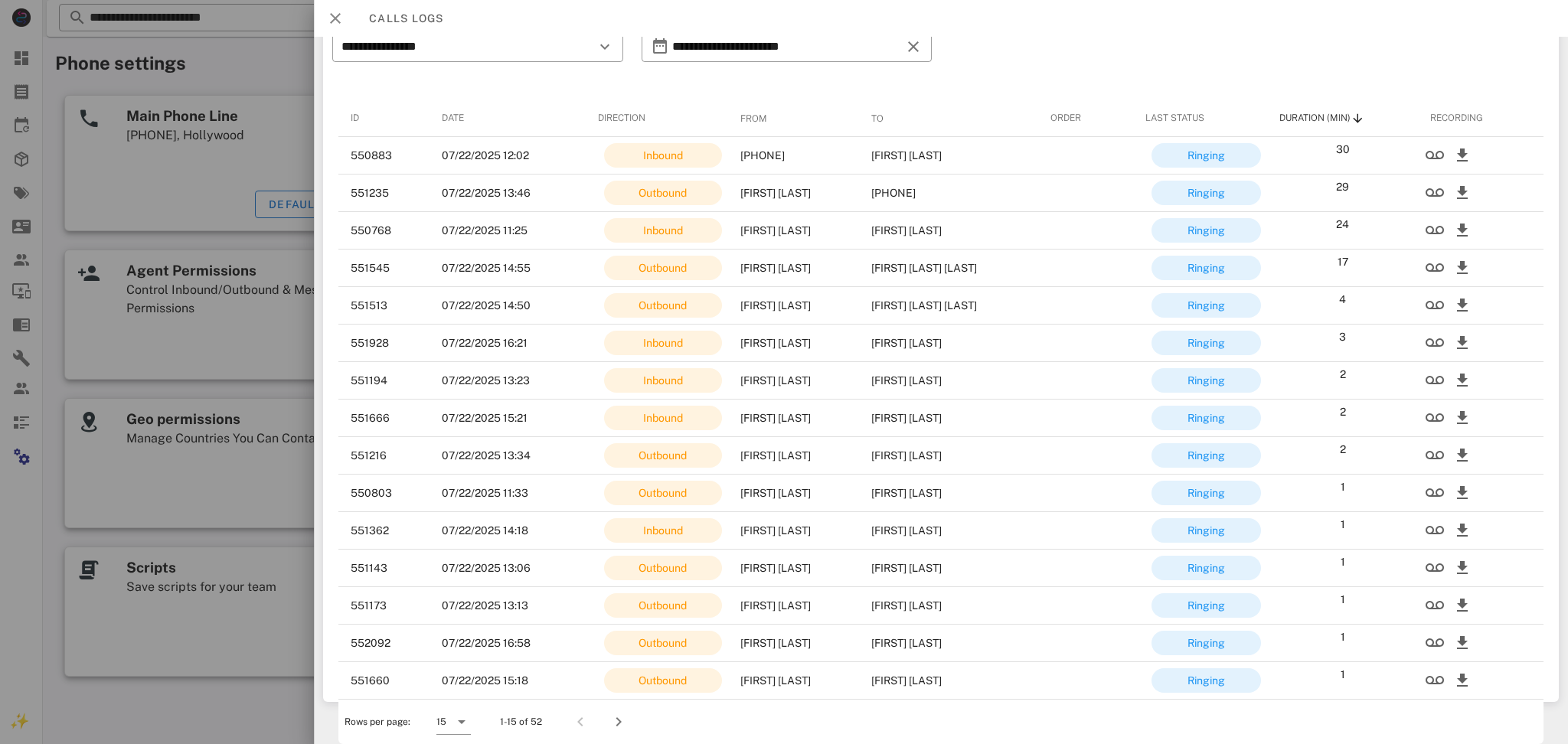 click at bounding box center [335, 18] 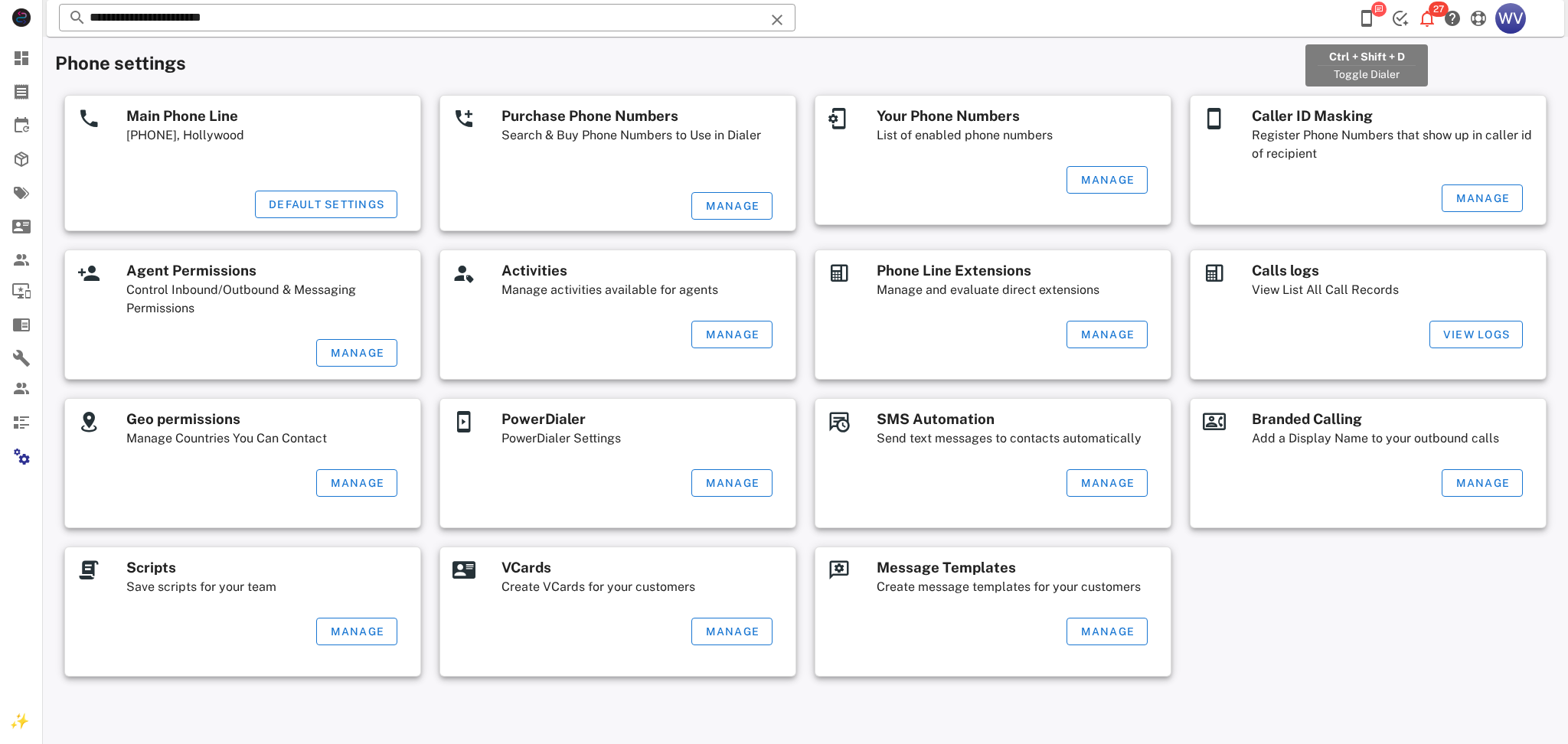click at bounding box center (1367, 18) 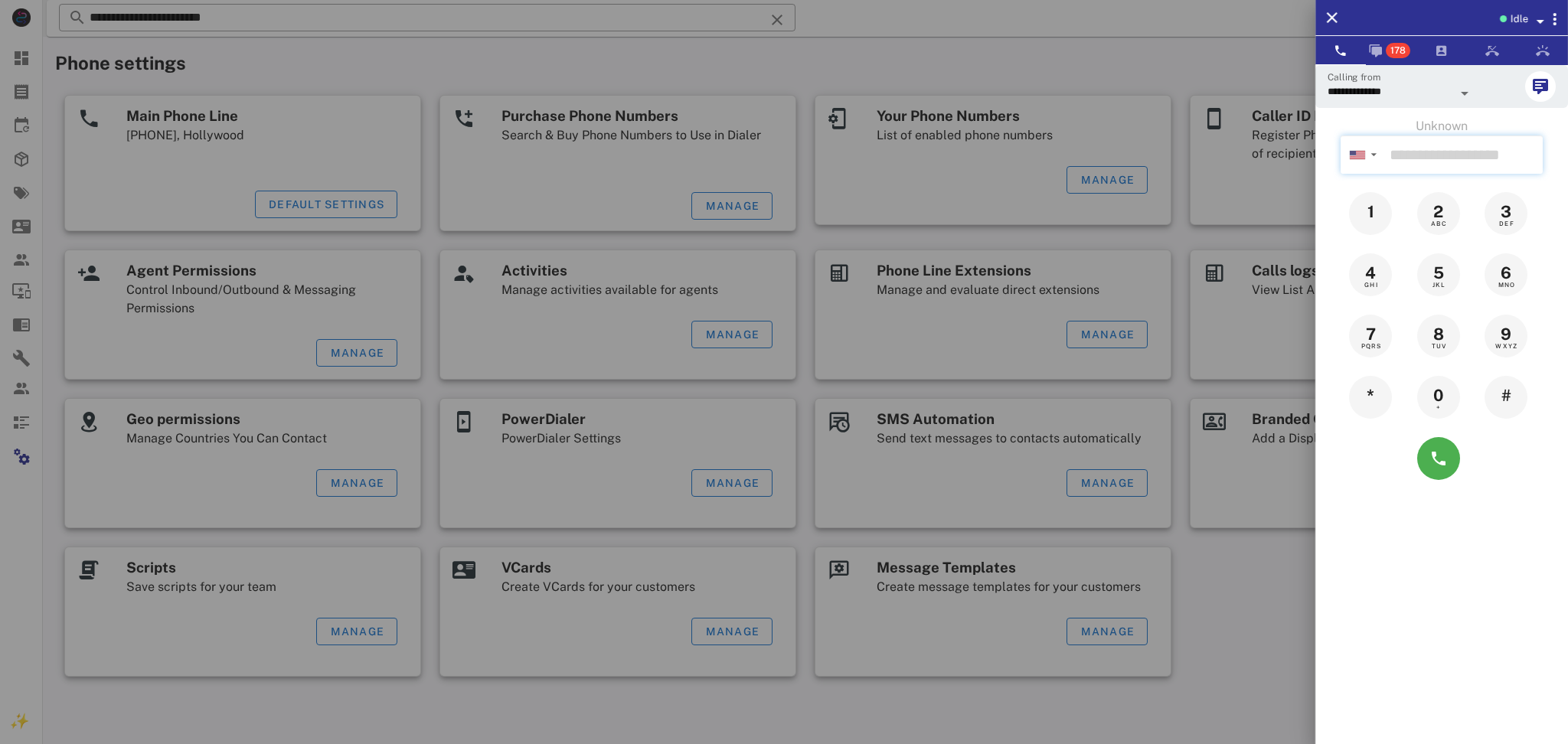 click at bounding box center [1463, 155] 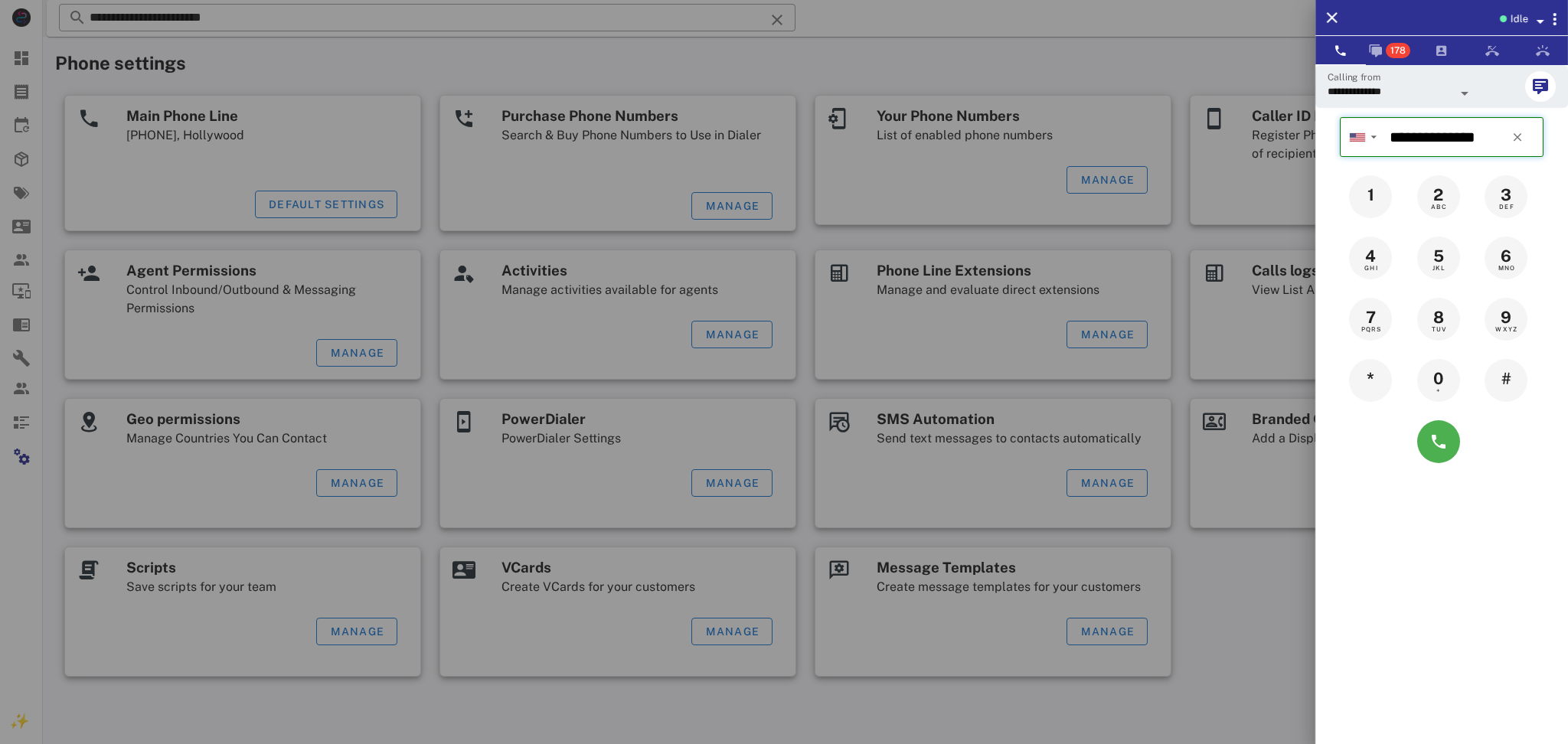 type on "**********" 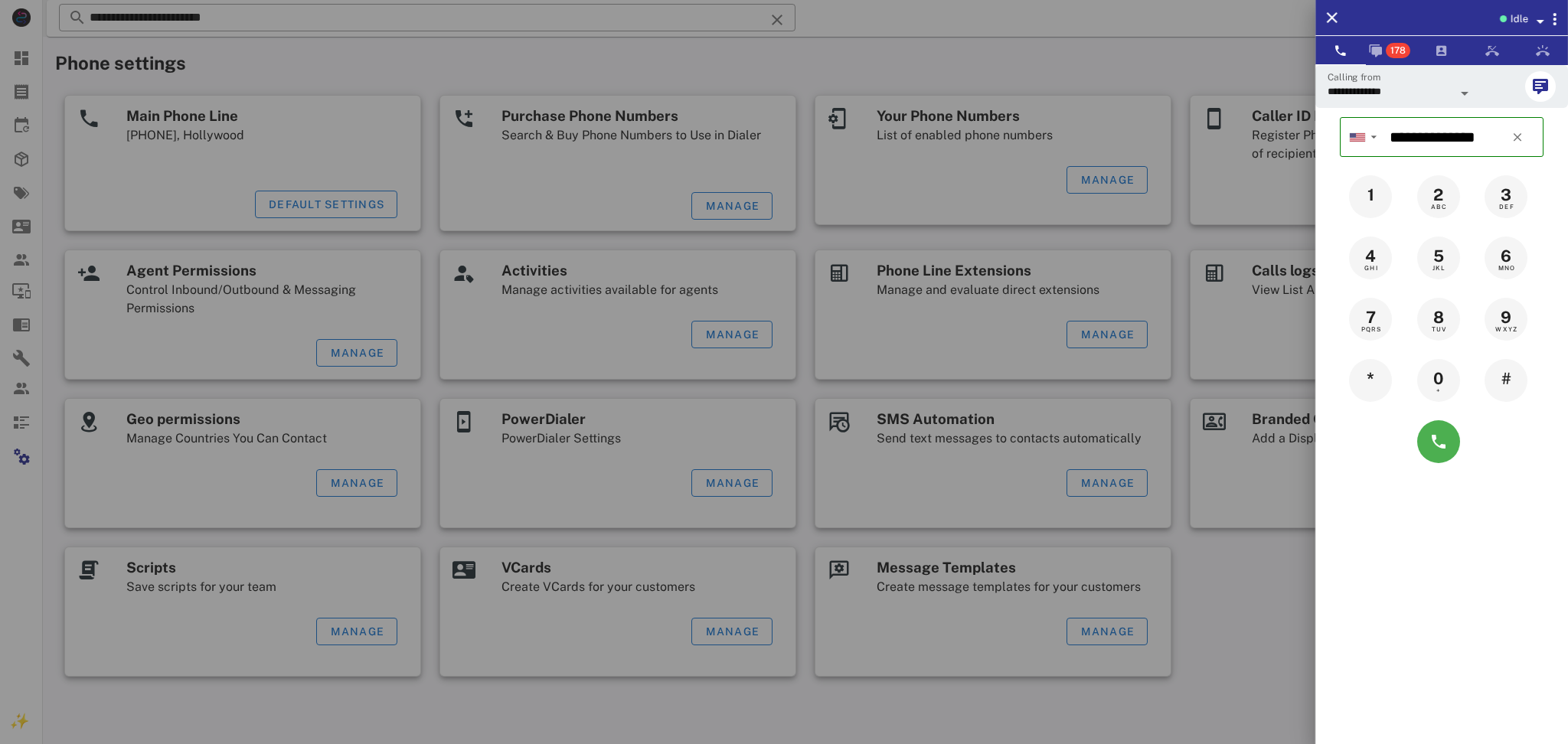 click at bounding box center (784, 372) 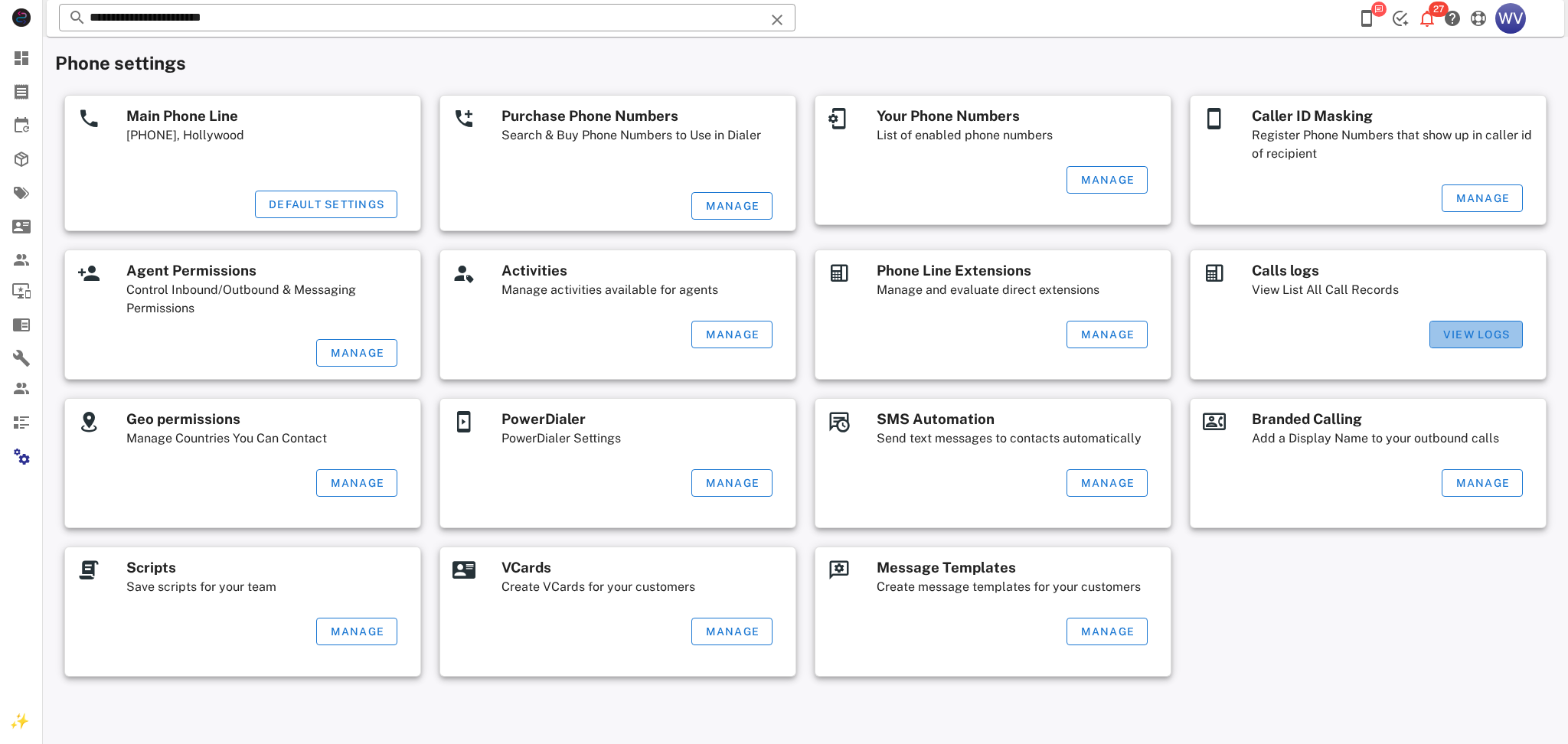 click on "View Logs" at bounding box center [1476, 334] 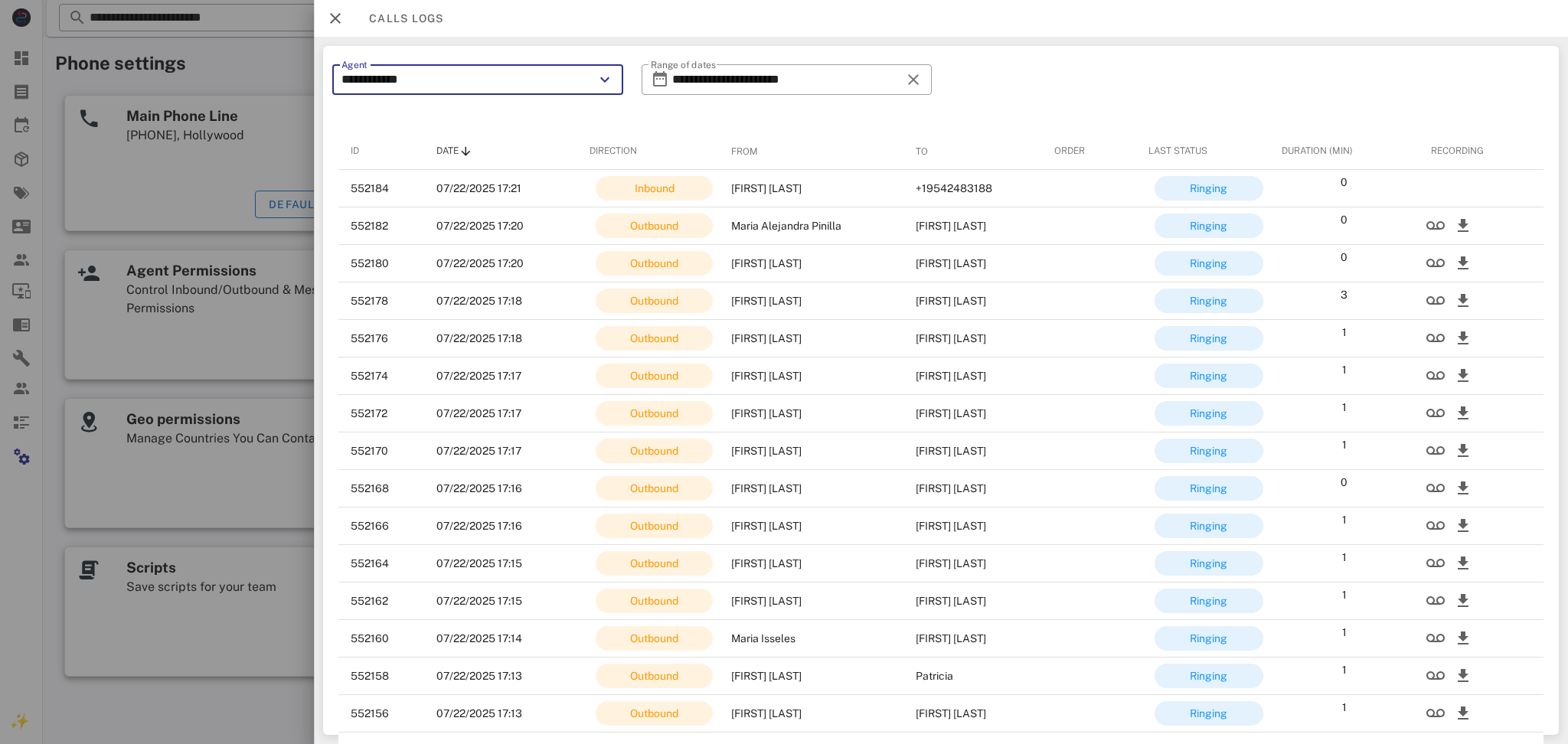 click on "**********" at bounding box center (467, 80) 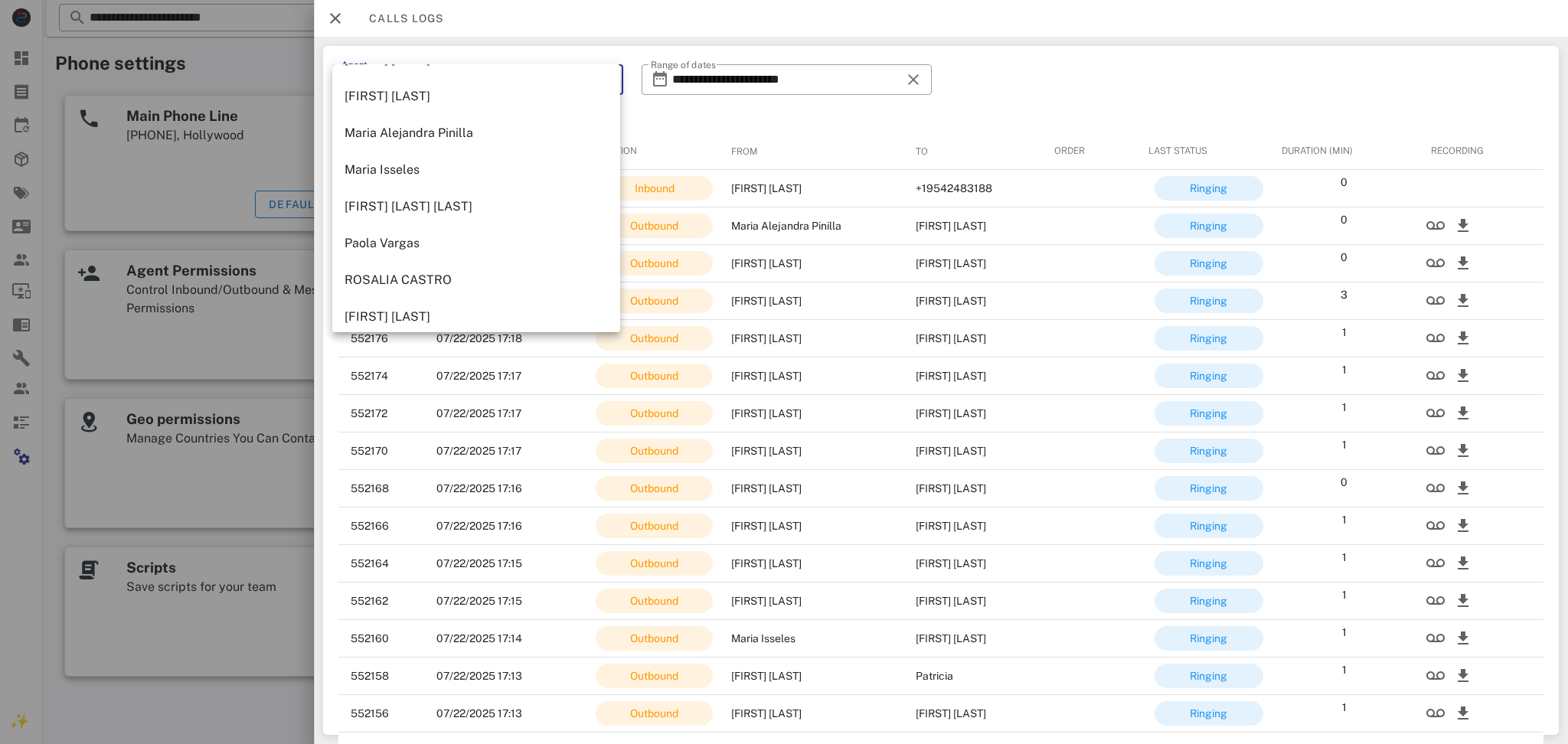 scroll, scrollTop: 612, scrollLeft: 0, axis: vertical 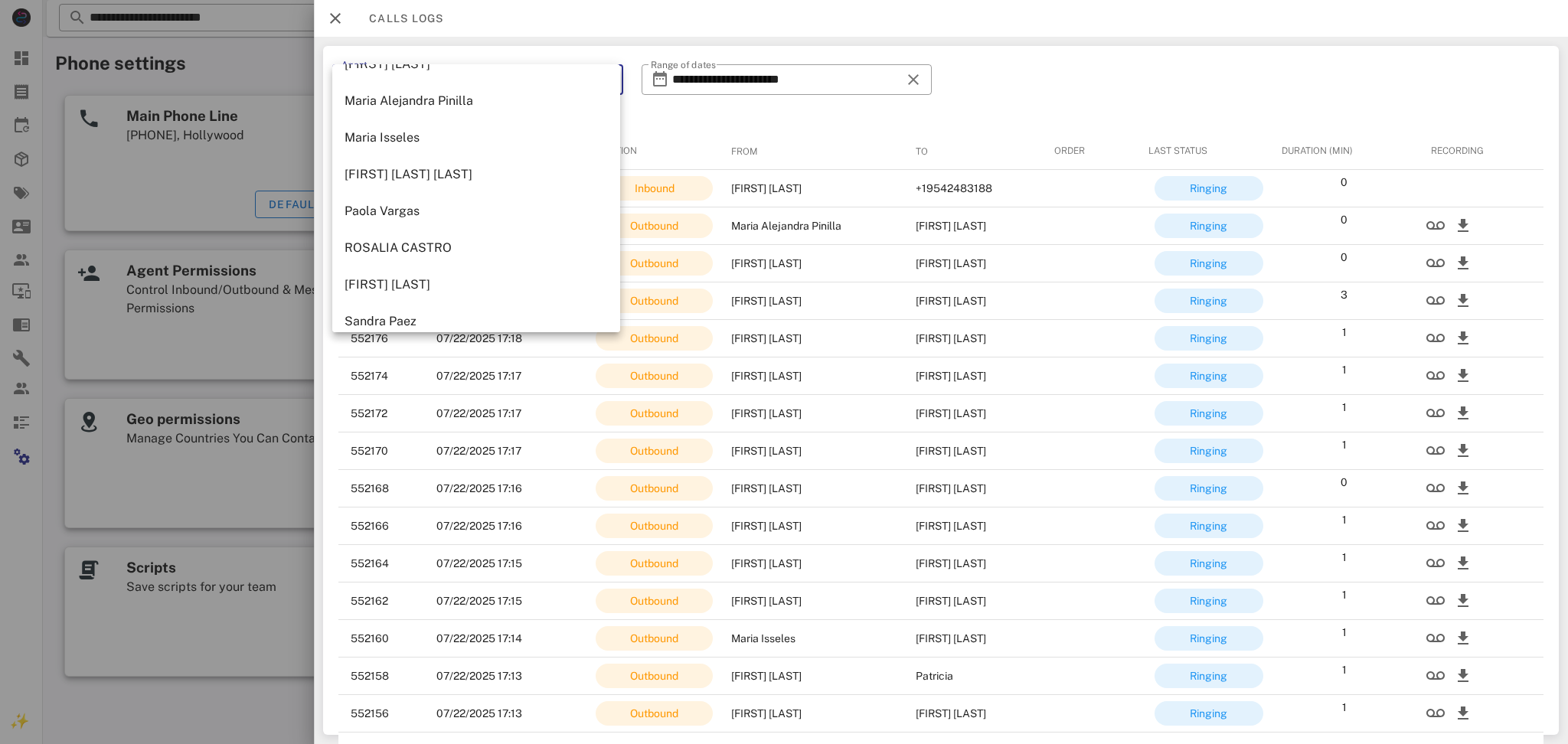 click on "[FIRST] [LAST]" at bounding box center [476, 174] 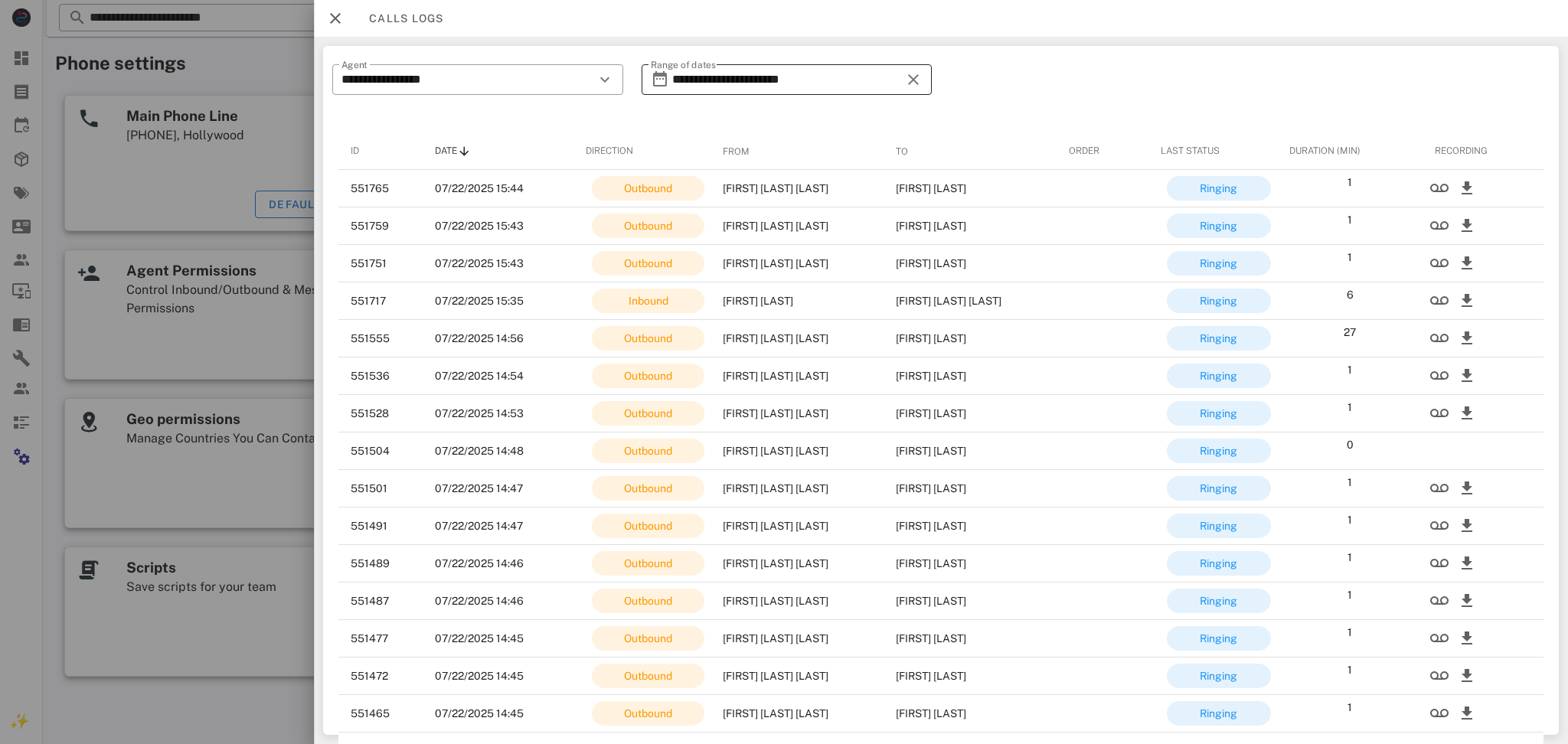 click on "**********" at bounding box center (786, 80) 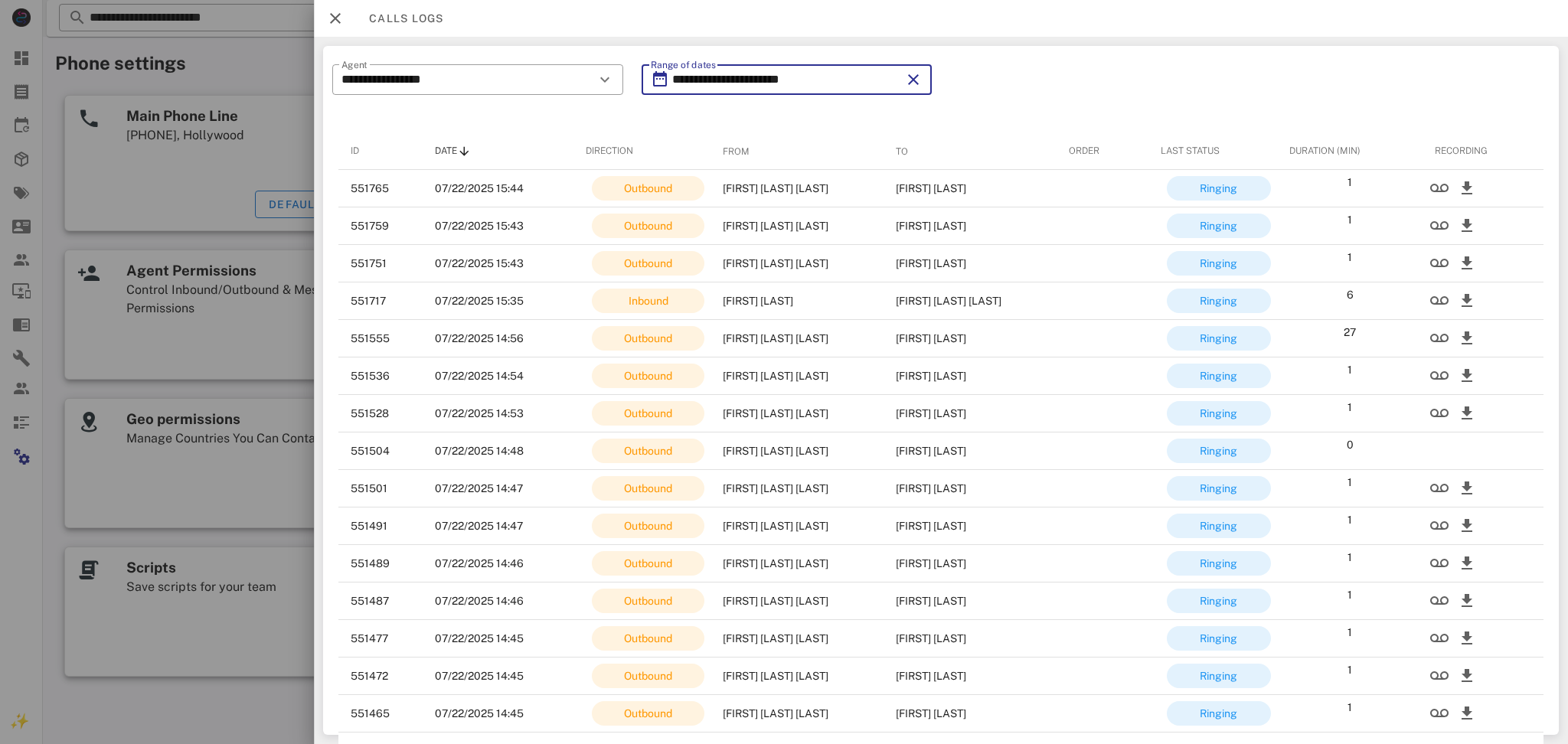 click on "**********" at bounding box center [786, 90] 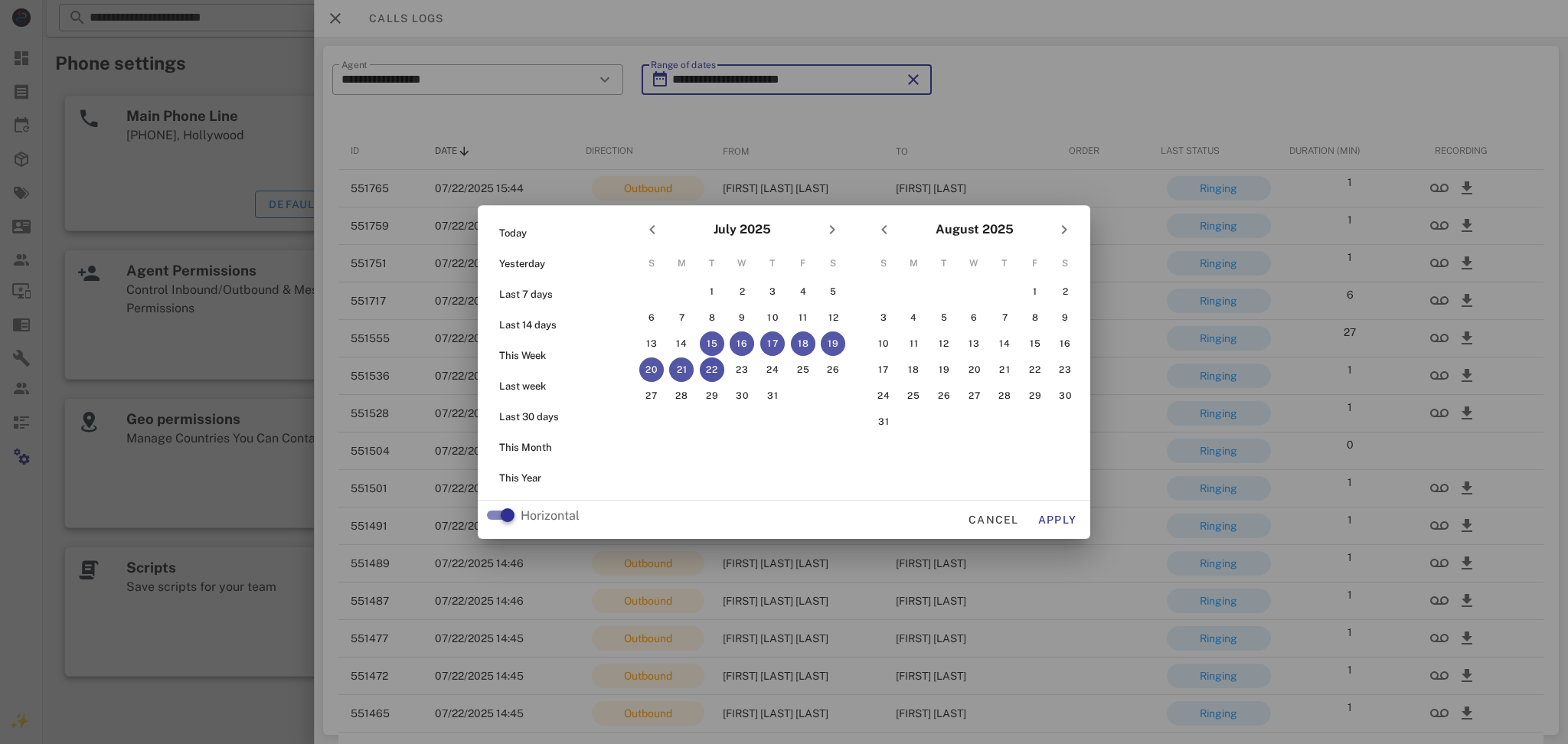 click on "22" at bounding box center (712, 370) 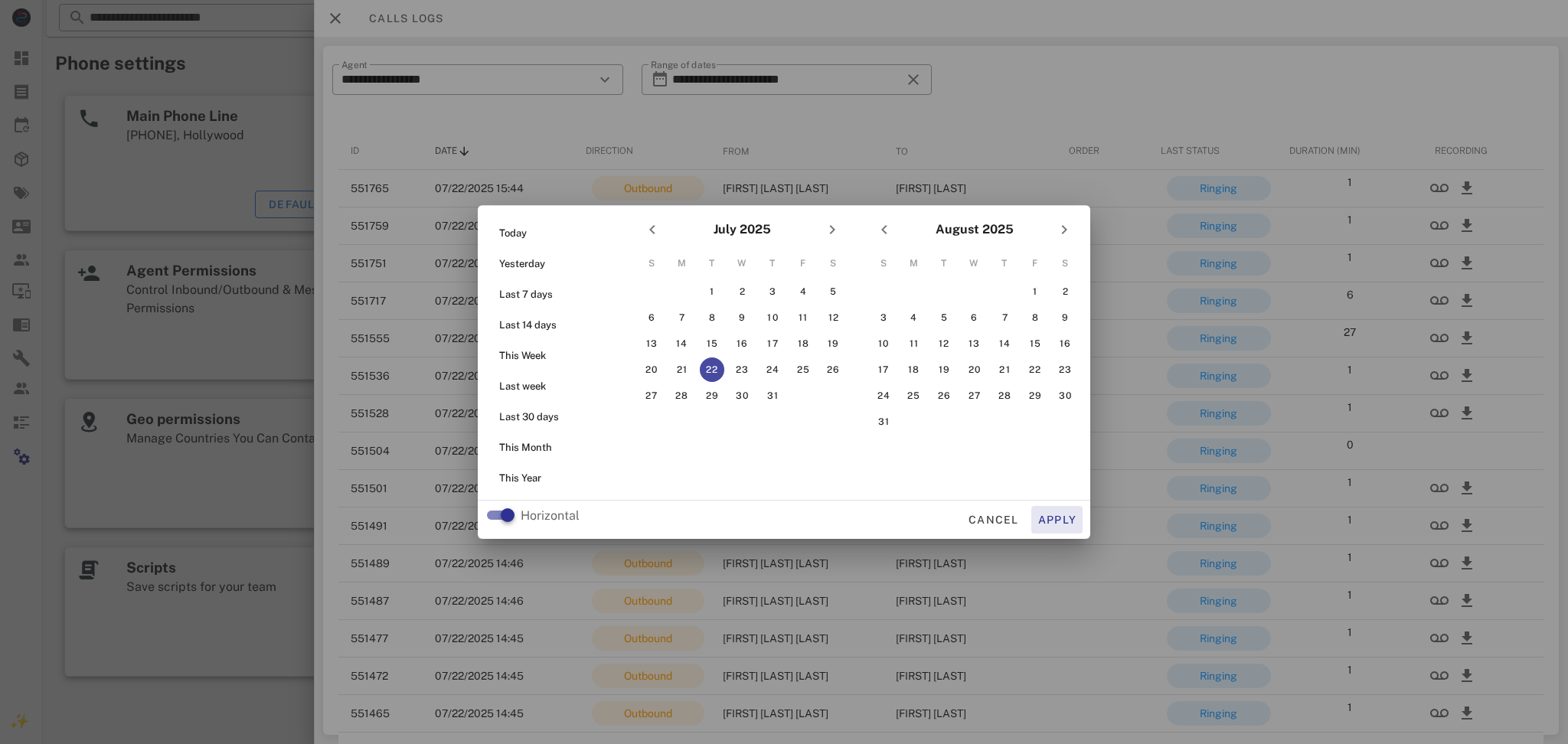 click on "Apply" at bounding box center [1057, 520] 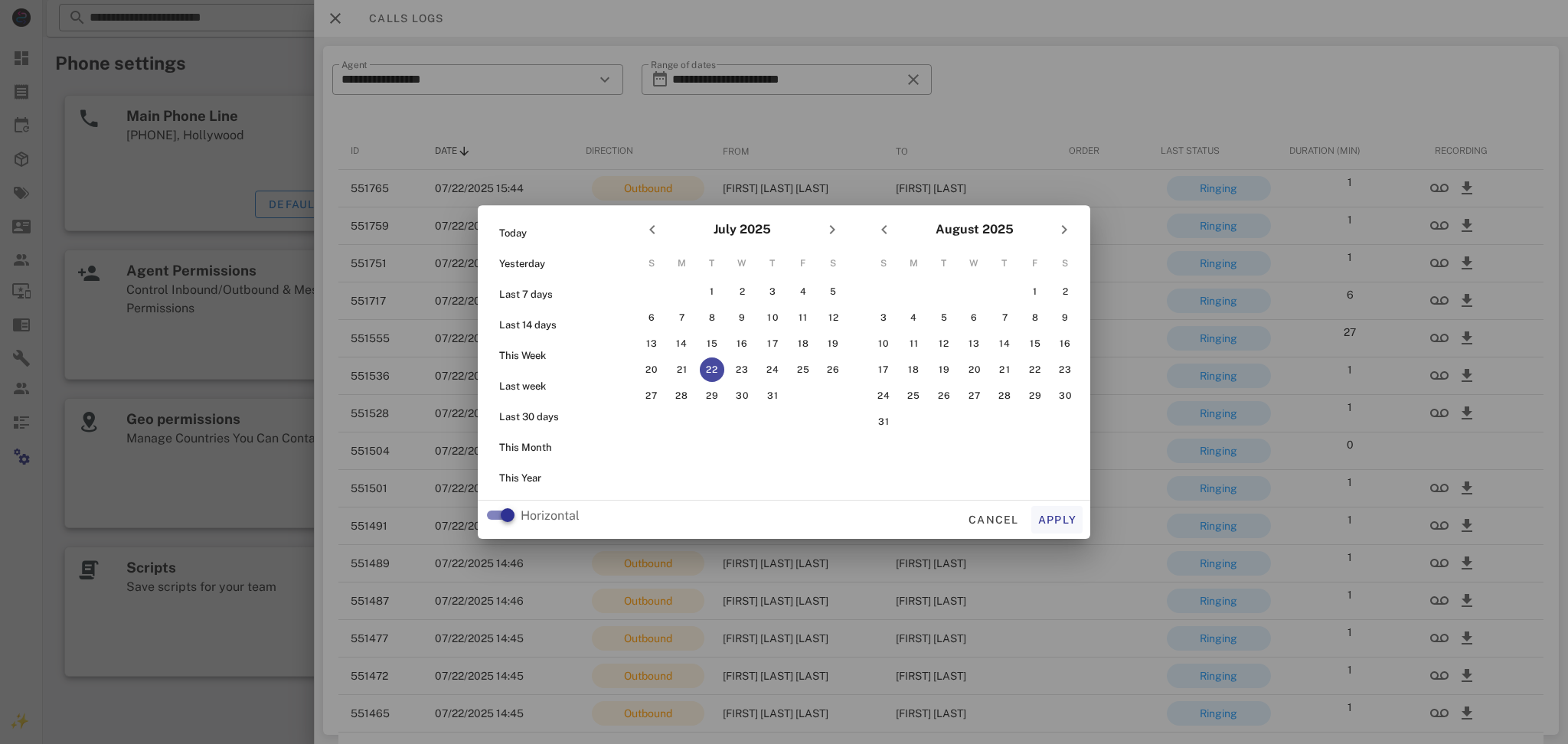 type on "**********" 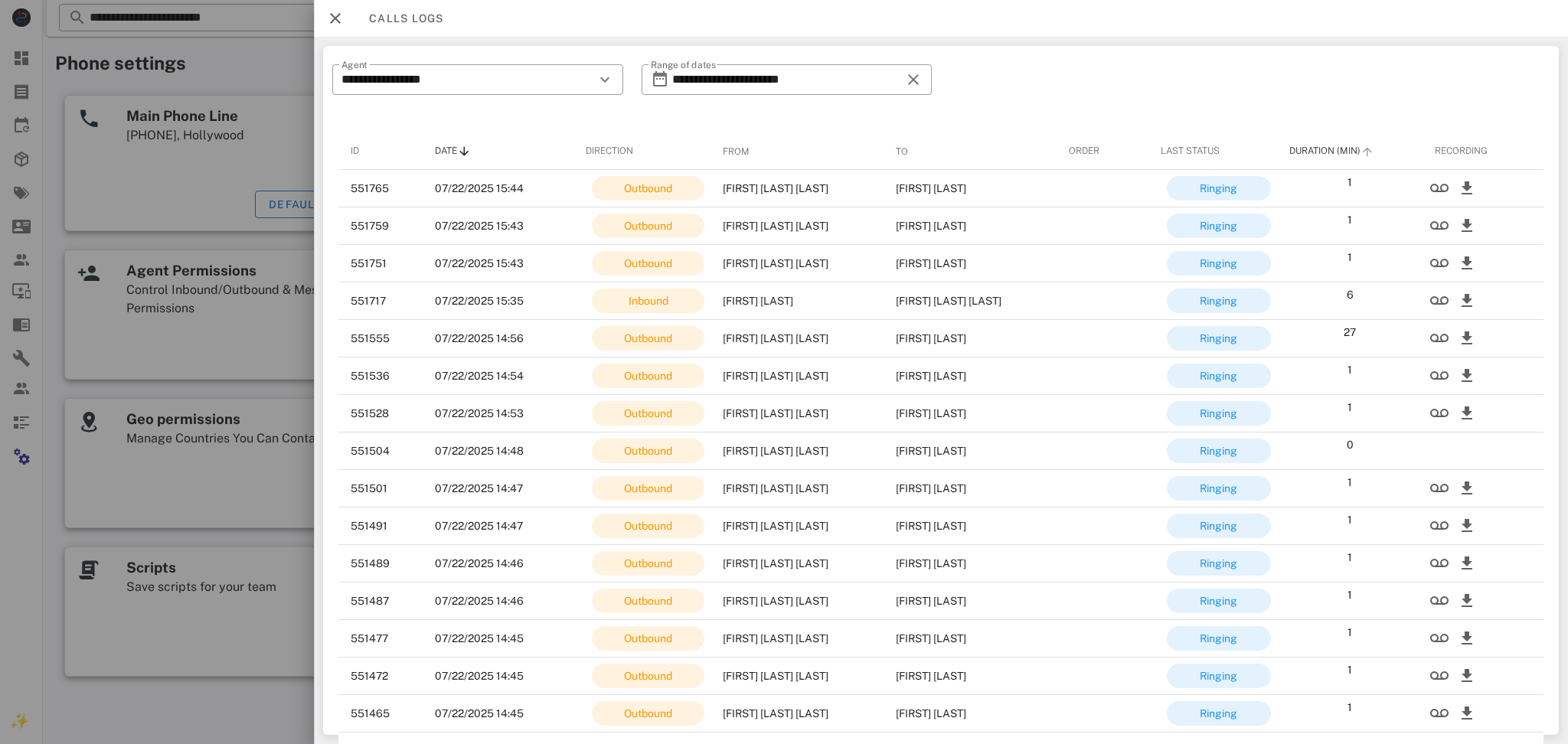 click on "Duration (Min)" at bounding box center [1350, 152] 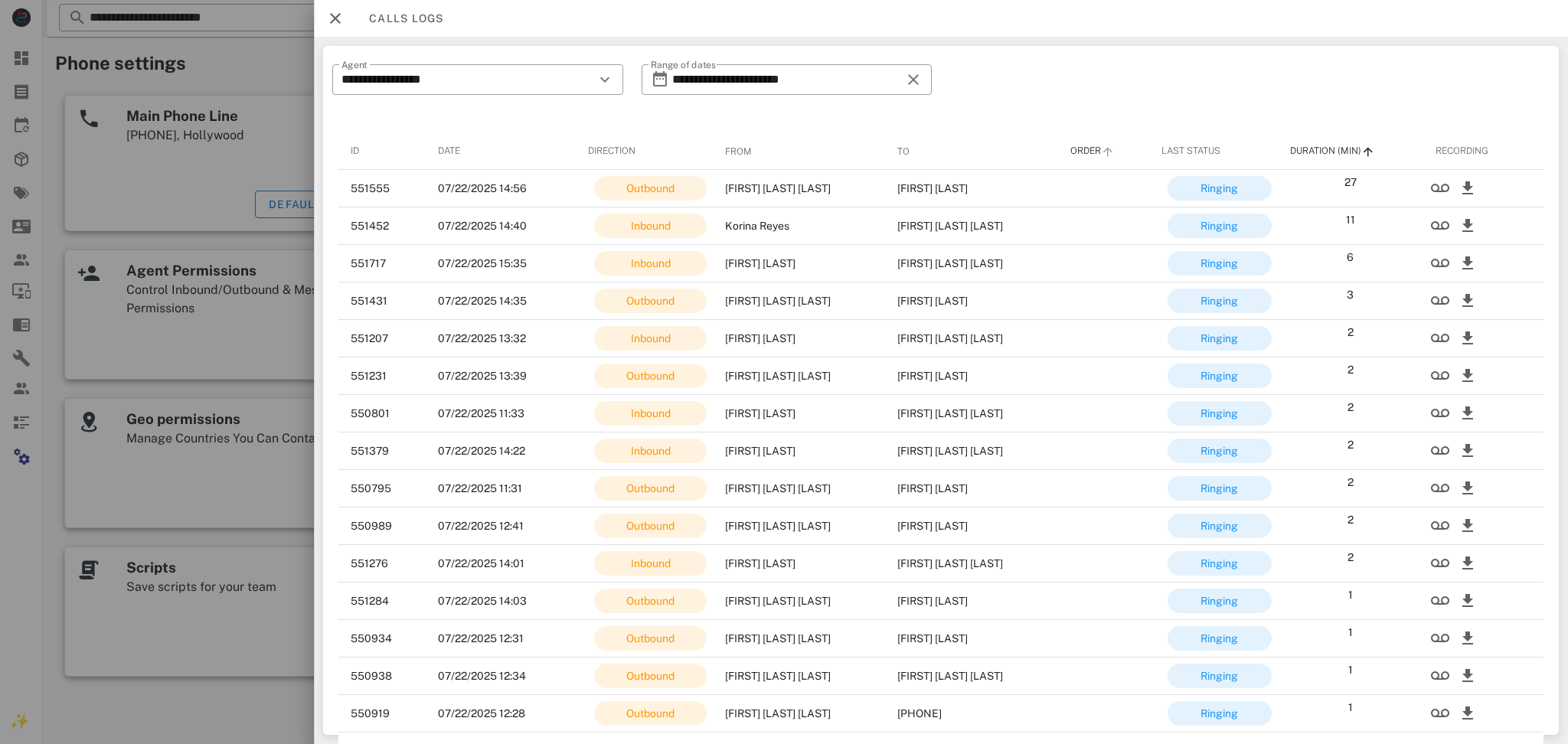 click on "Order" at bounding box center [1102, 152] 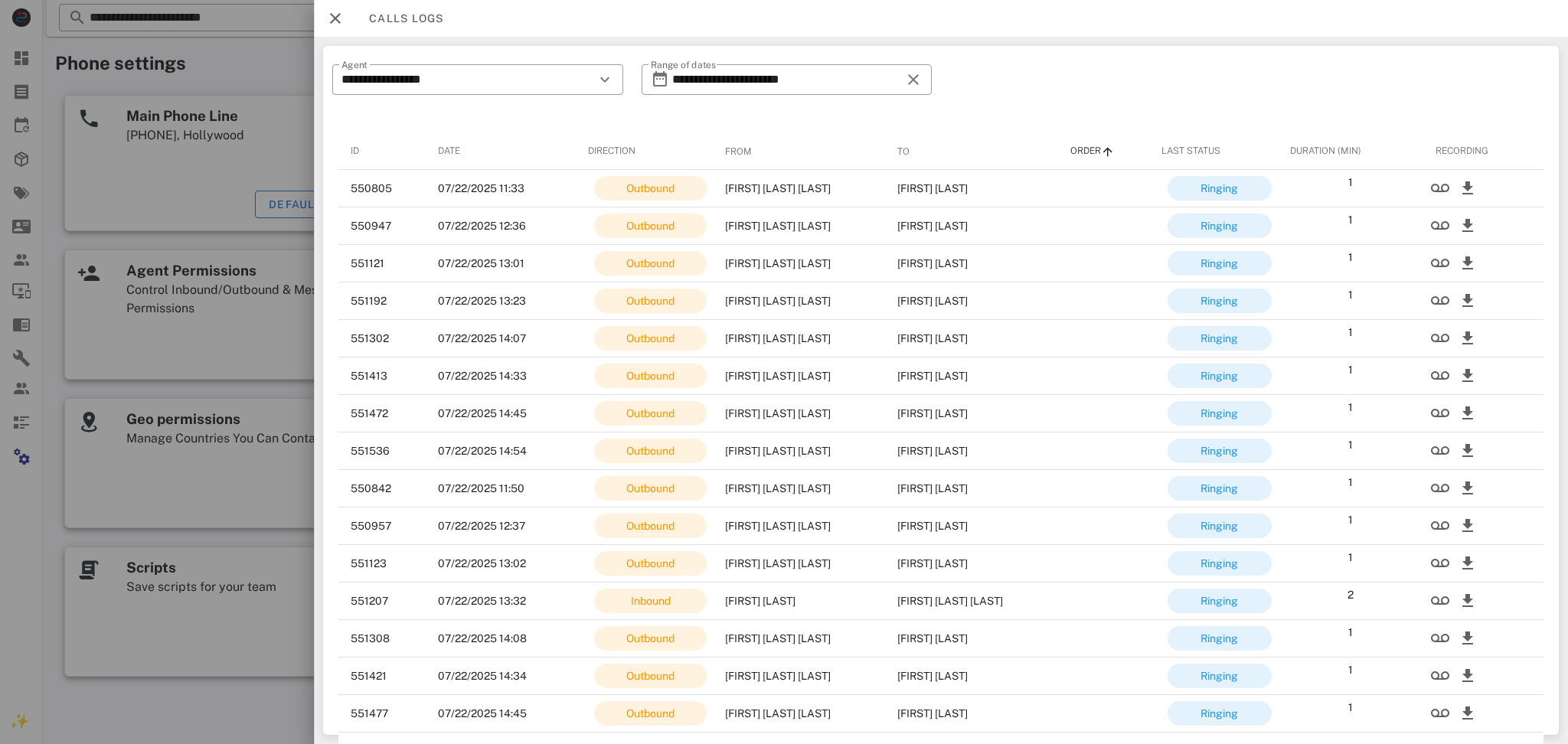 click on "Order" at bounding box center (1102, 152) 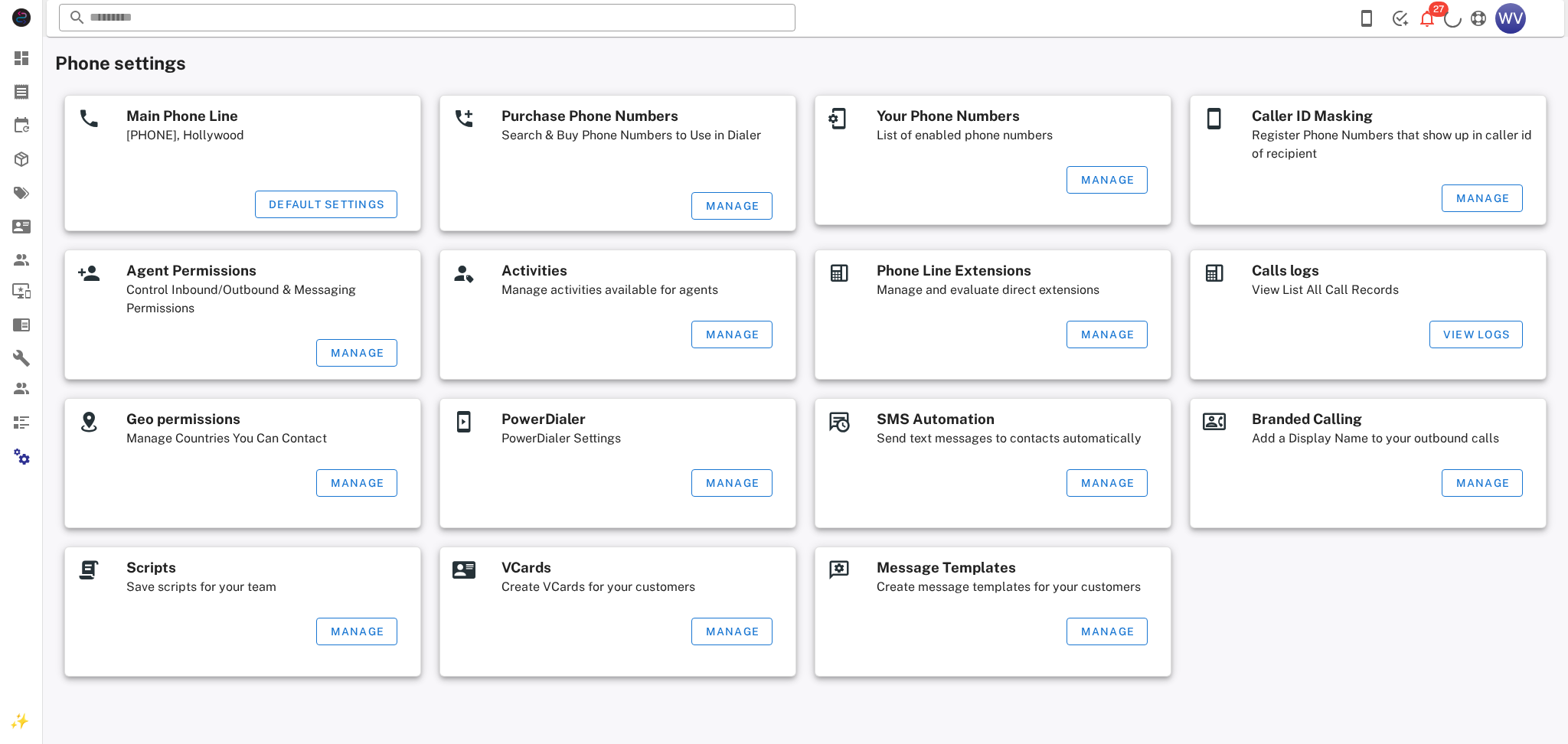 scroll, scrollTop: 0, scrollLeft: 0, axis: both 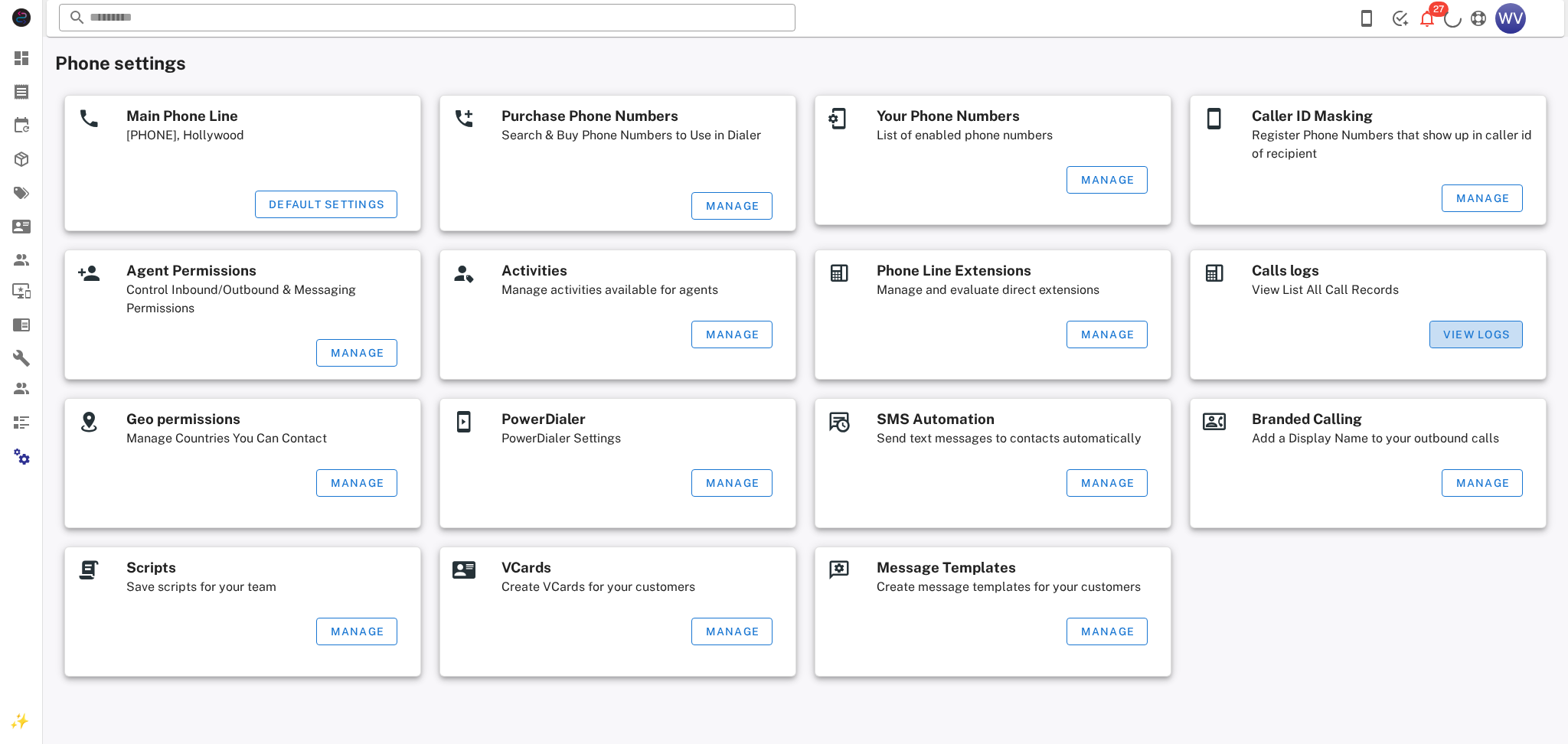 click on "View Logs" at bounding box center [1476, 334] 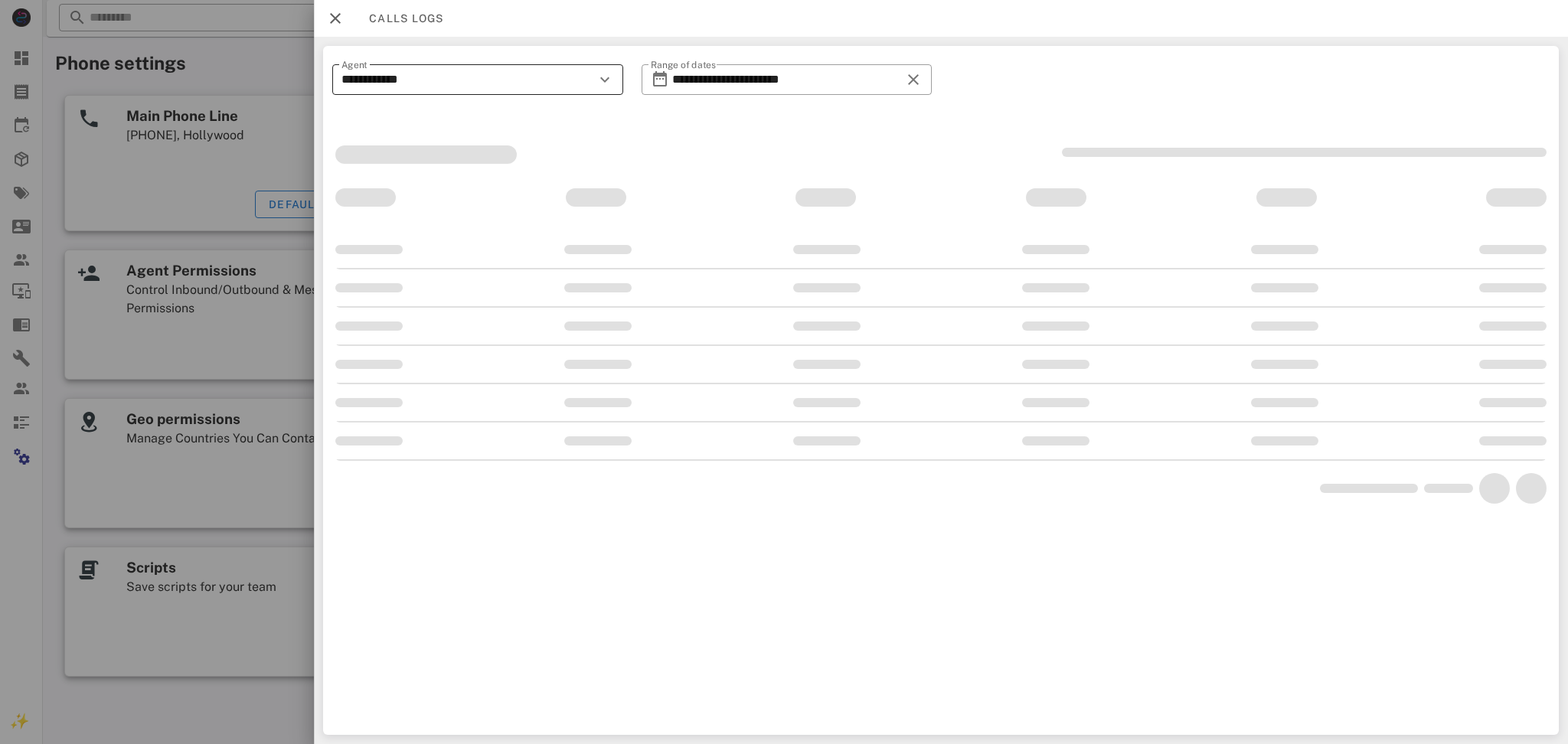 click on "**********" at bounding box center [467, 80] 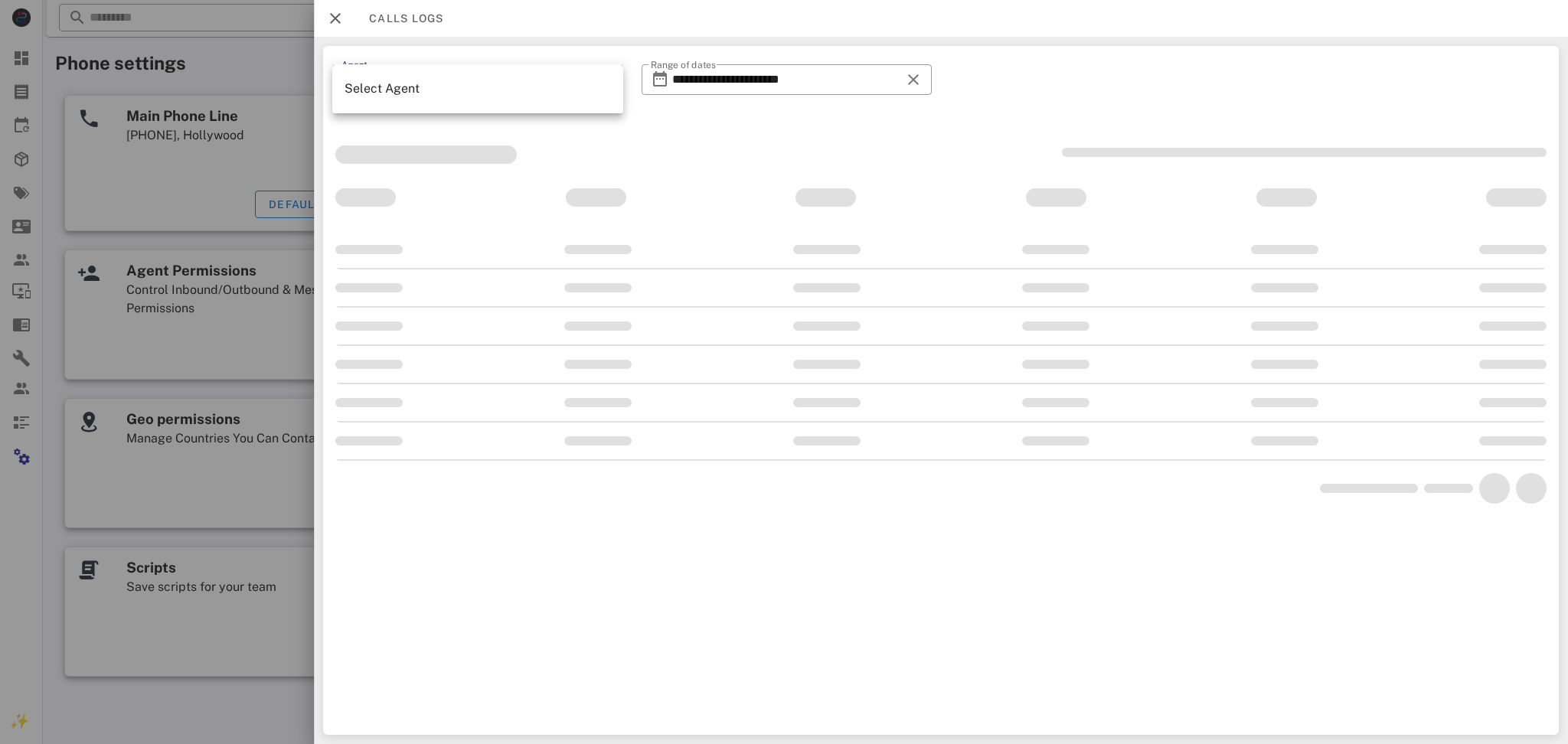 click on "**********" at bounding box center (941, 390) 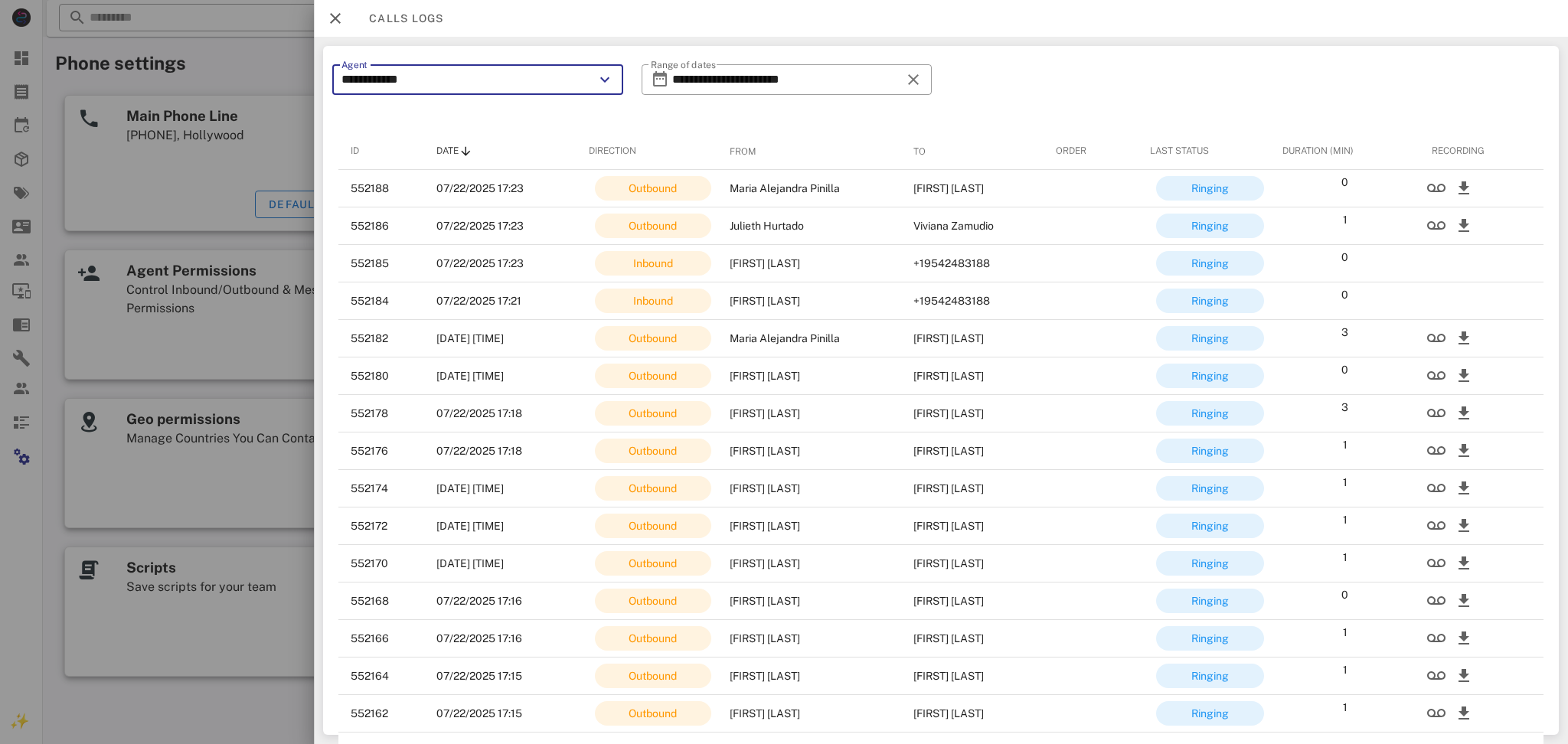 click on "**********" at bounding box center [467, 80] 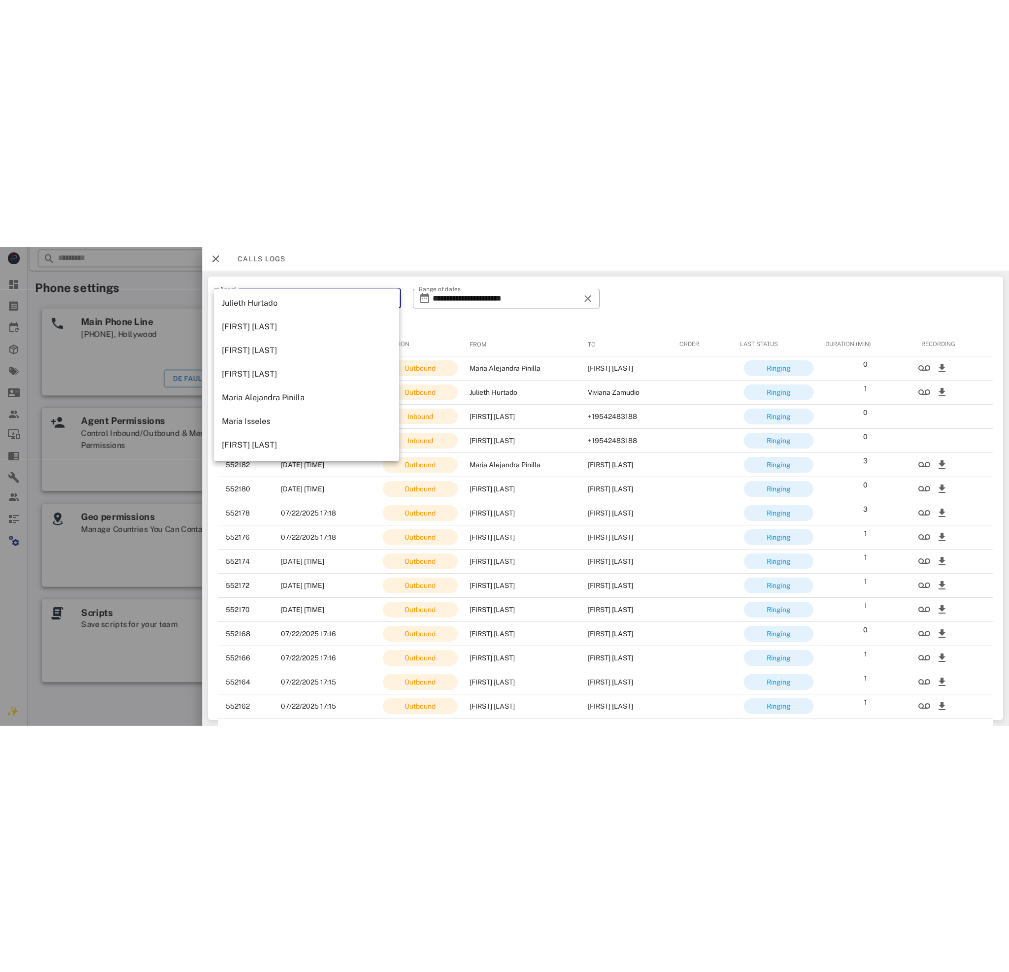 scroll, scrollTop: 666, scrollLeft: 0, axis: vertical 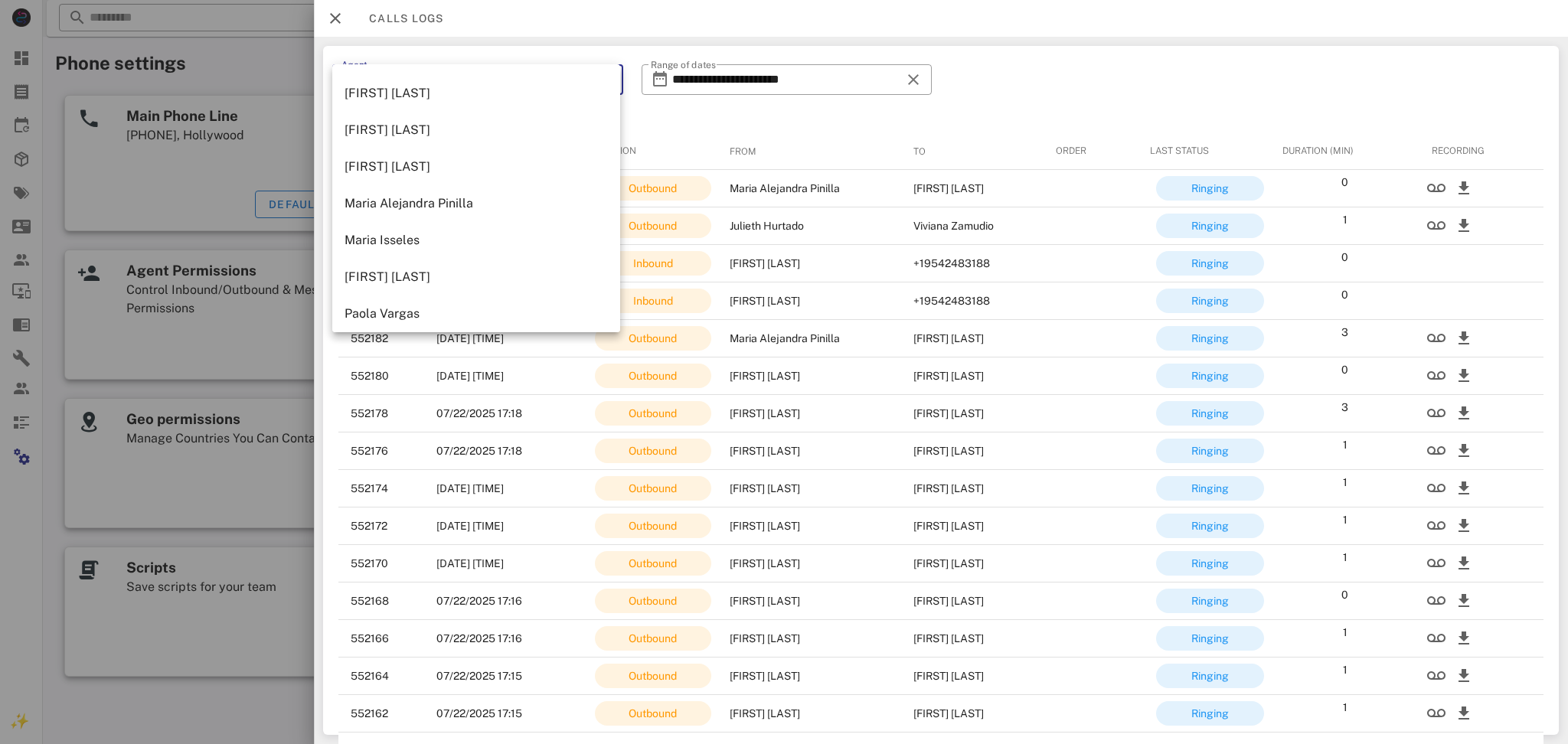 click on "[FIRST] [LAST]" at bounding box center [476, 276] 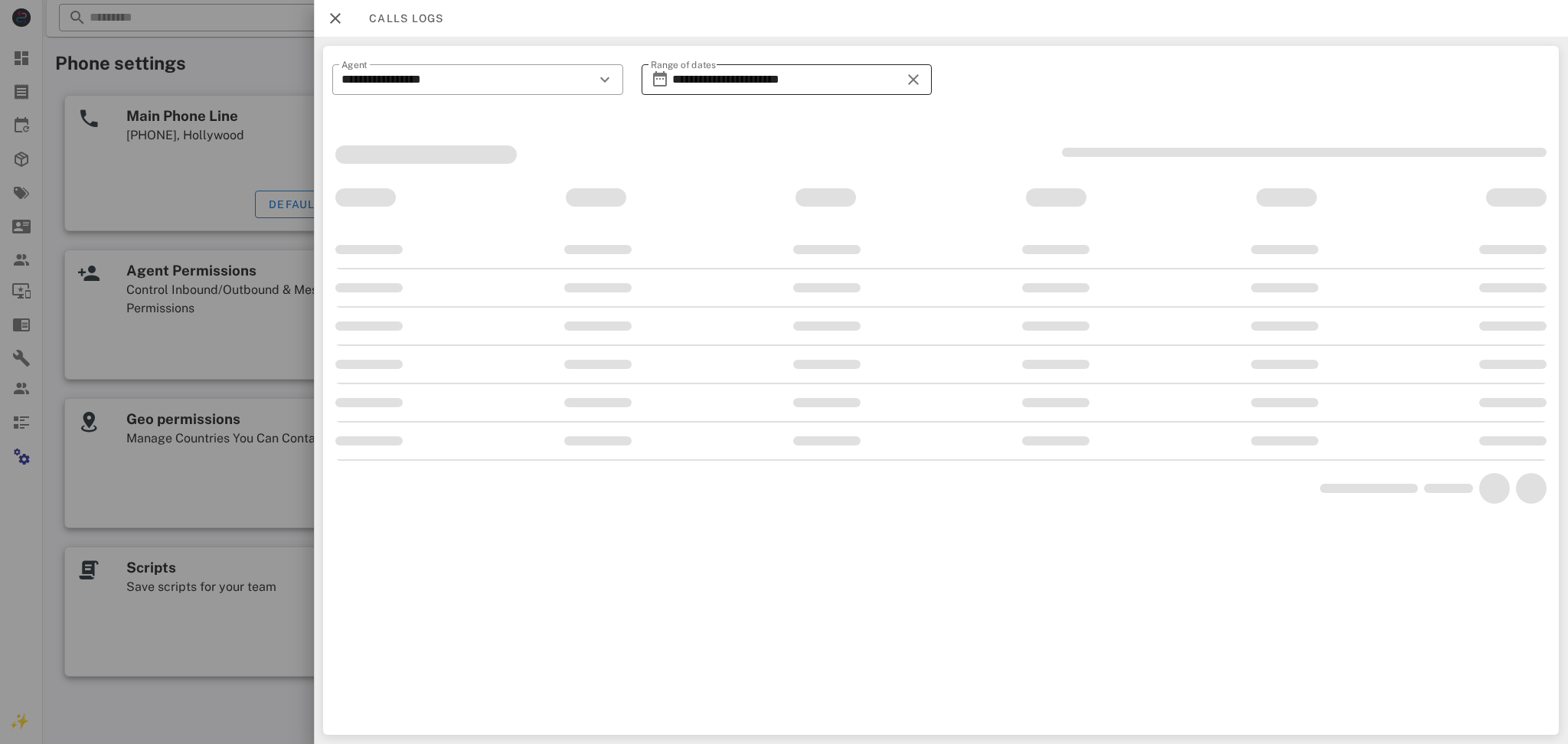 click on "**********" at bounding box center [786, 80] 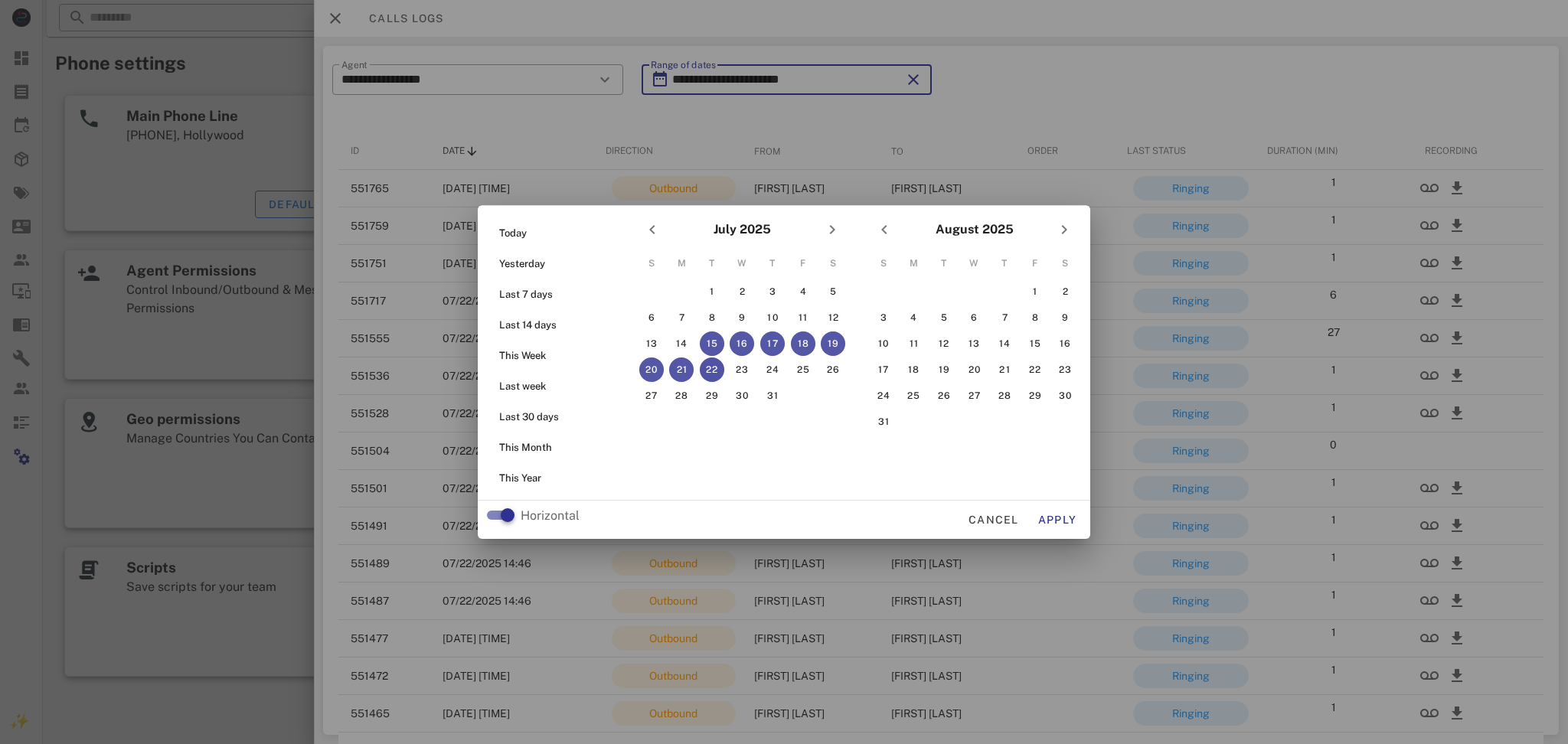 click on "22" at bounding box center [712, 370] 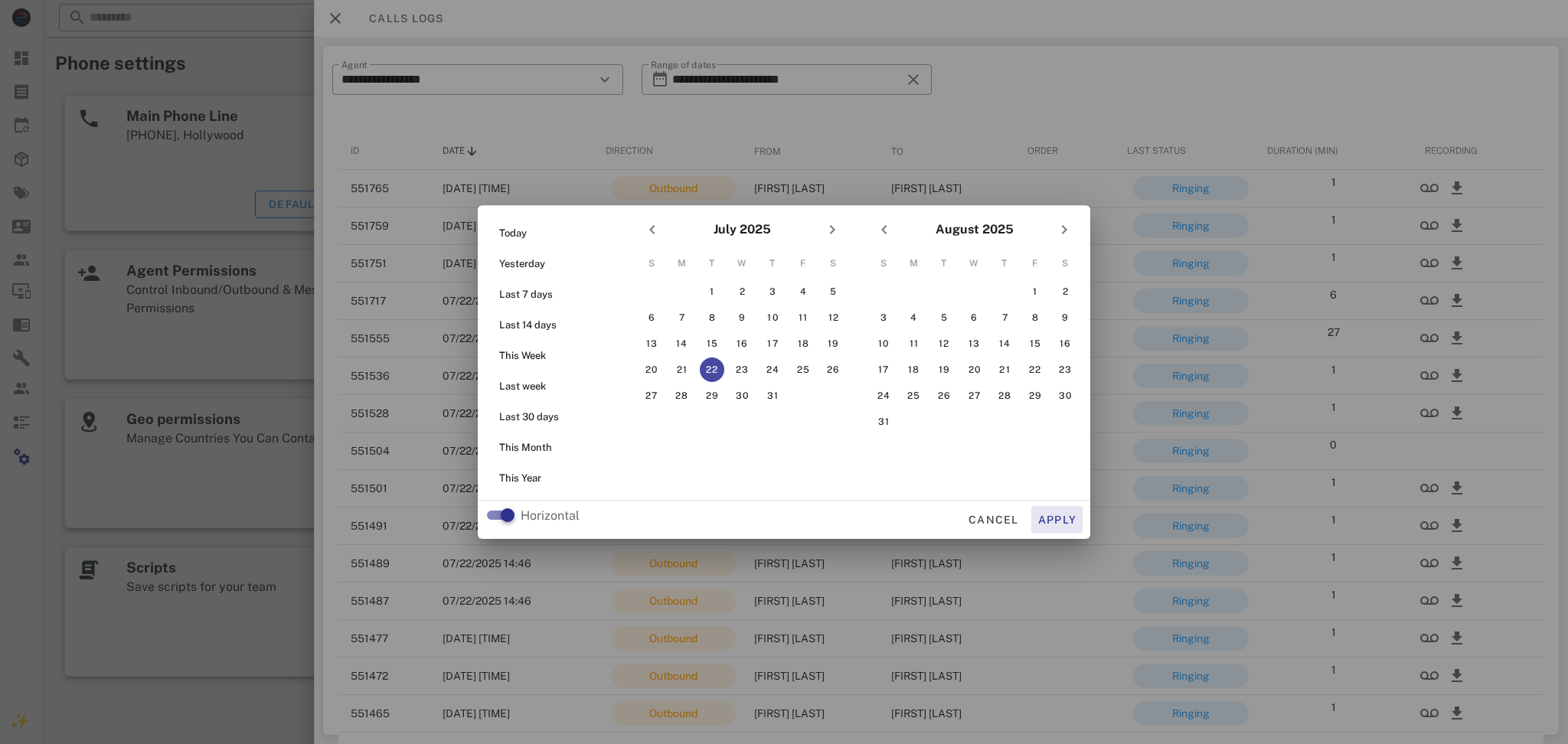 click on "Apply" at bounding box center (1057, 520) 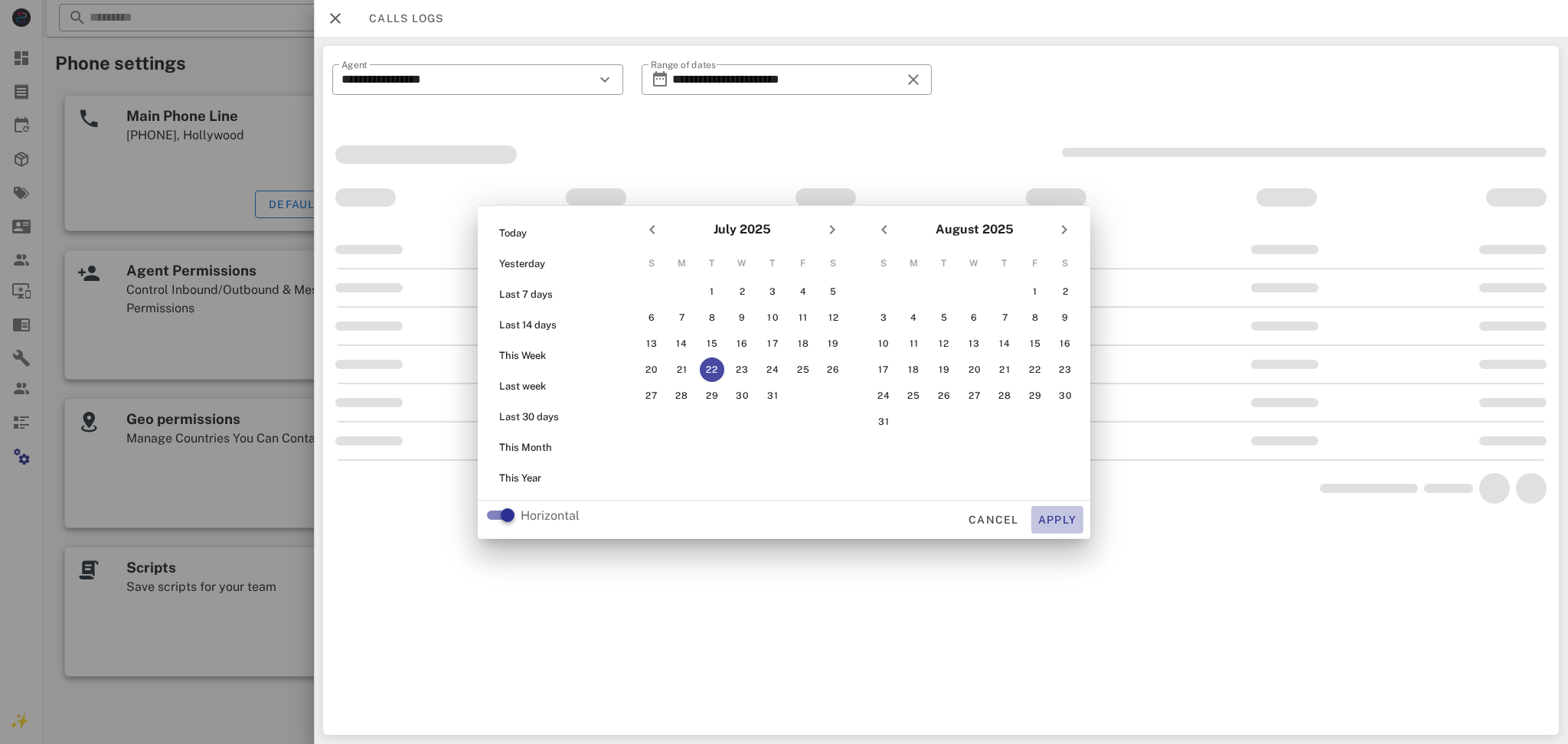 type on "**********" 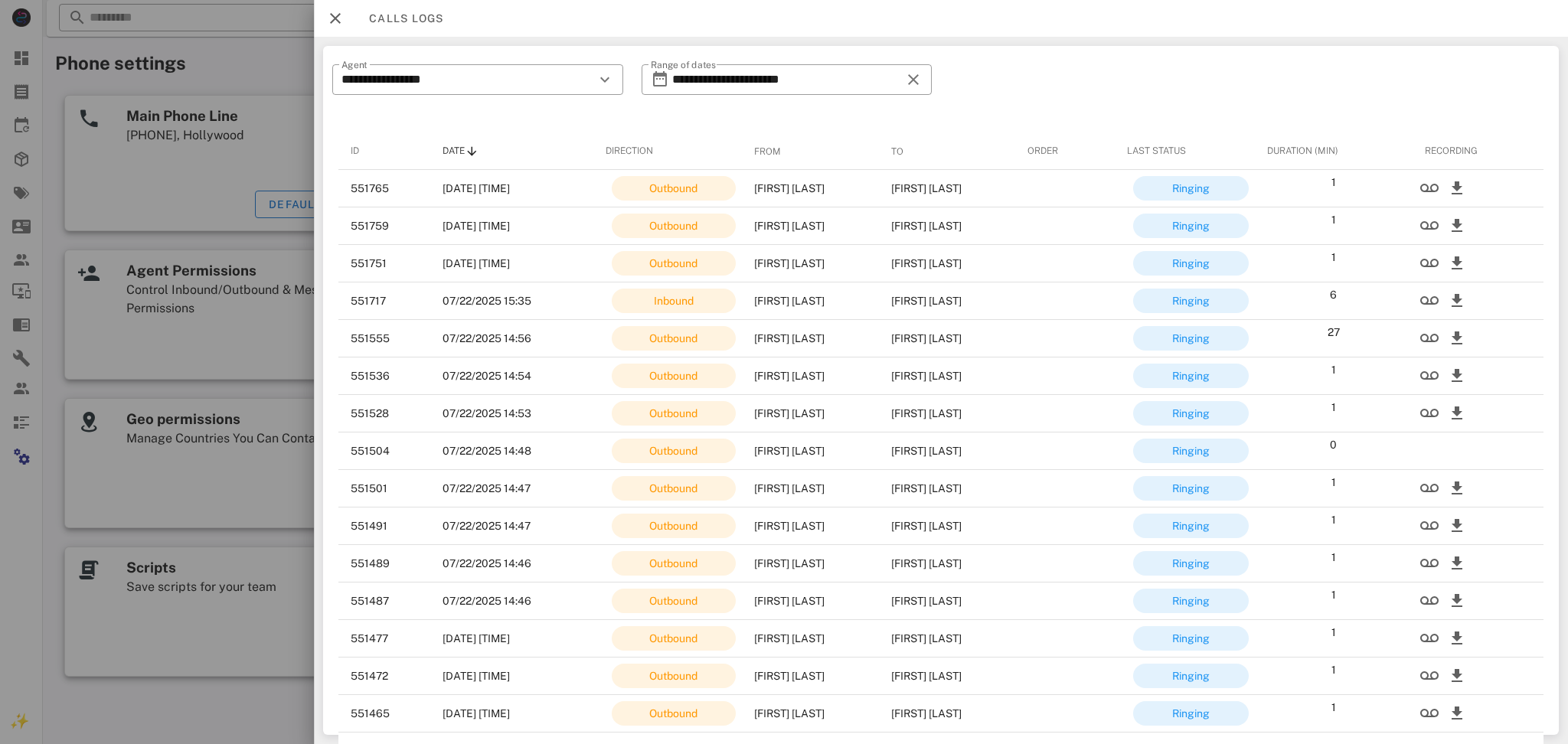 click on "**********" at bounding box center (941, 90) 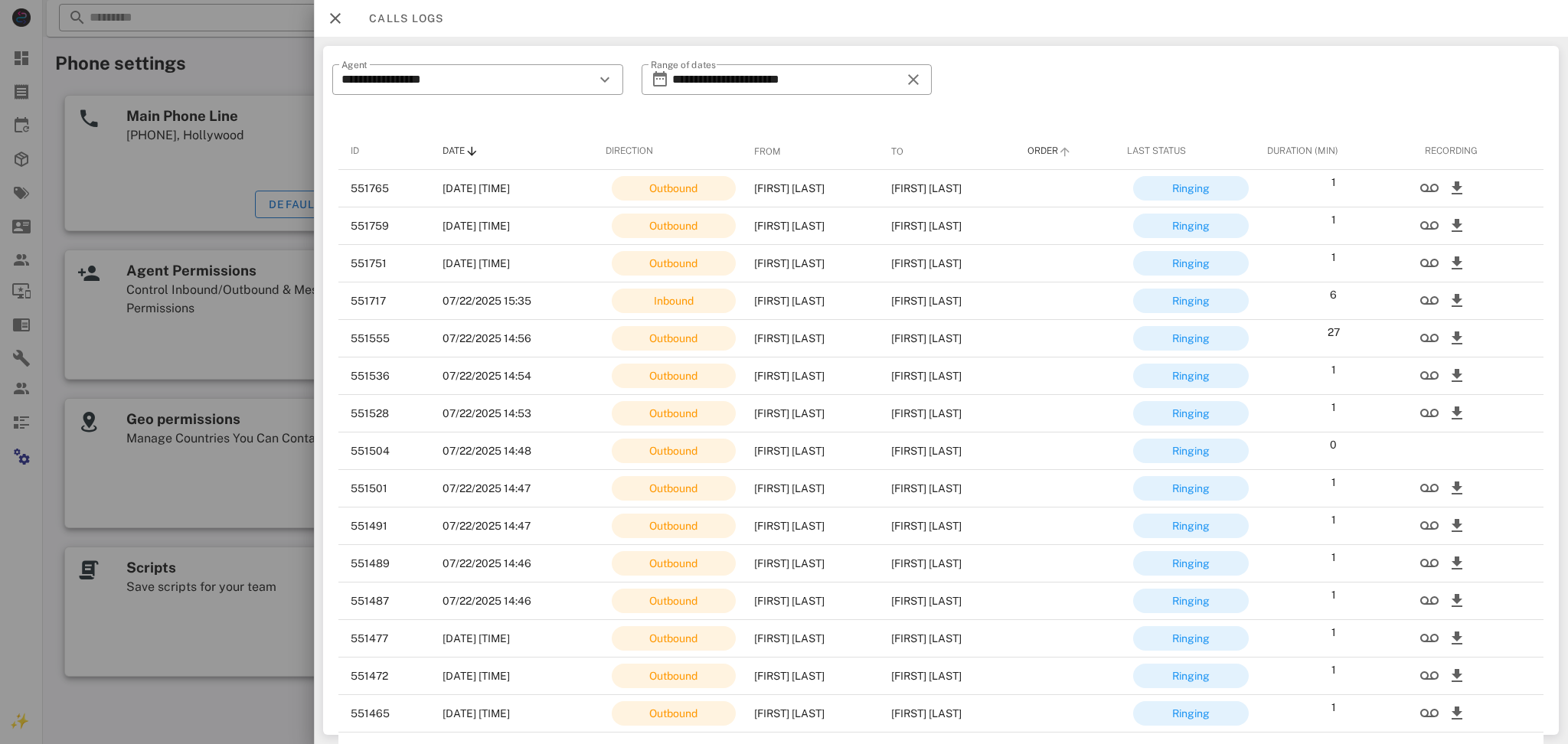 click on "Order" at bounding box center [1065, 152] 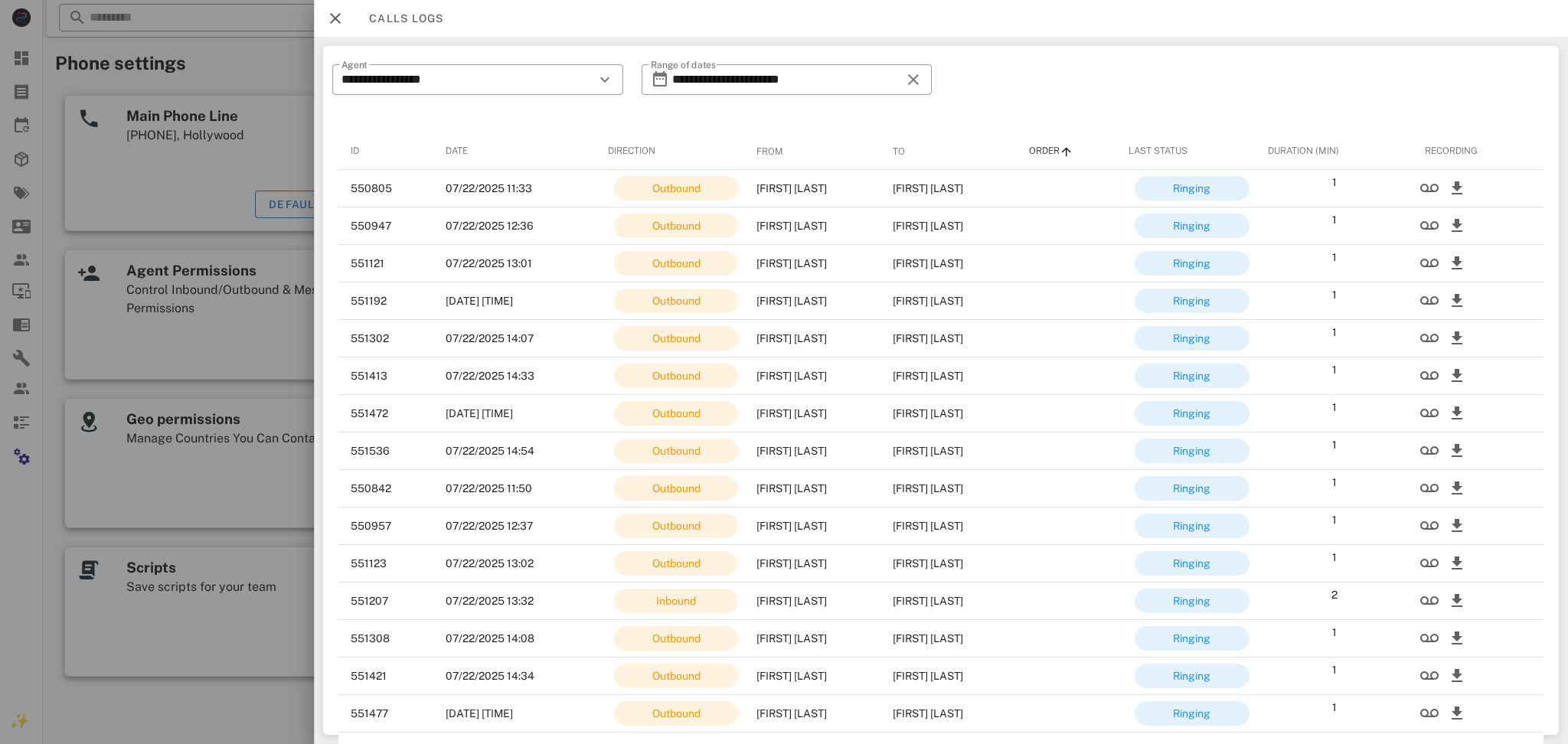 click on "Order" at bounding box center (1066, 152) 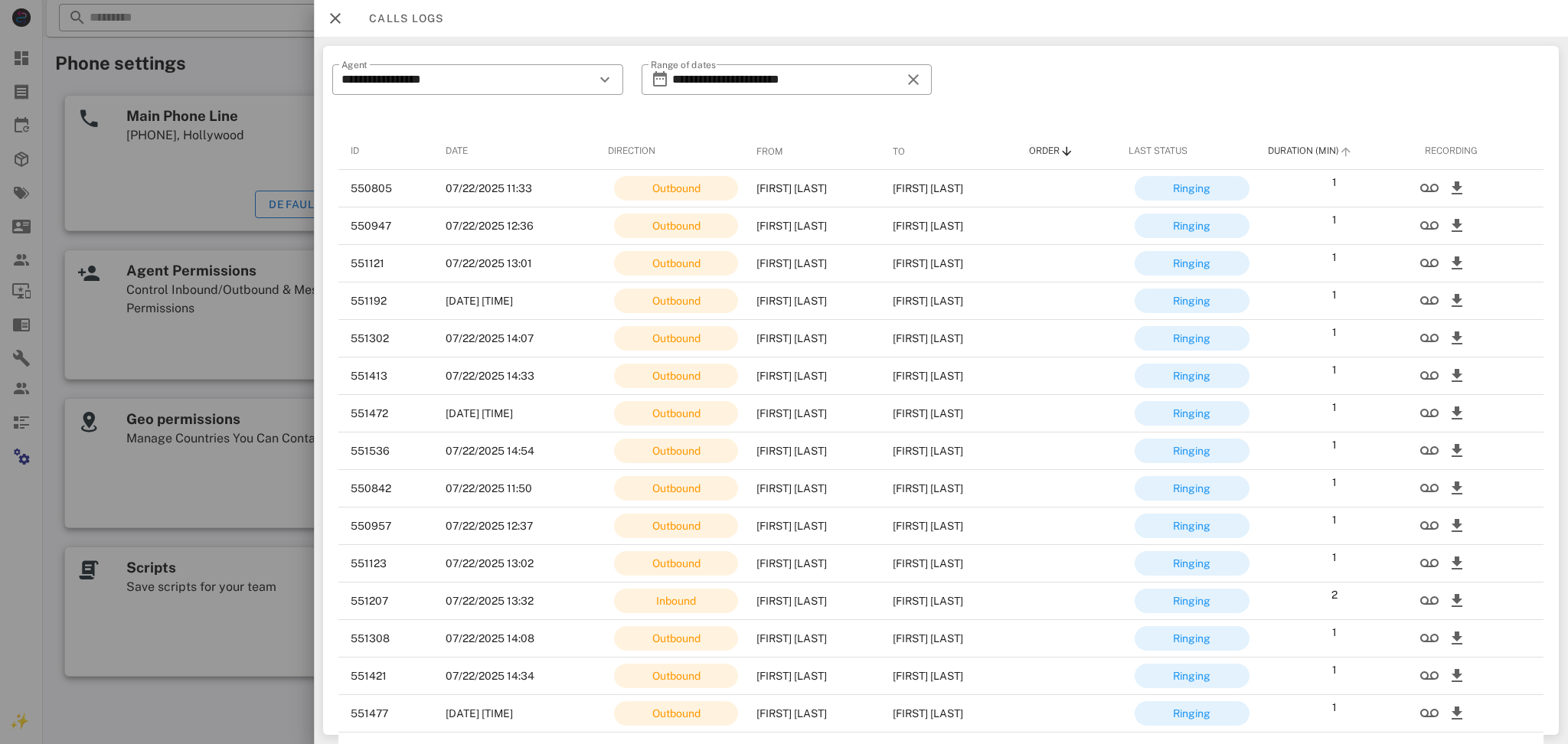 click on "Duration (Min)" at bounding box center (1334, 152) 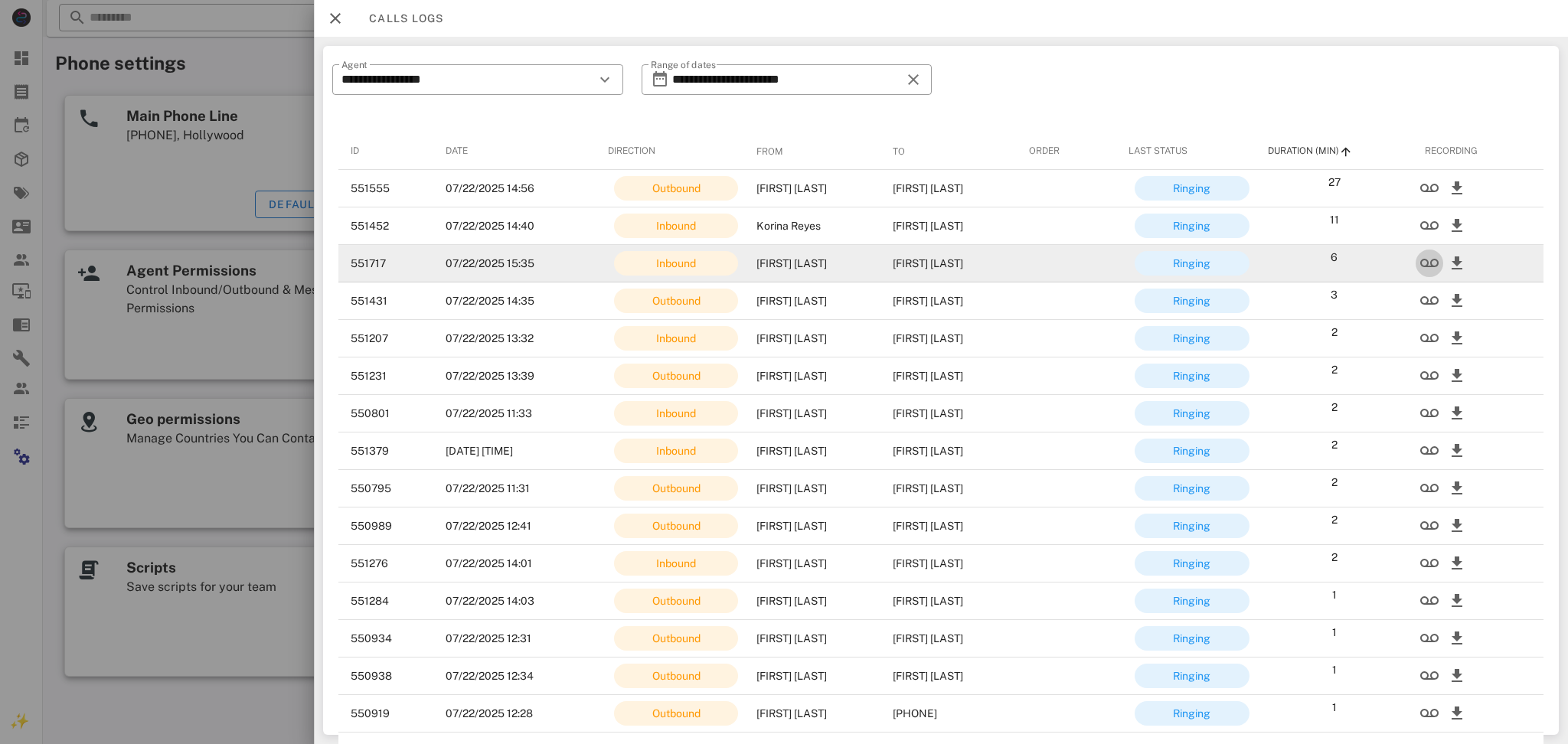 click at bounding box center (1429, 263) 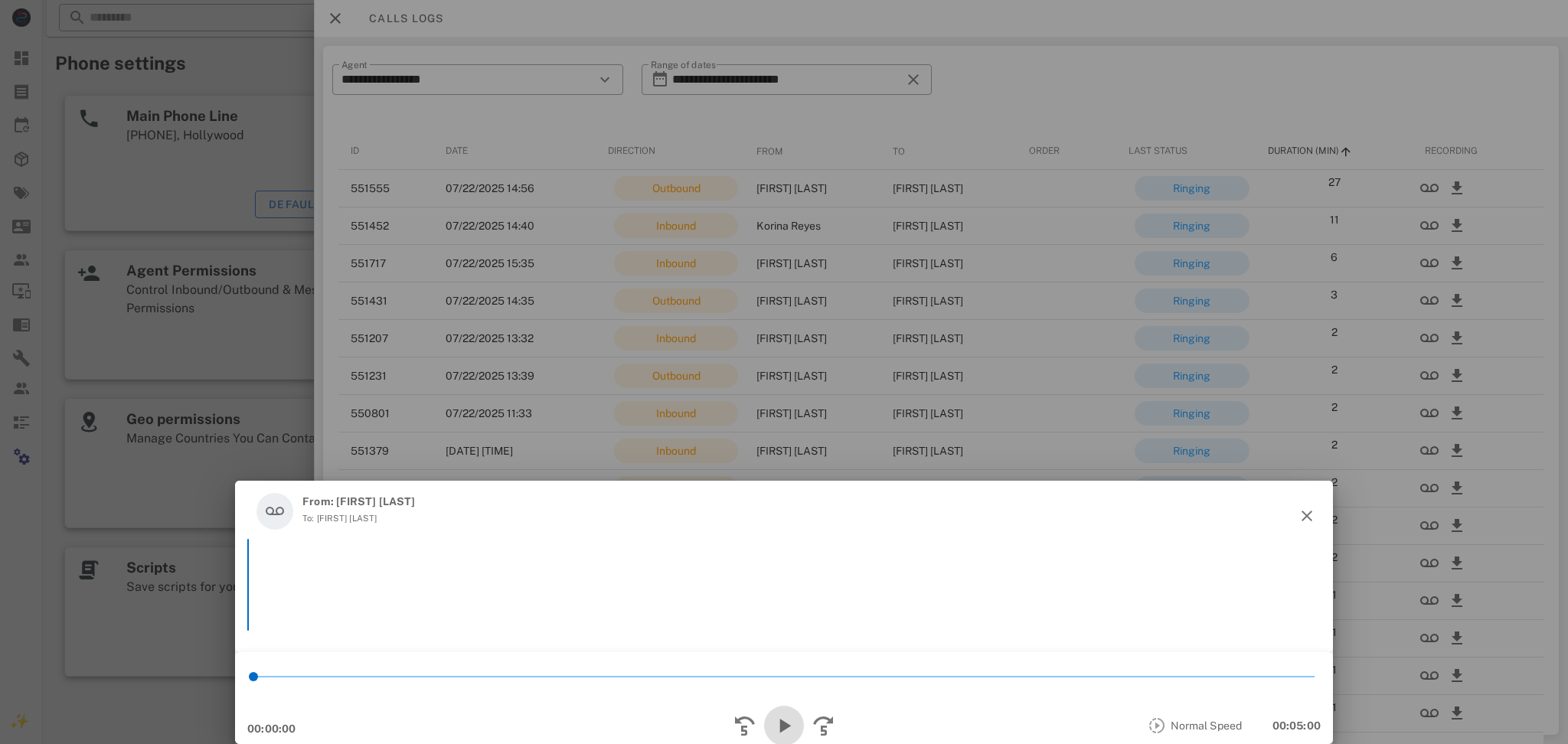 click at bounding box center [784, 726] 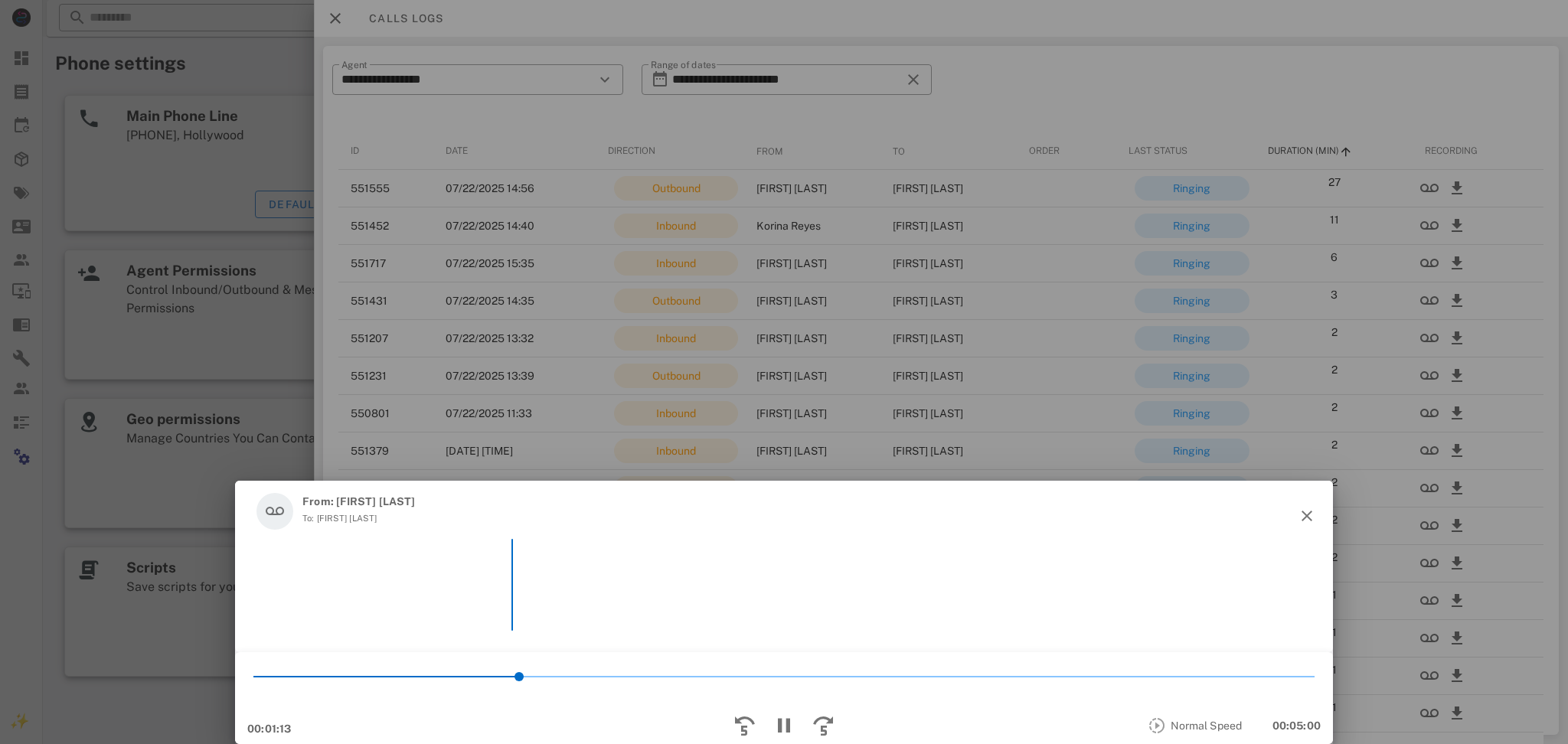 click on "*" at bounding box center (784, 677) 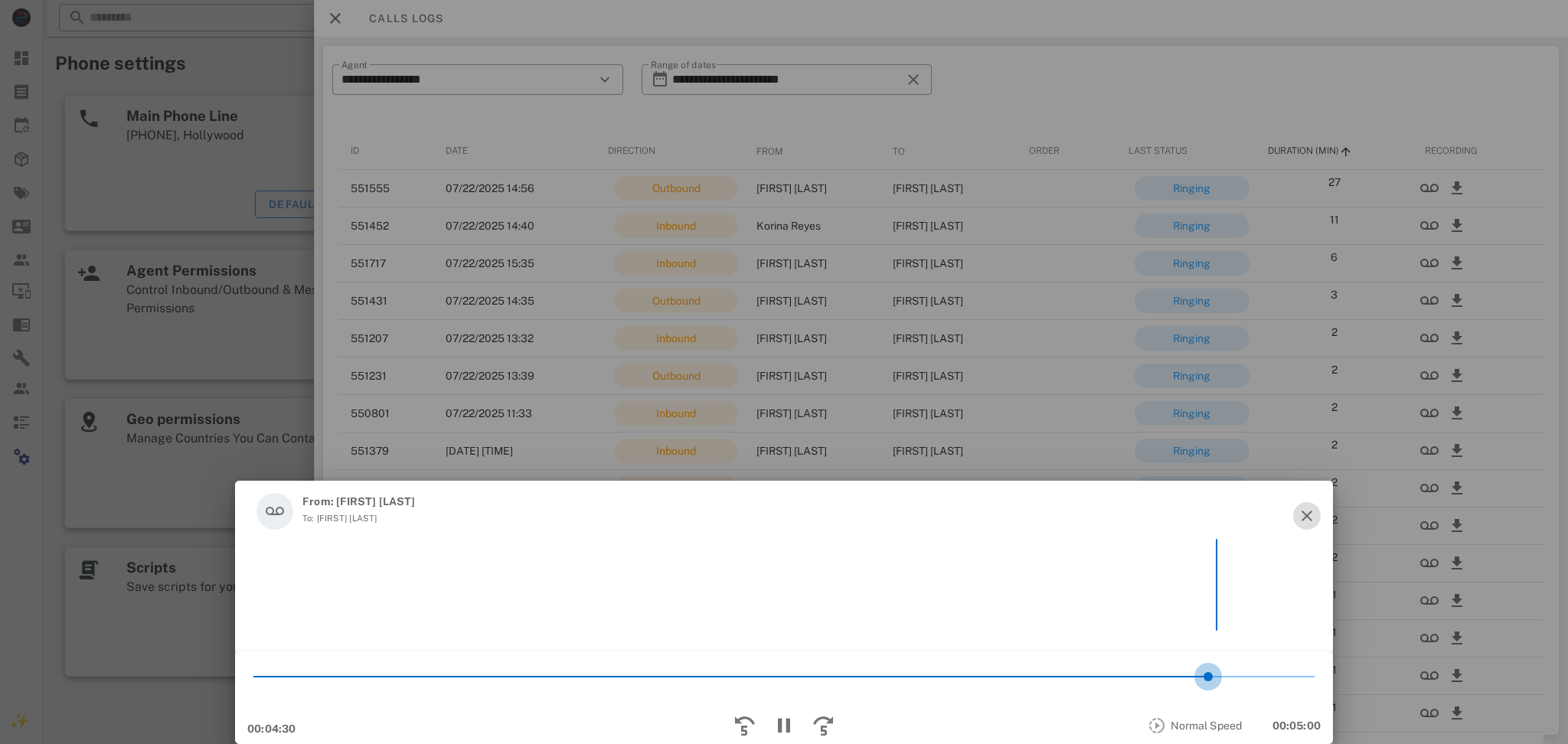 click at bounding box center [1307, 516] 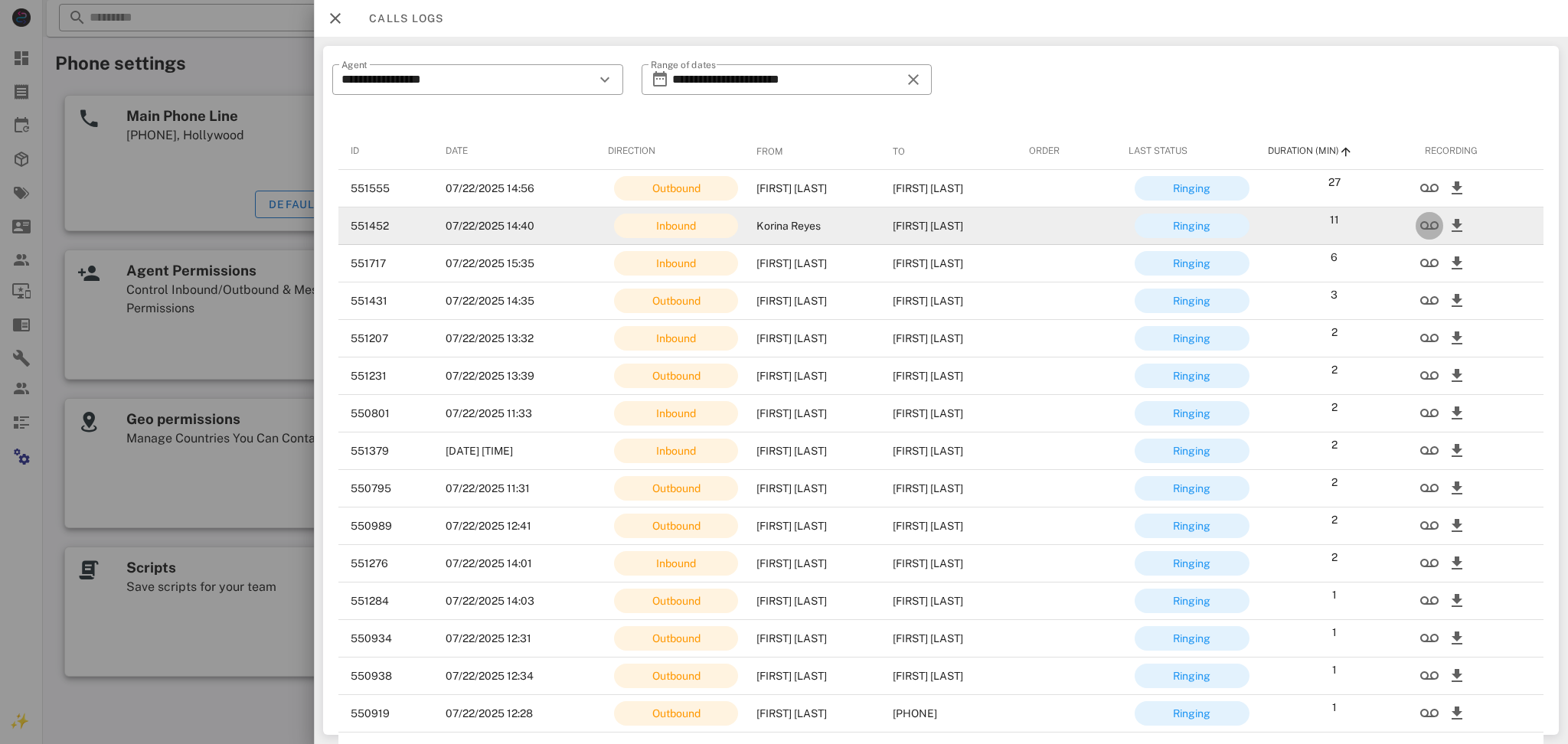click at bounding box center [1429, 226] 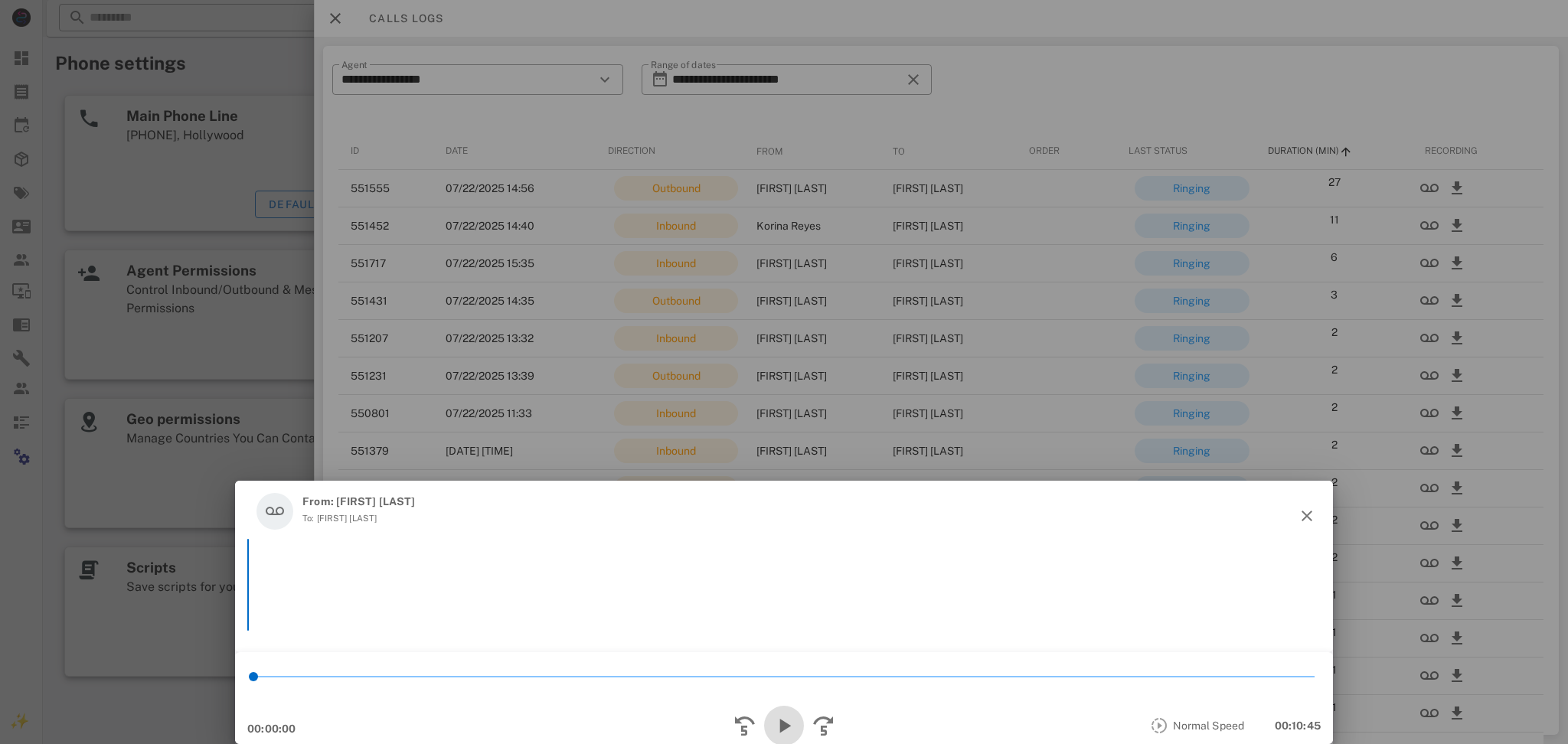 click at bounding box center [784, 726] 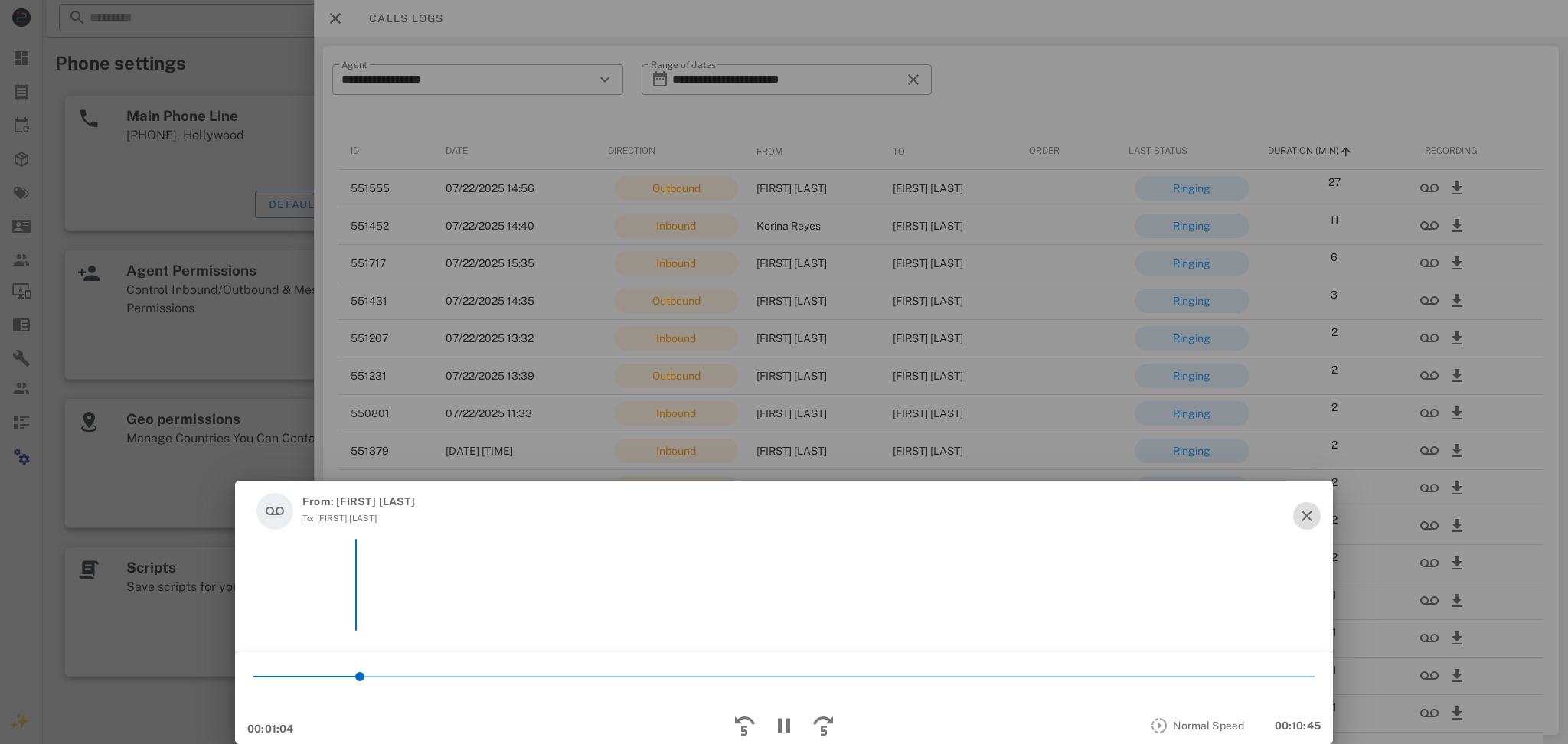 click at bounding box center [1307, 516] 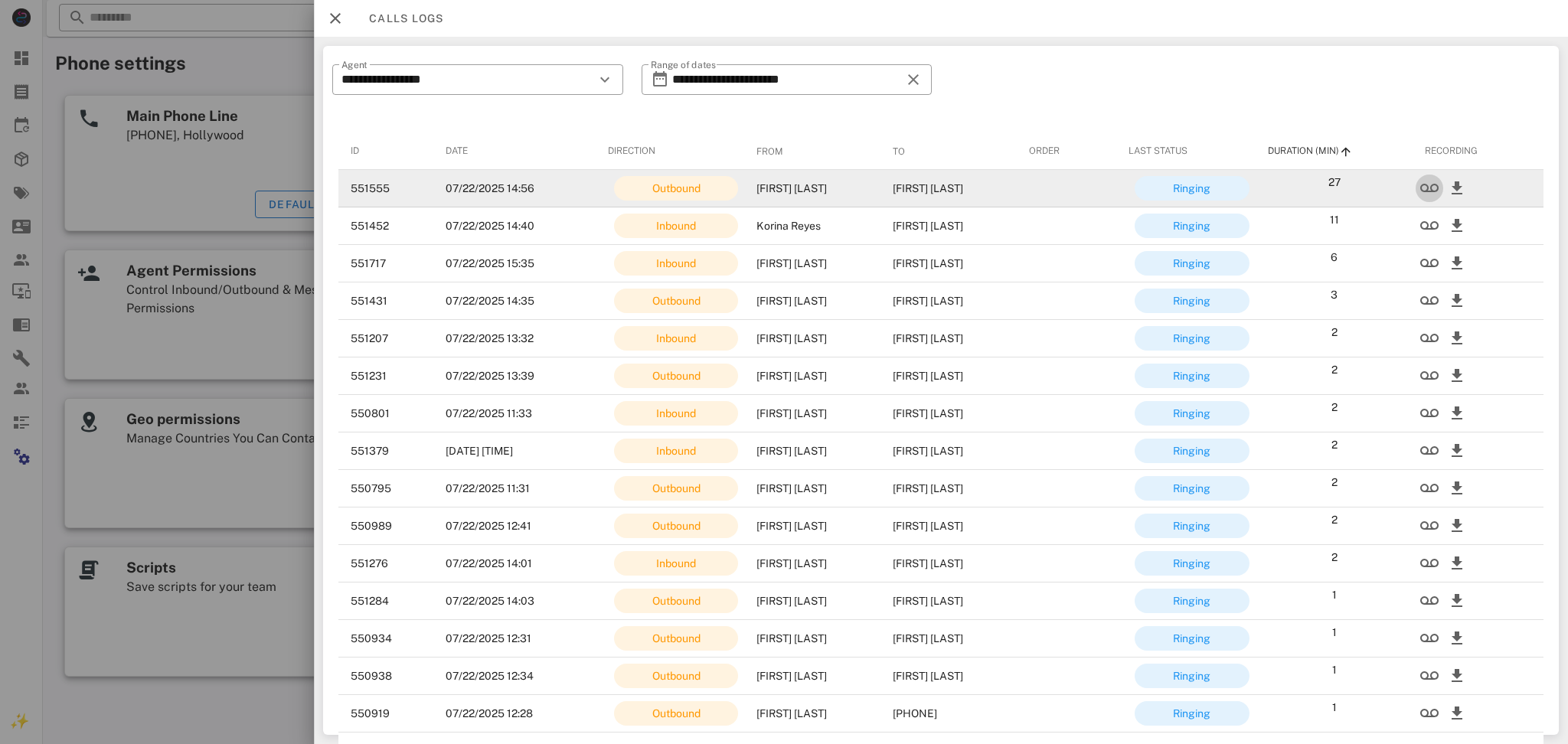 click at bounding box center (1429, 188) 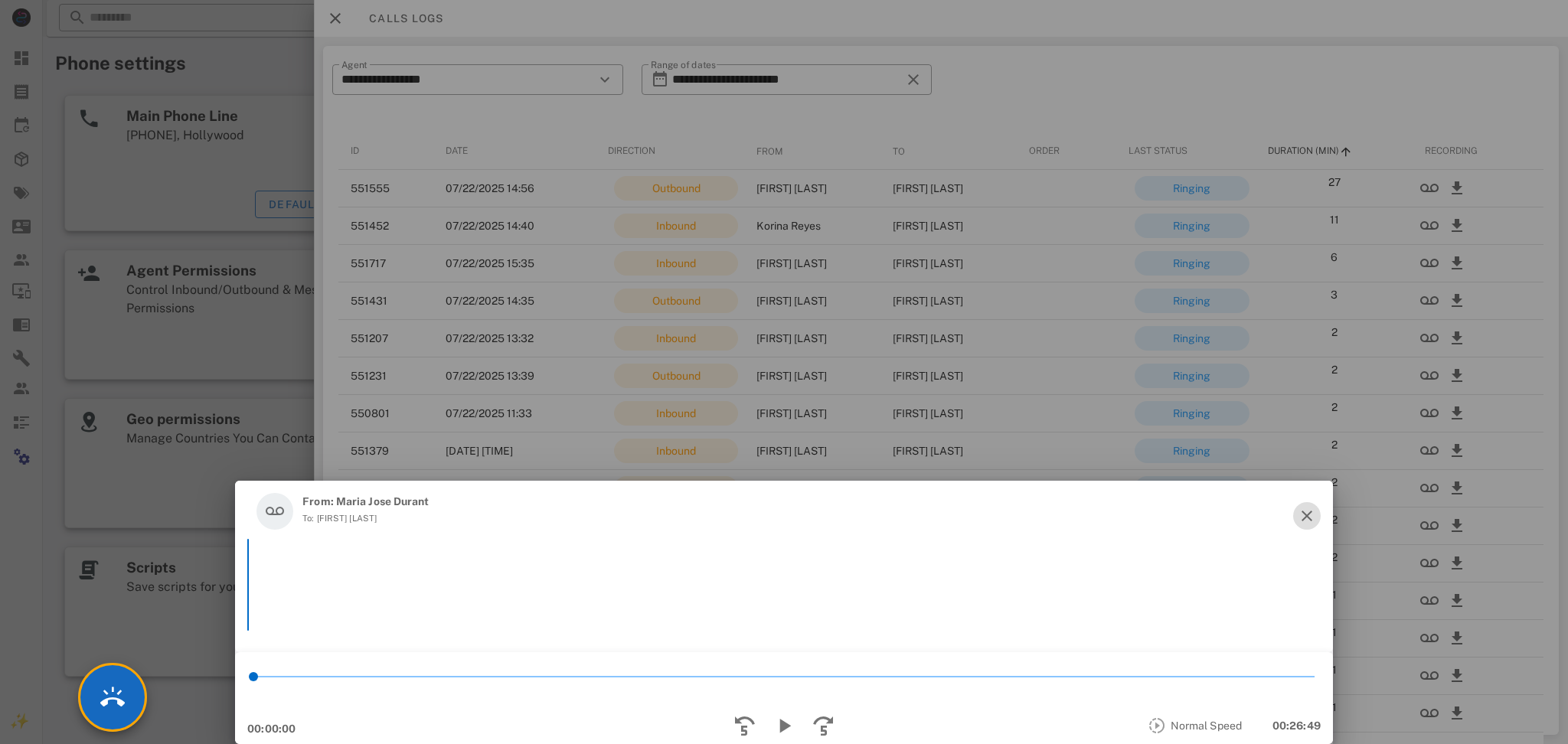 click at bounding box center (113, 697) 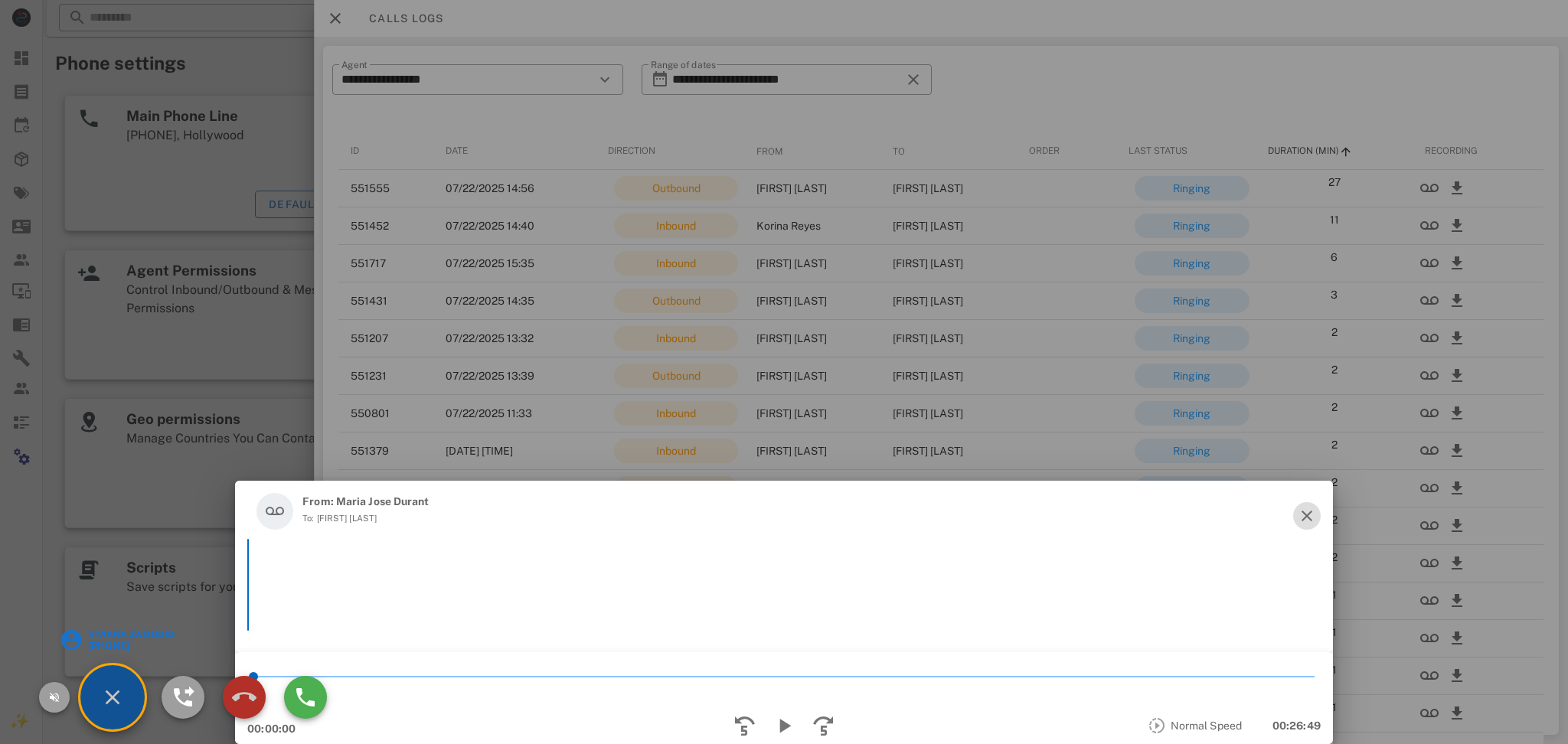 click at bounding box center (244, 697) 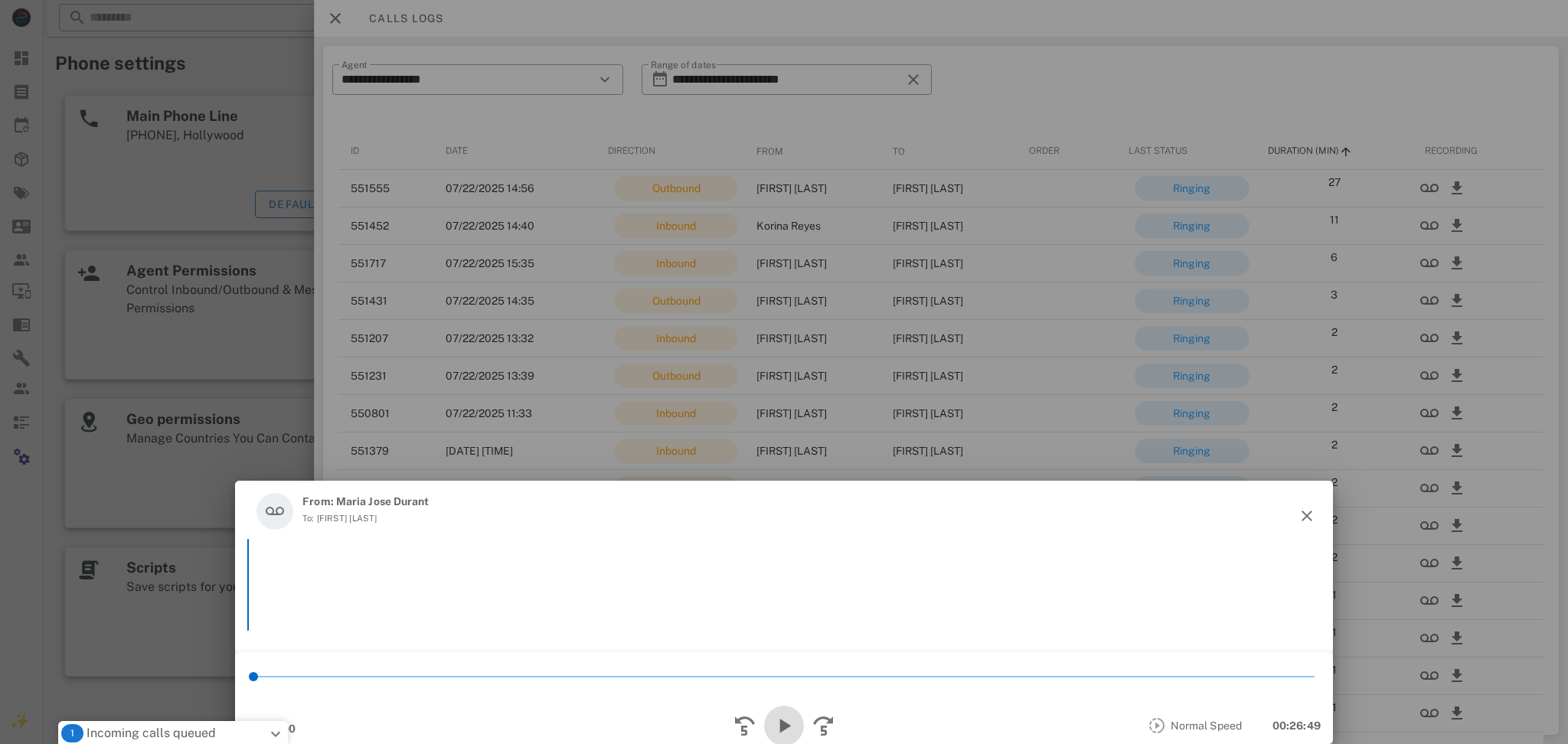 click at bounding box center [784, 726] 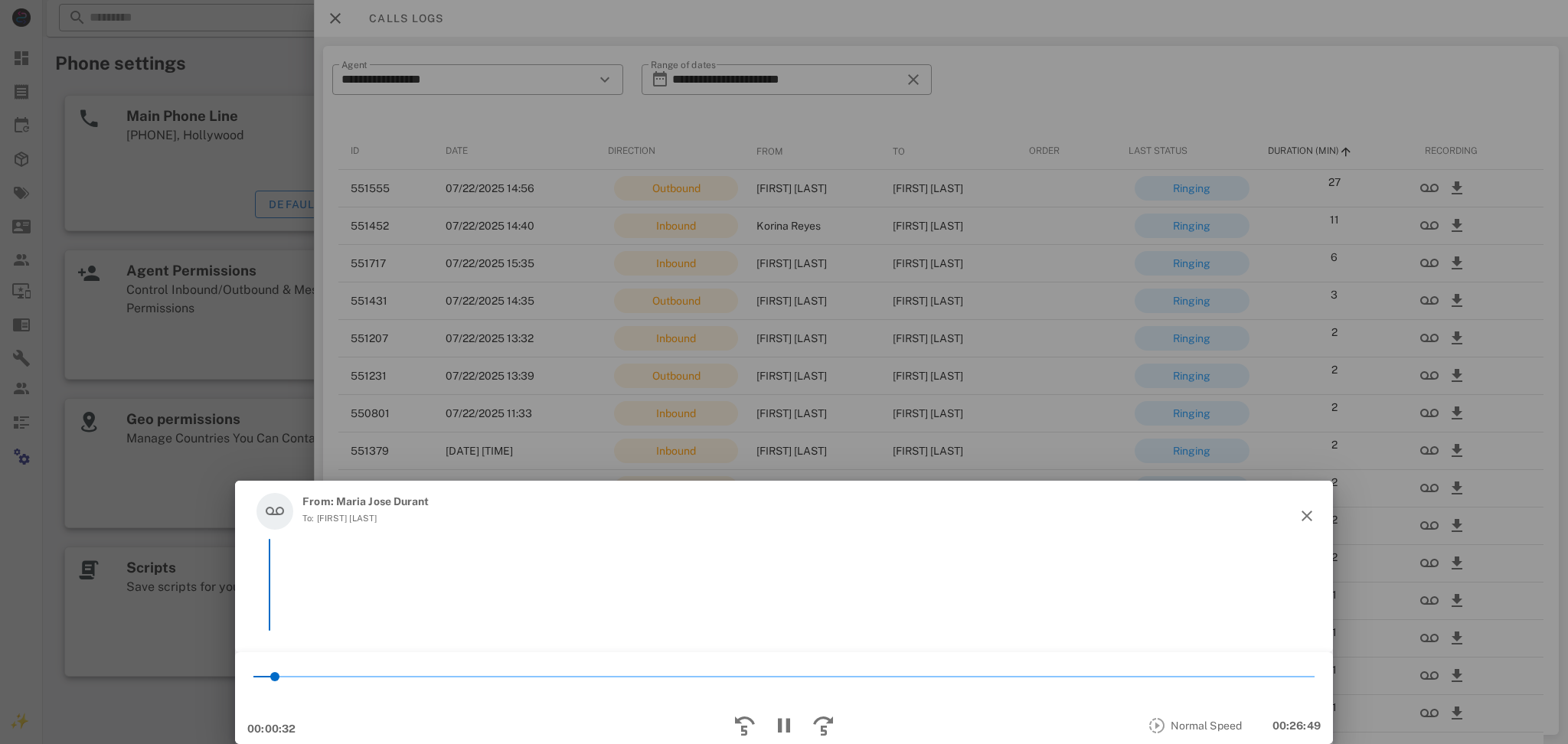 click on "To: [FIRST] [LAST]" at bounding box center [365, 518] 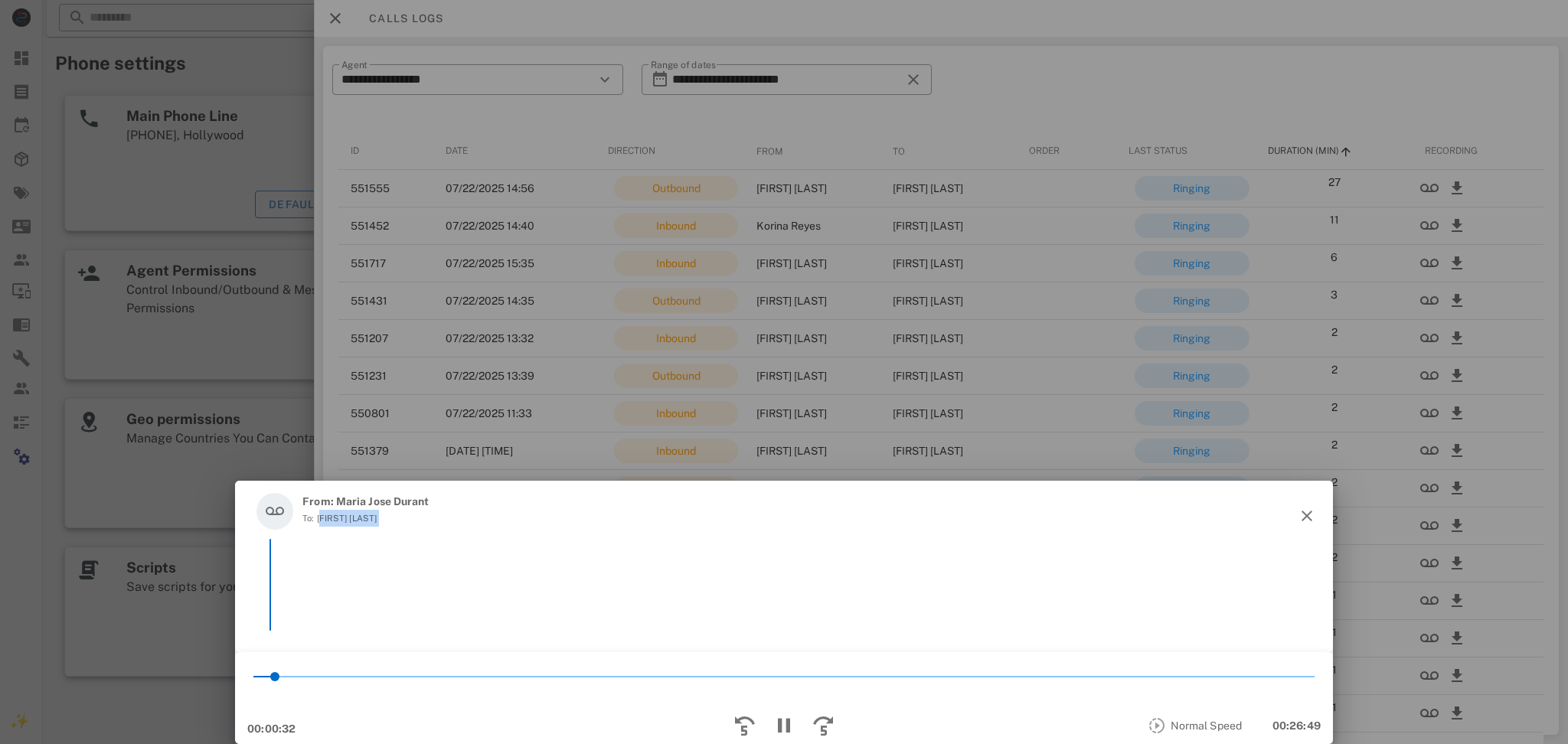 drag, startPoint x: 331, startPoint y: 514, endPoint x: 384, endPoint y: 514, distance: 53 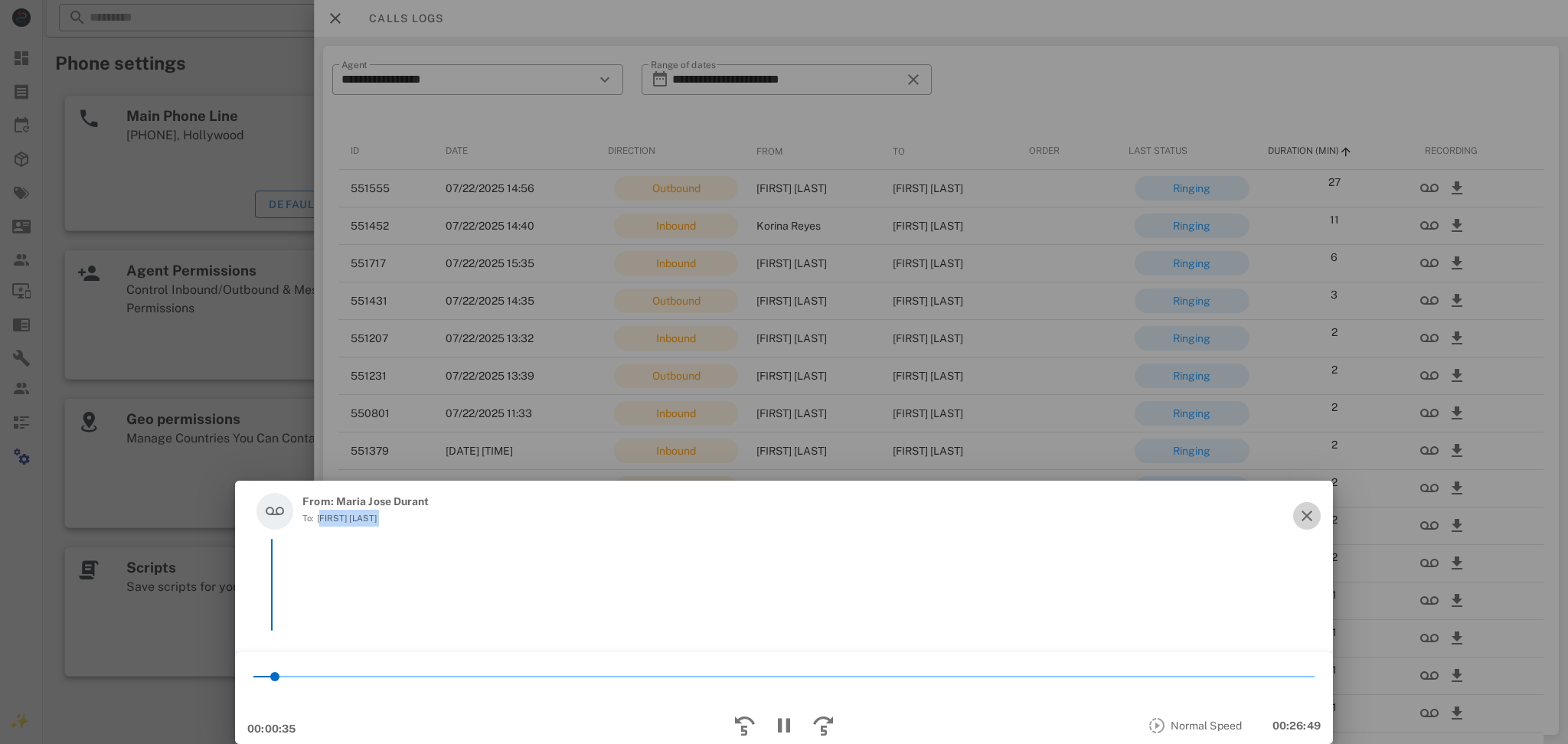 click at bounding box center (1307, 516) 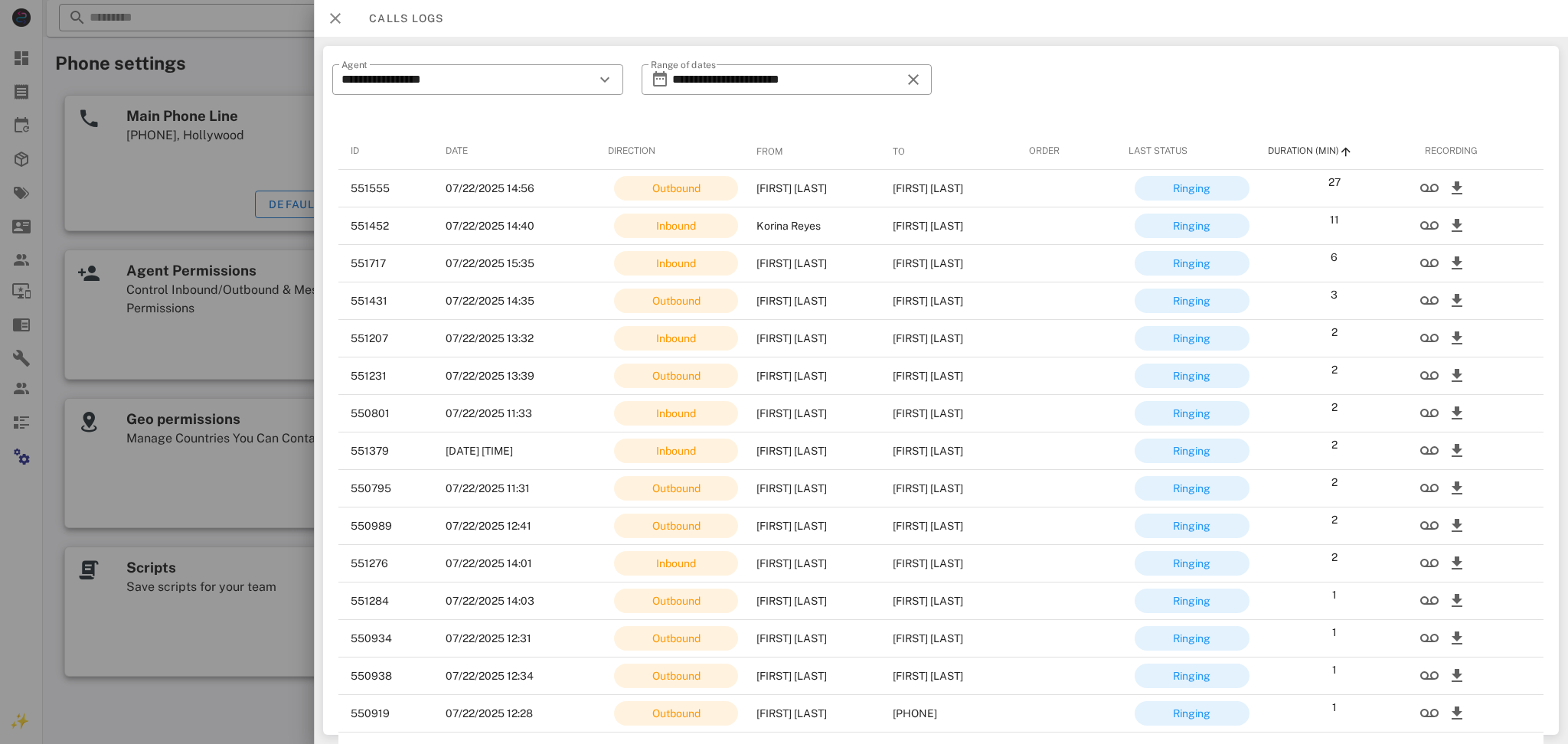 click at bounding box center [335, 18] 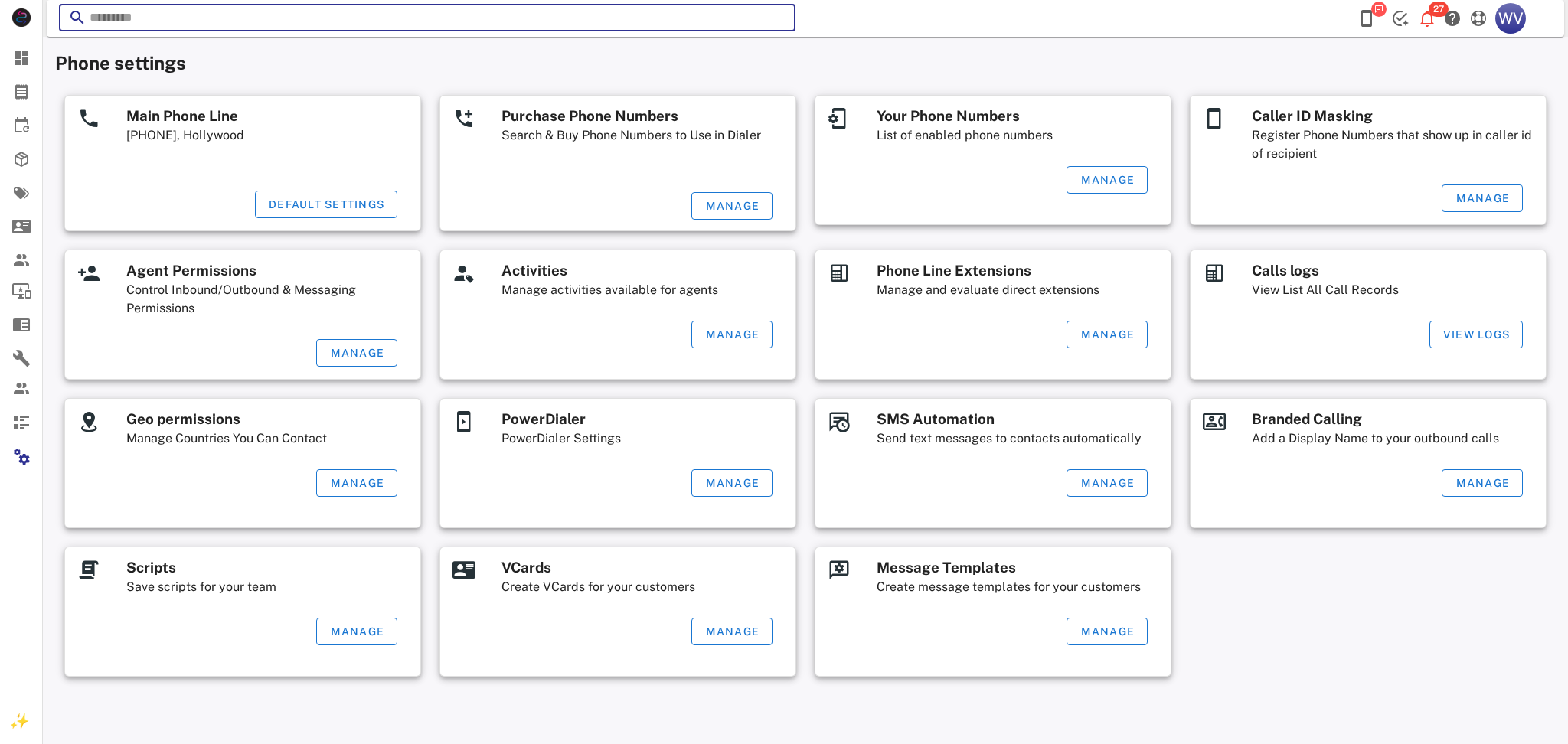 click at bounding box center (427, 18) 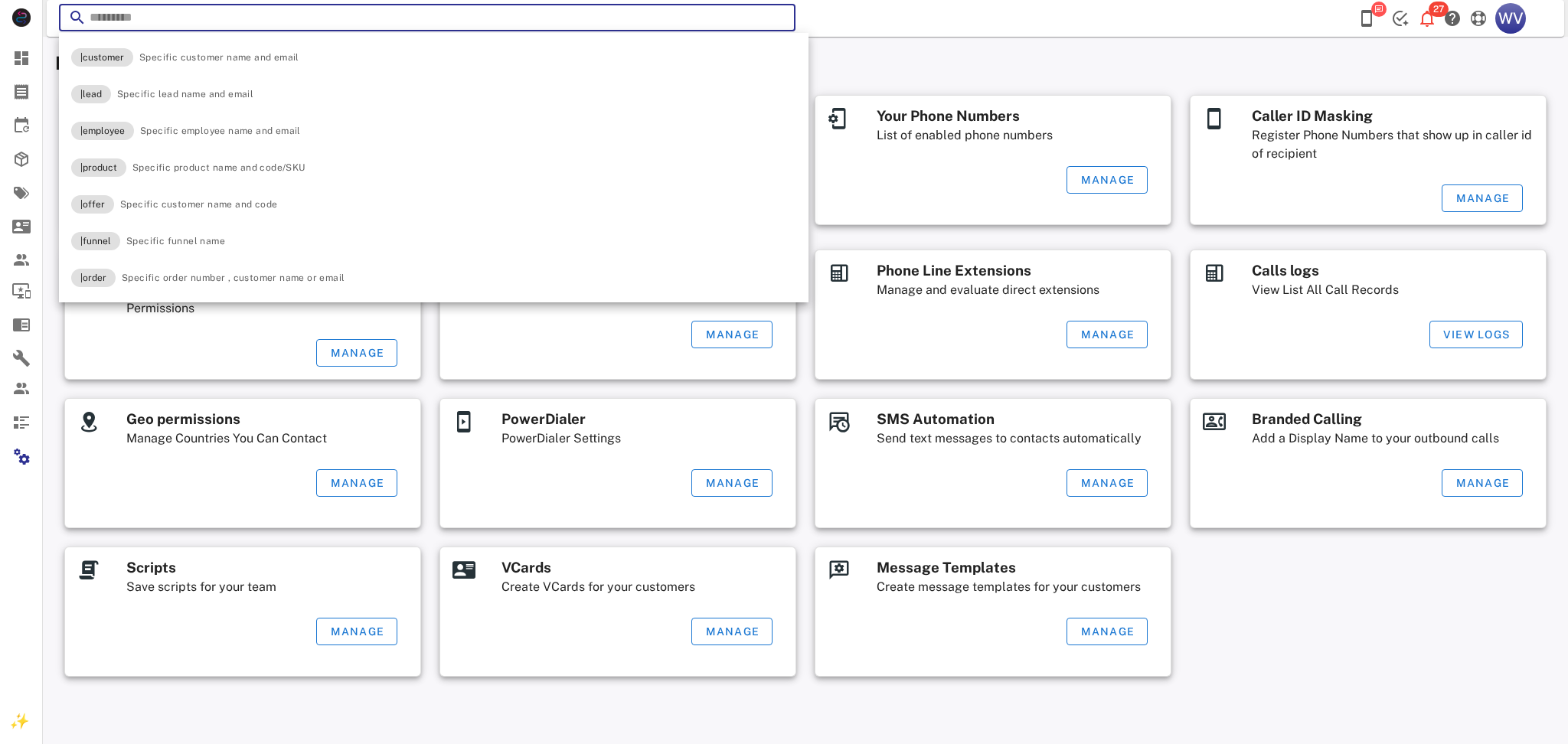 paste on "**********" 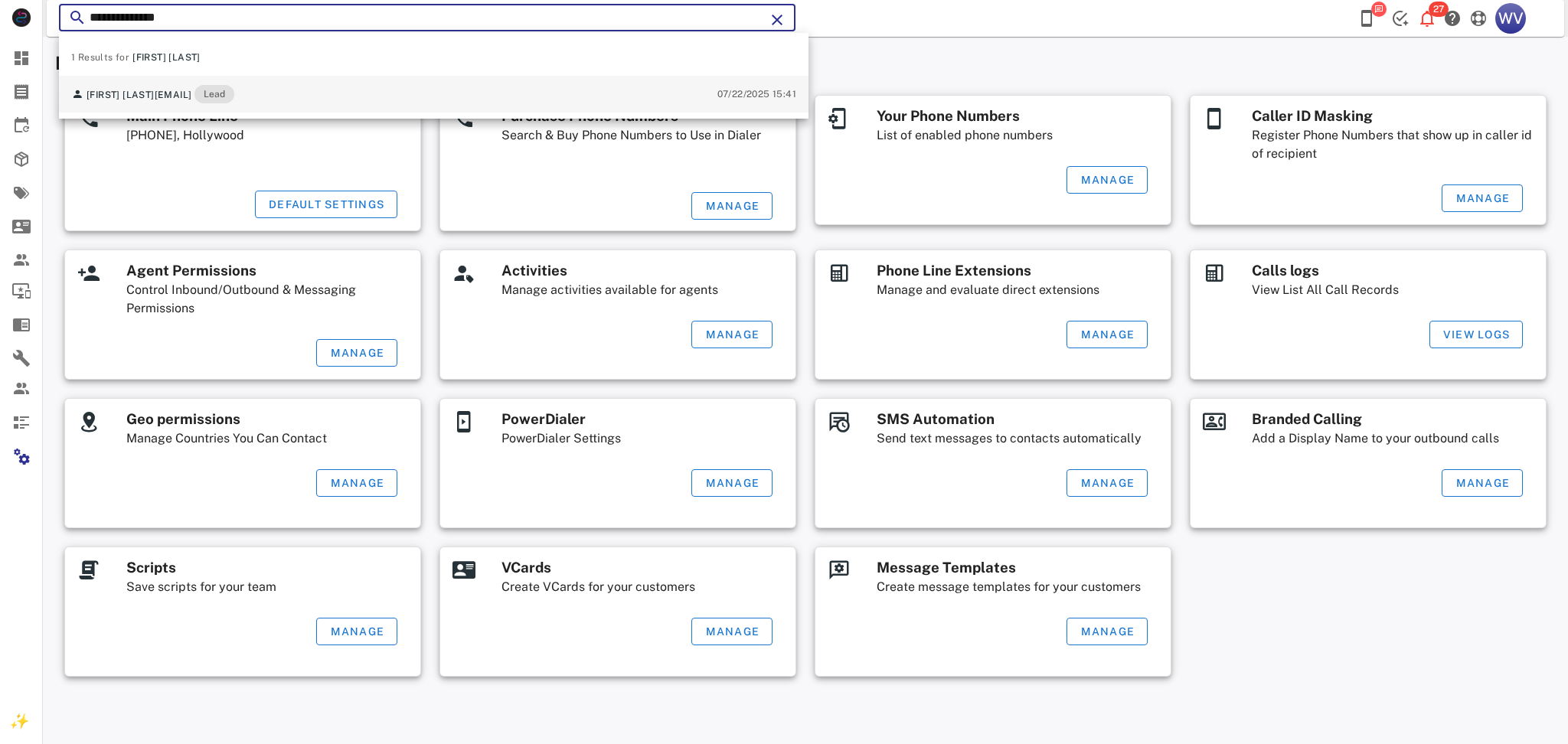type on "**********" 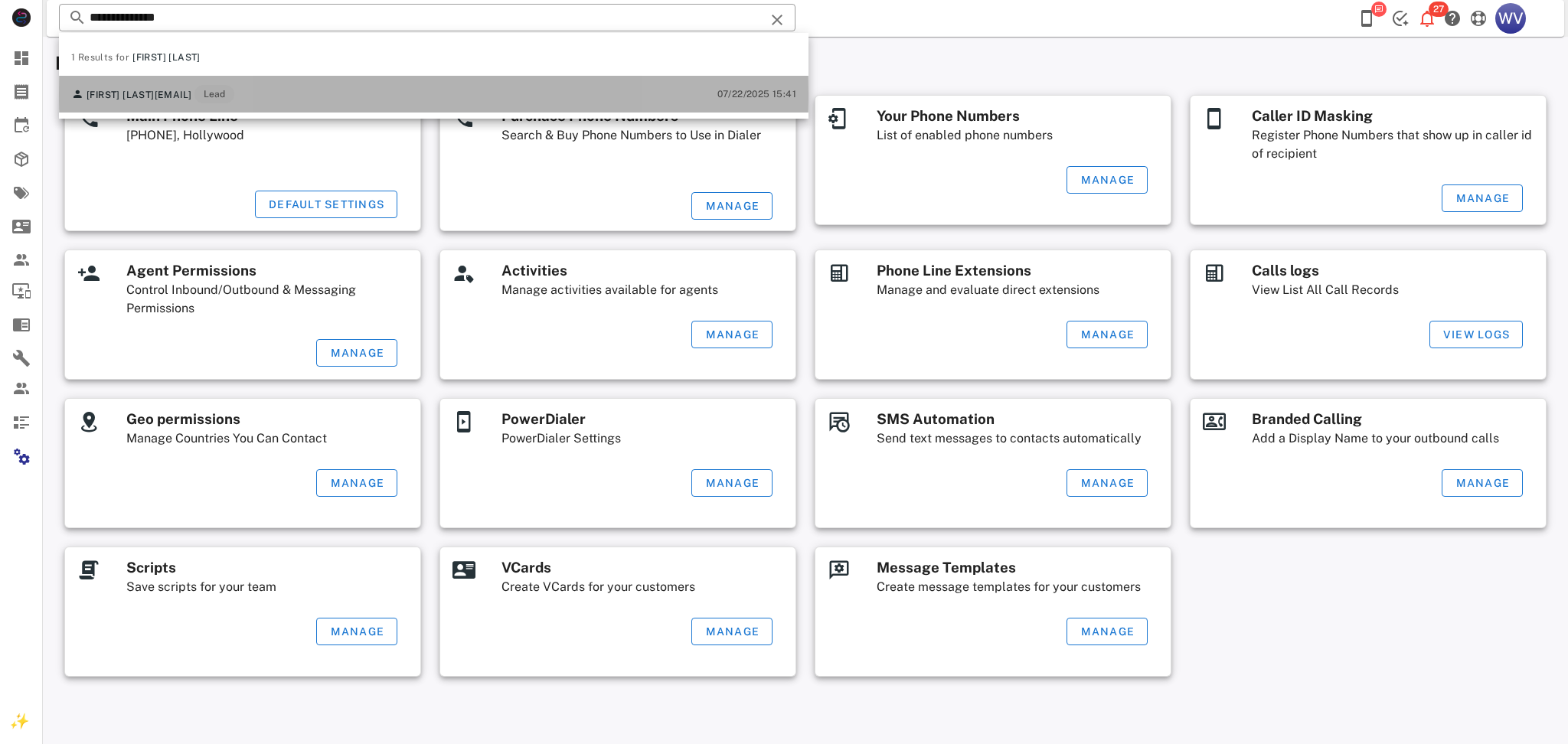 click on "[EMAIL]" at bounding box center [173, 95] 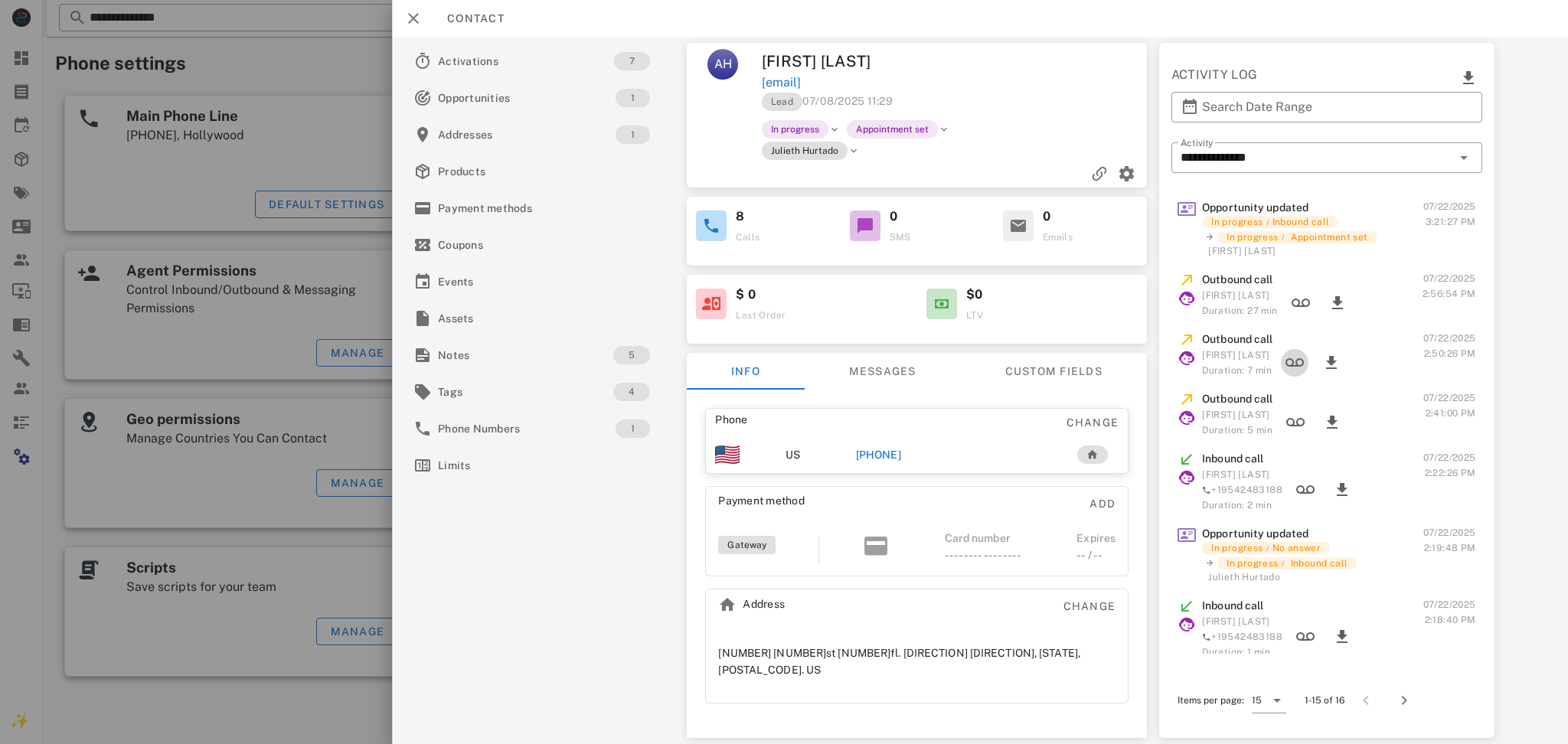 click at bounding box center (1295, 363) 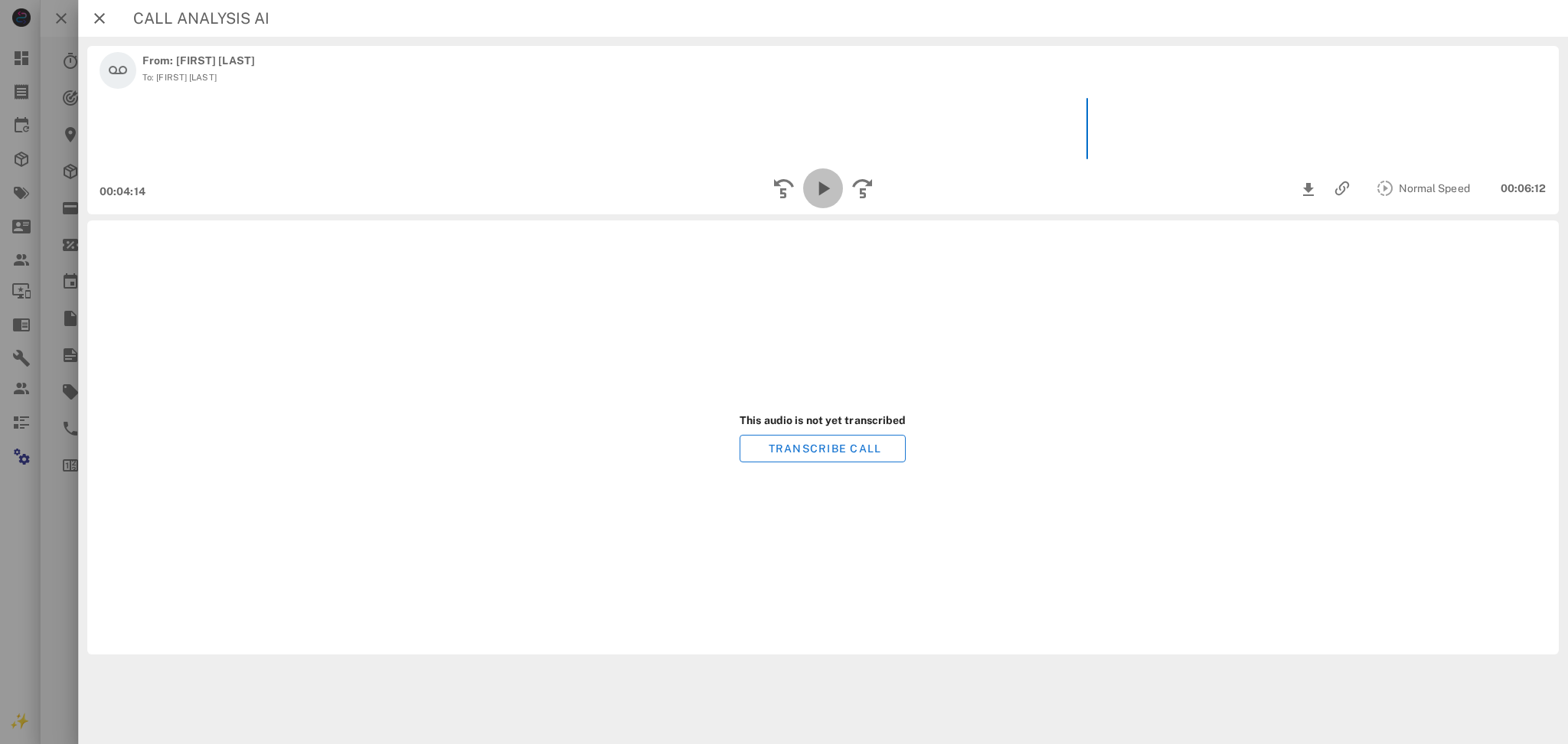 click at bounding box center [823, 188] 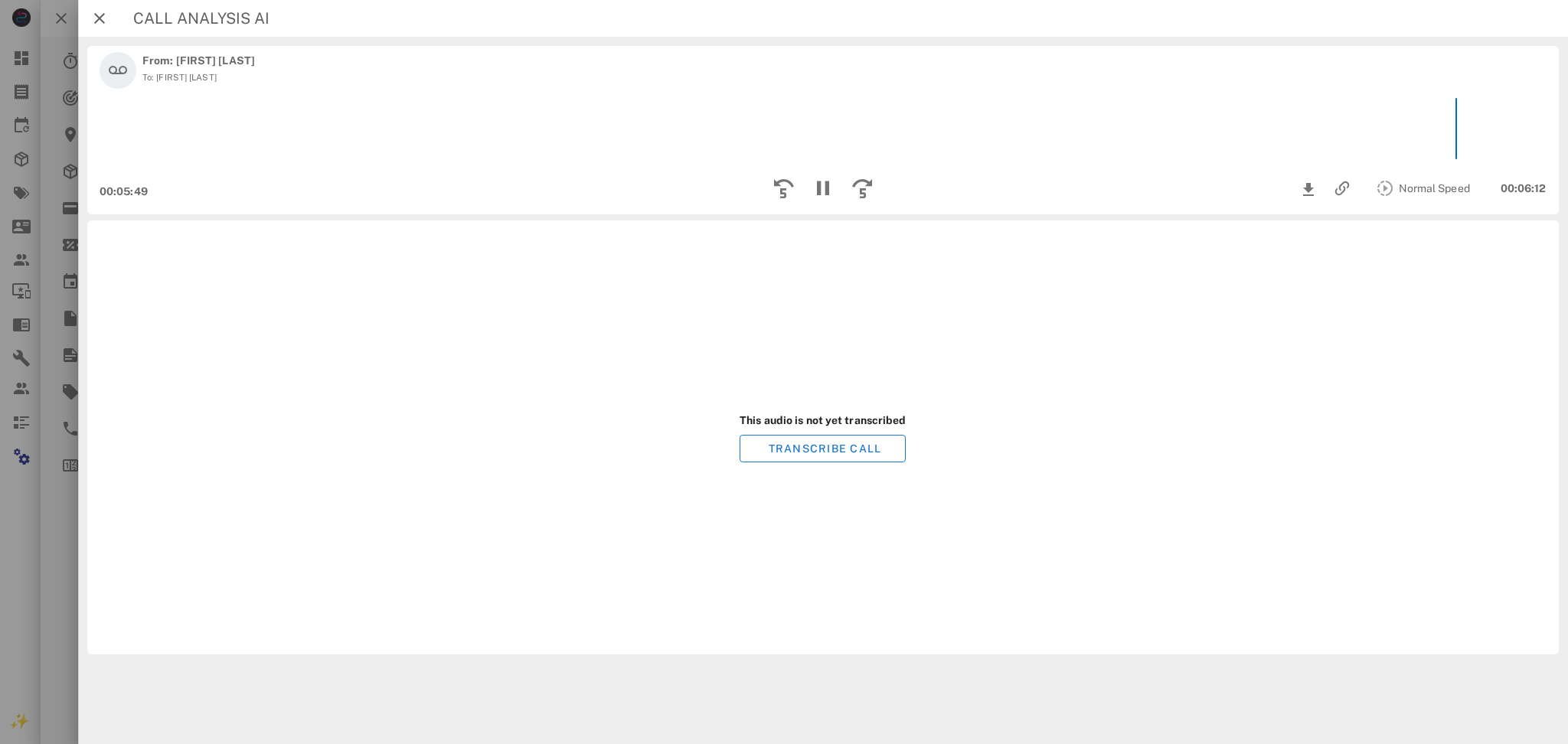 click on "Call Analysis AI" at bounding box center (194, 18) 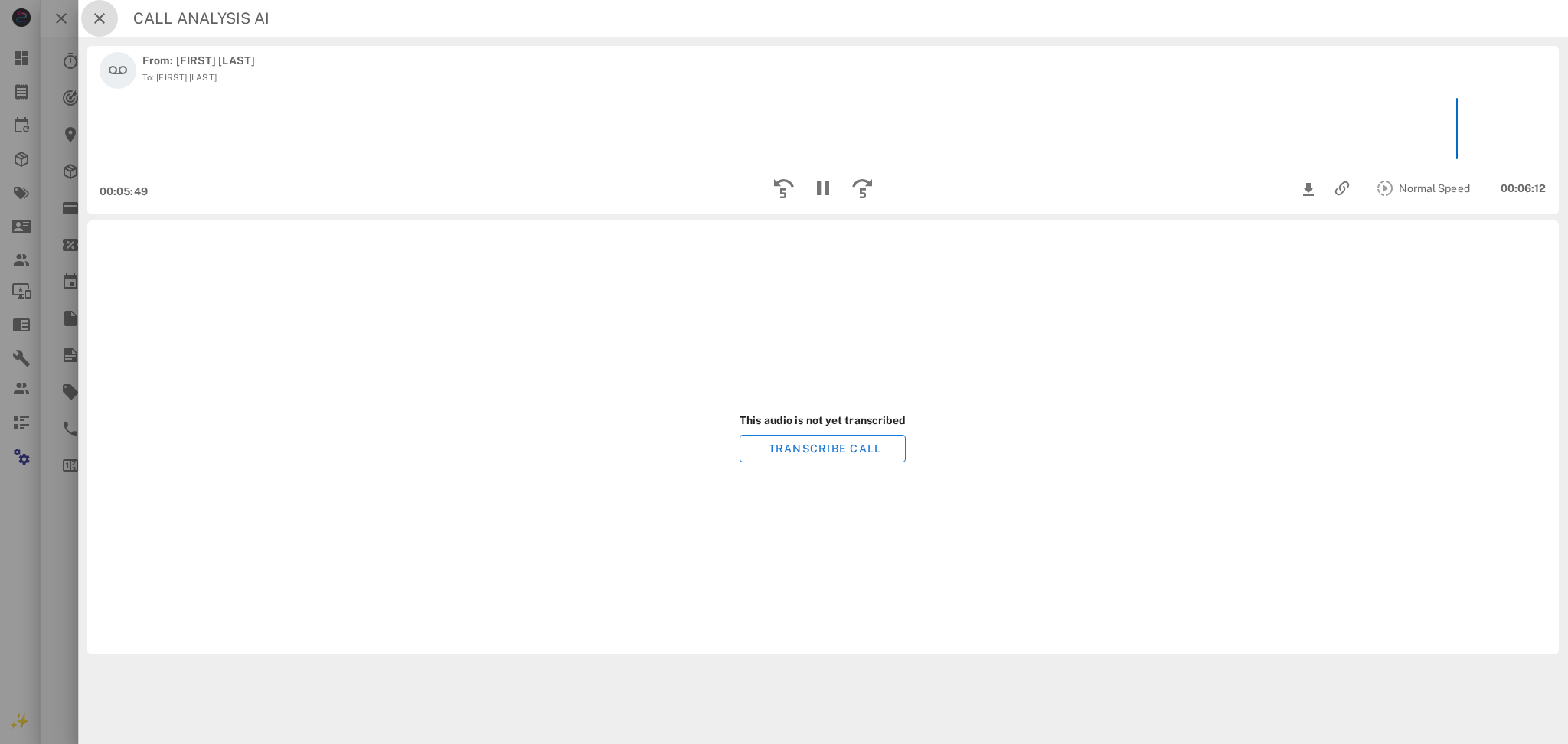 click at bounding box center (100, 18) 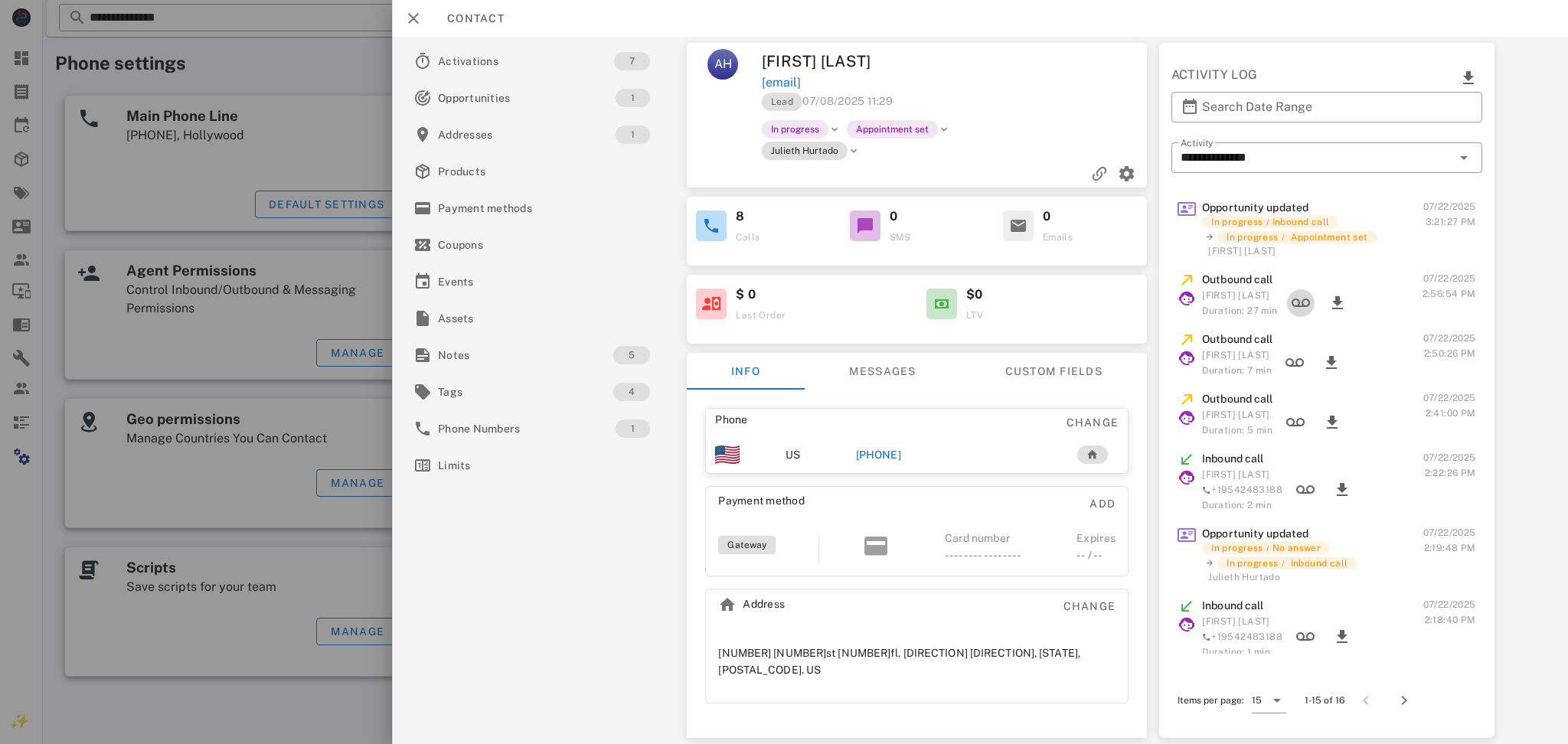 click at bounding box center [1301, 303] 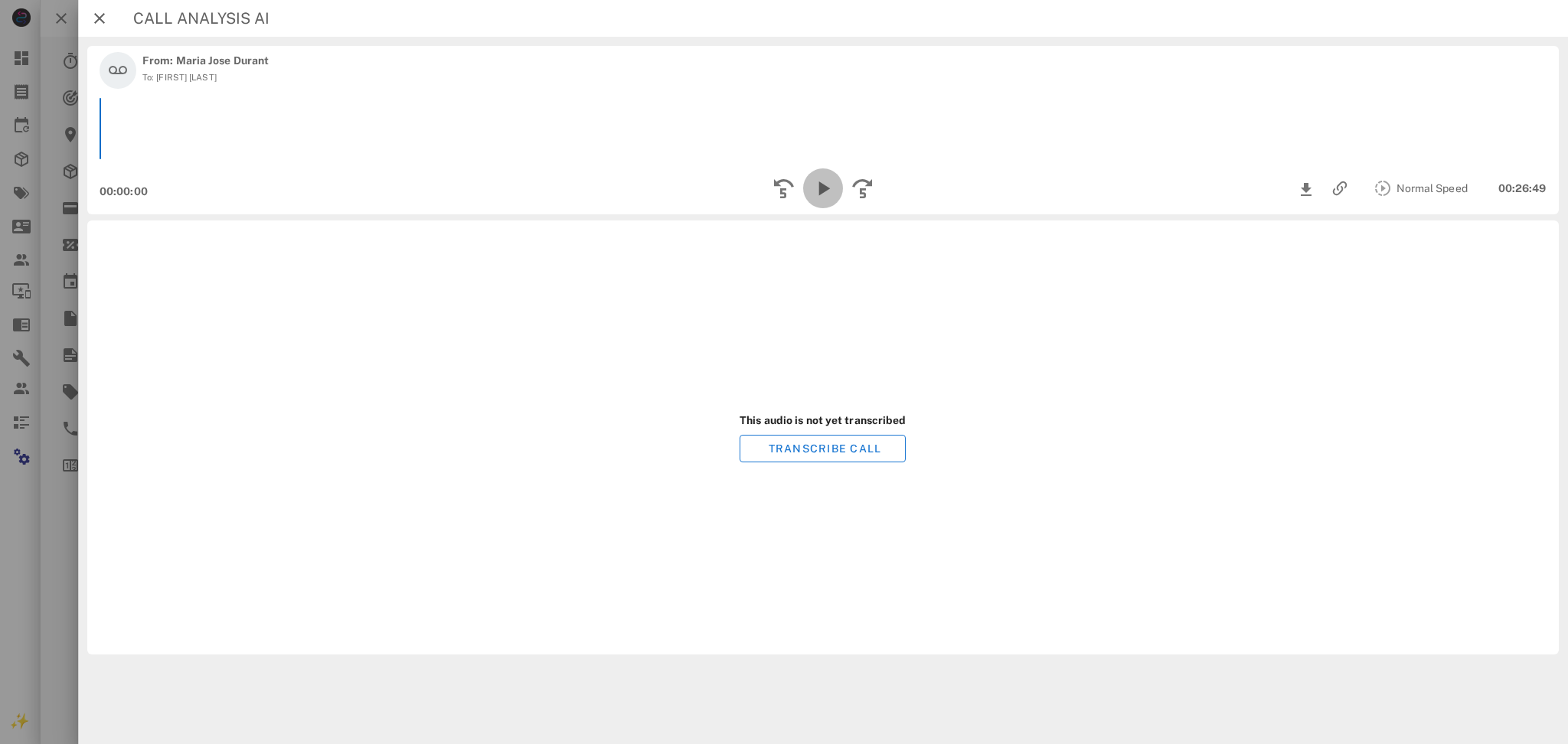 click at bounding box center [823, 188] 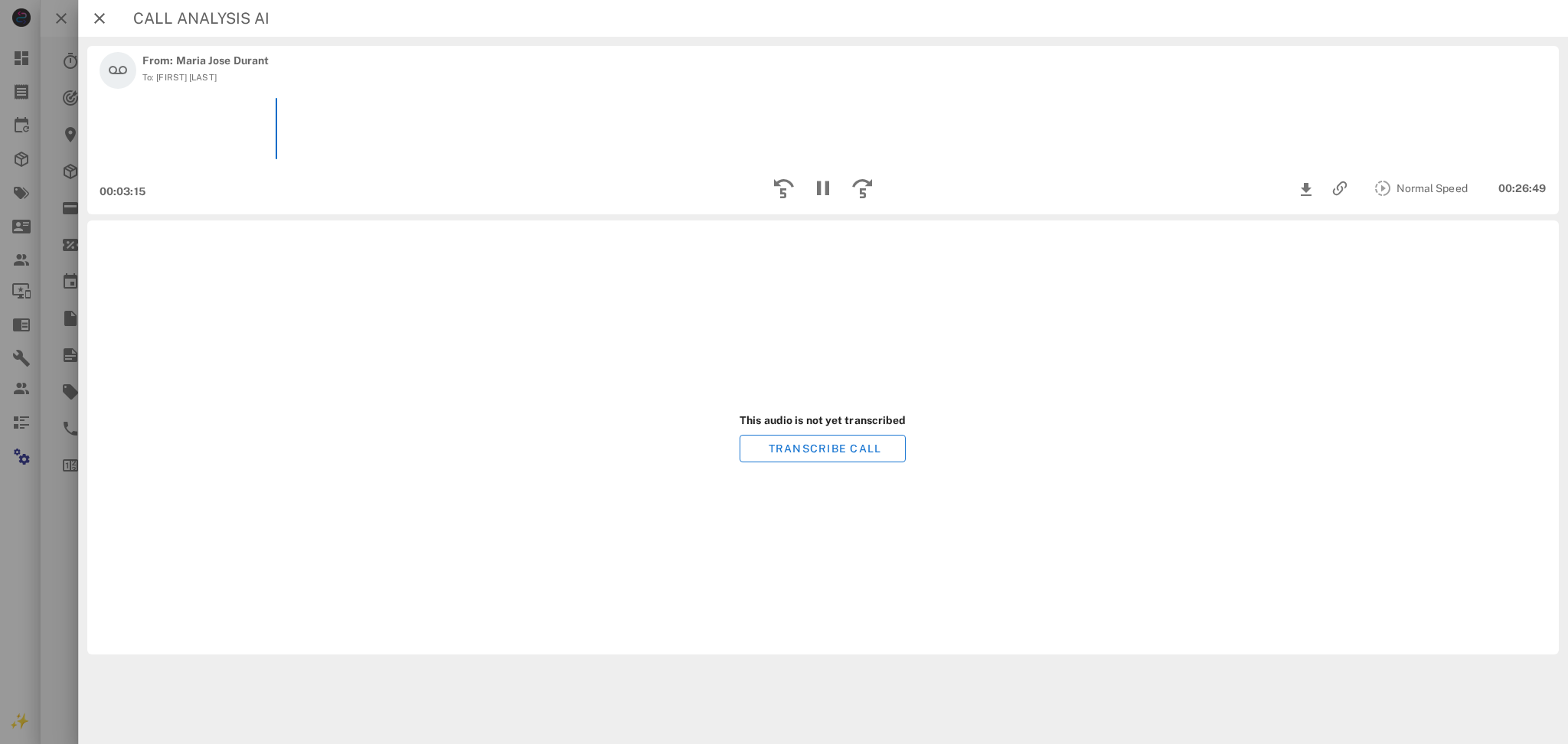 click on "This audio is not yet transcribed  TRANSCRIBE CALL" at bounding box center (823, 437) 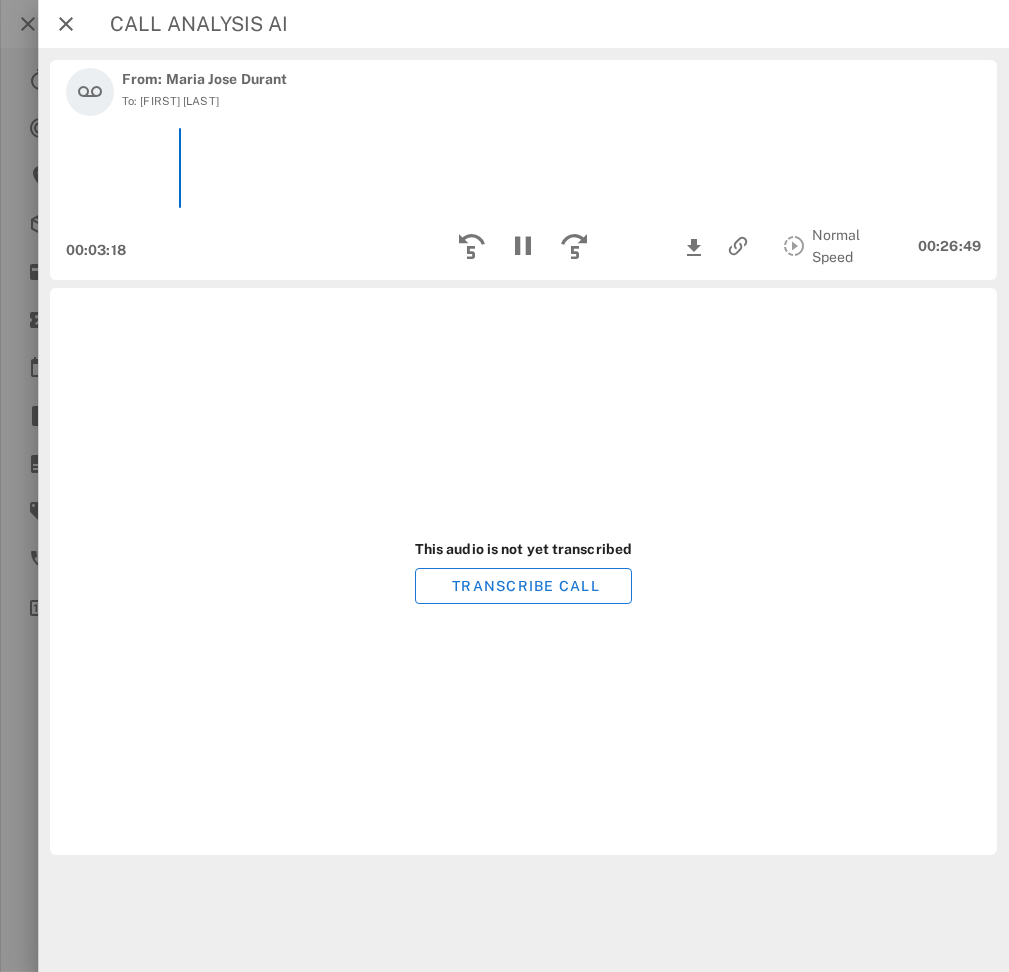 click on "This audio is not yet transcribed  TRANSCRIBE CALL" at bounding box center [523, 571] 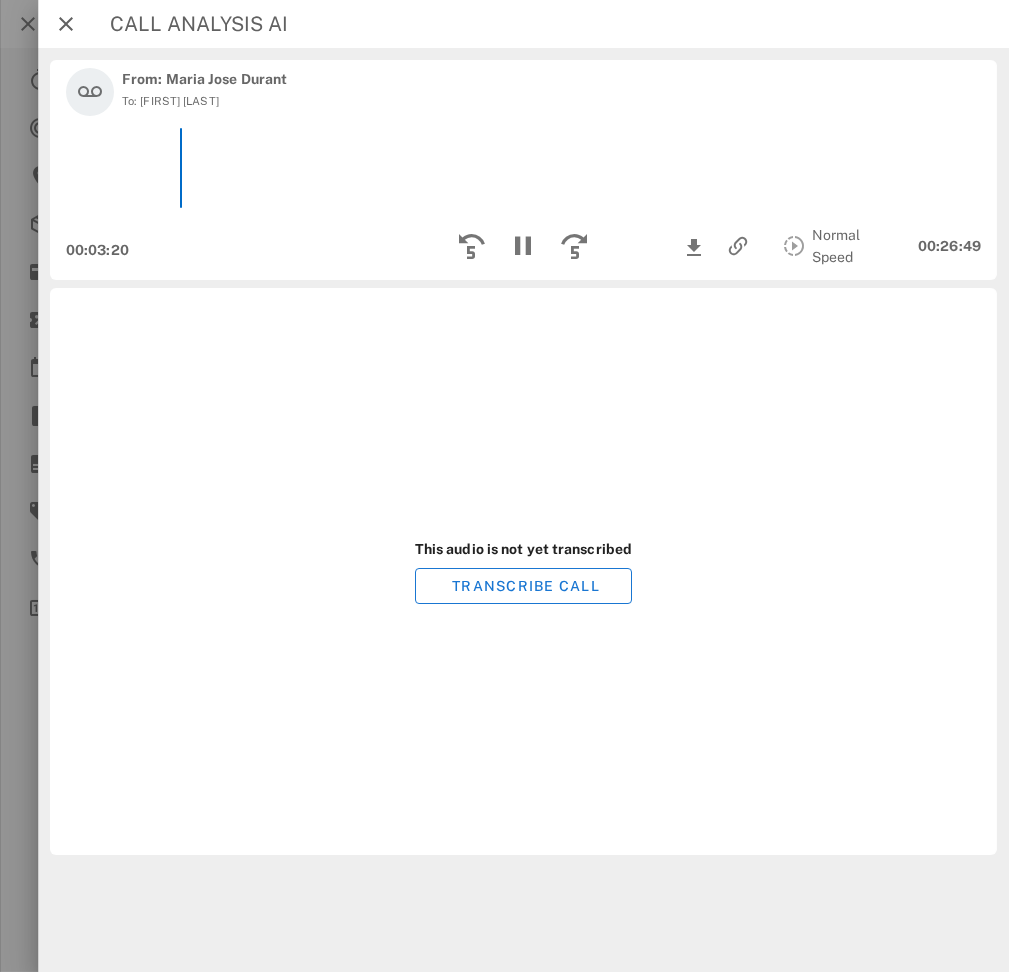 click on "To: [FIRST] [LAST]" at bounding box center (204, 101) 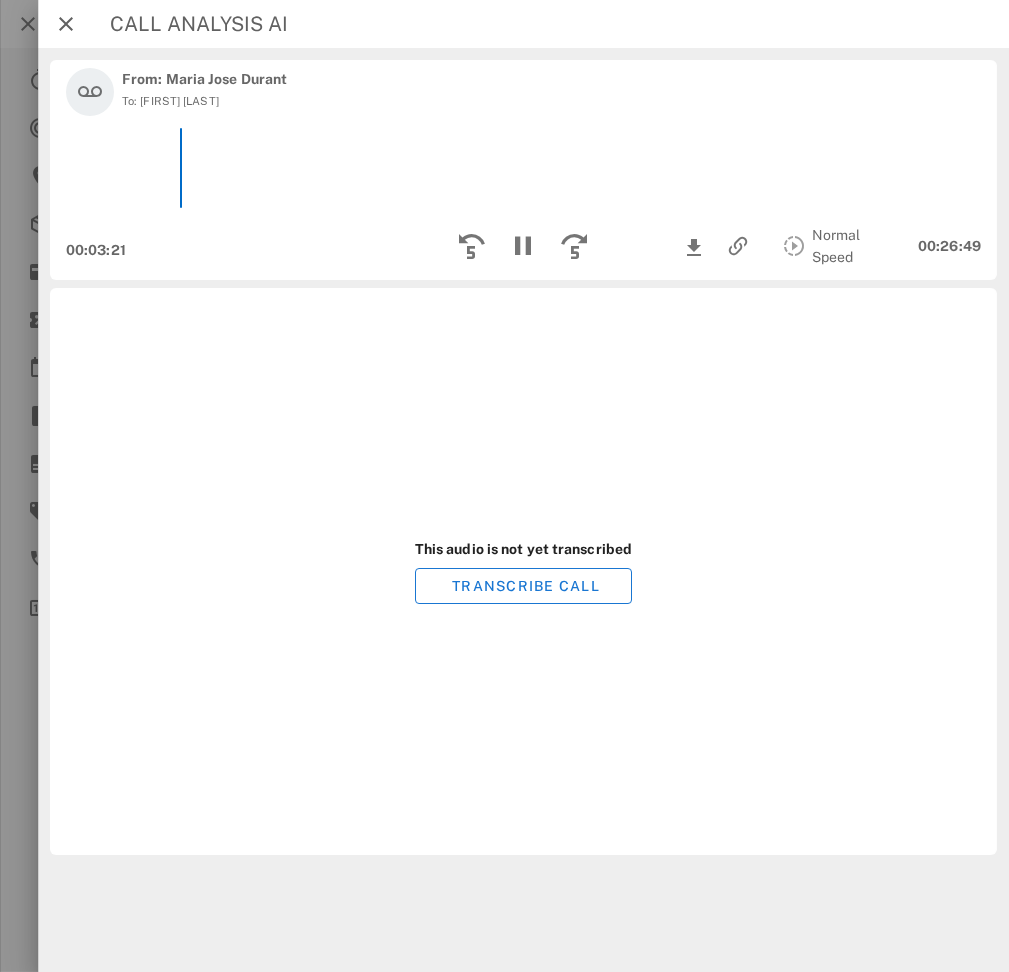 copy on "[FIRST] [LAST]" 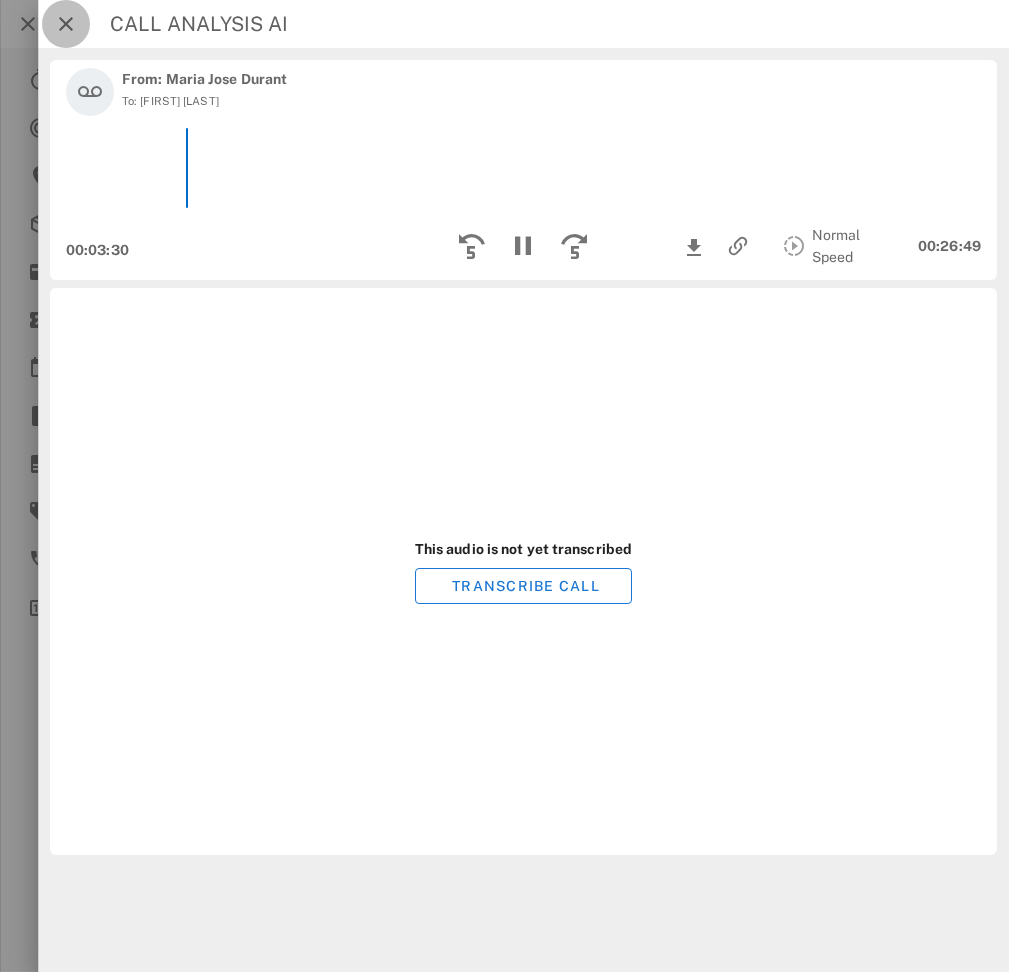click at bounding box center (66, 24) 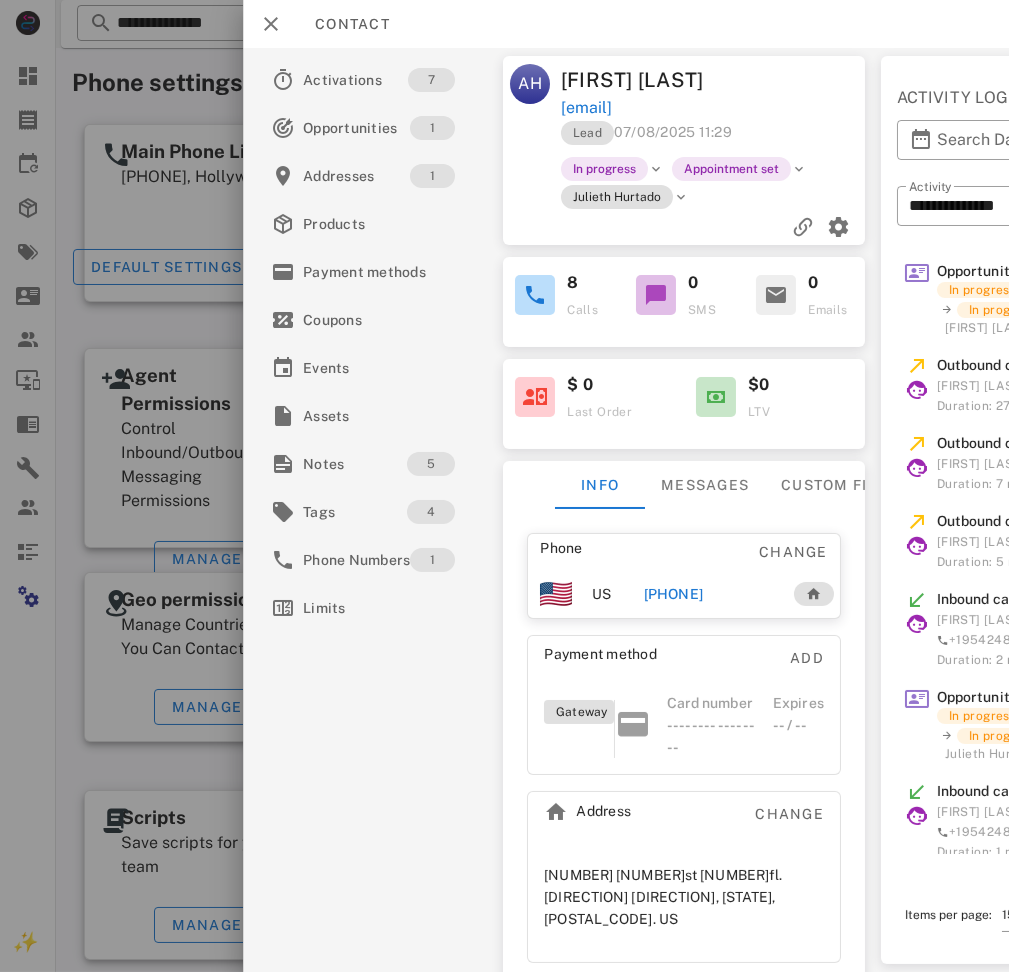drag, startPoint x: 788, startPoint y: 74, endPoint x: 820, endPoint y: 104, distance: 43.863426 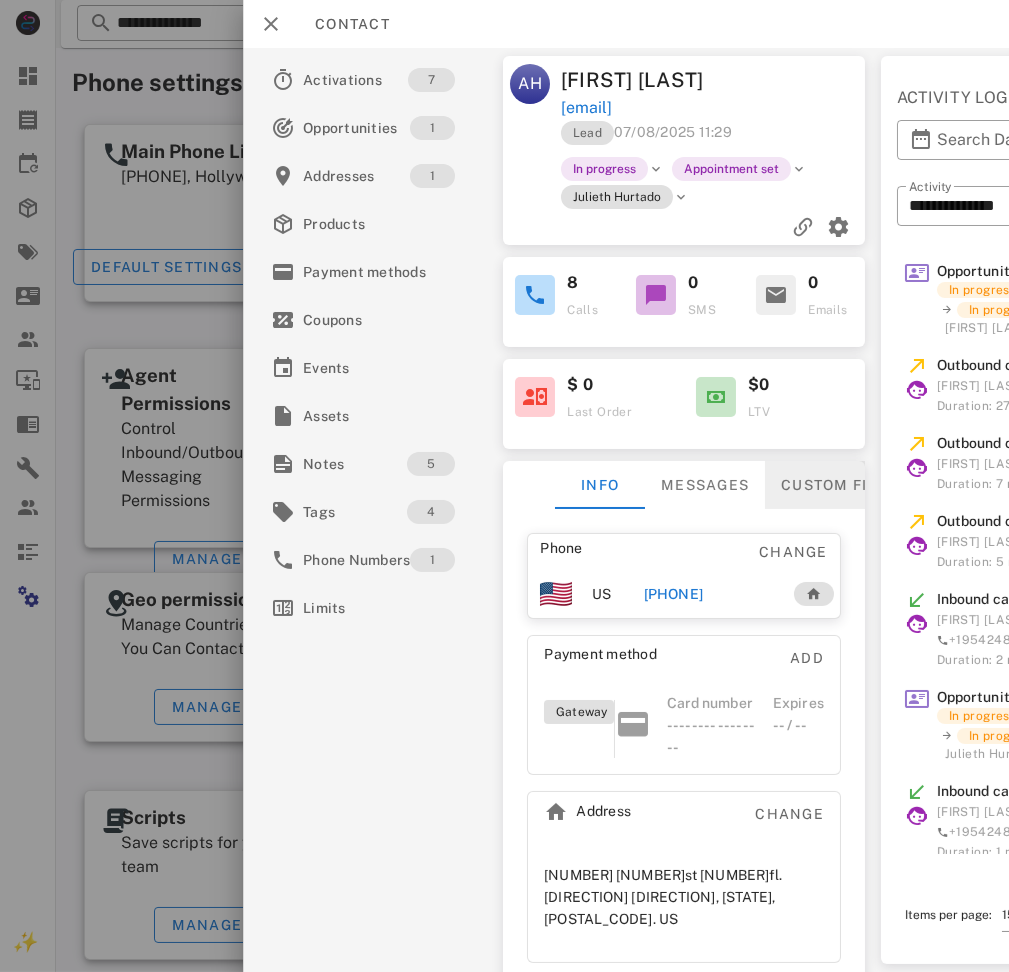 click on "Custom fields" at bounding box center (844, 485) 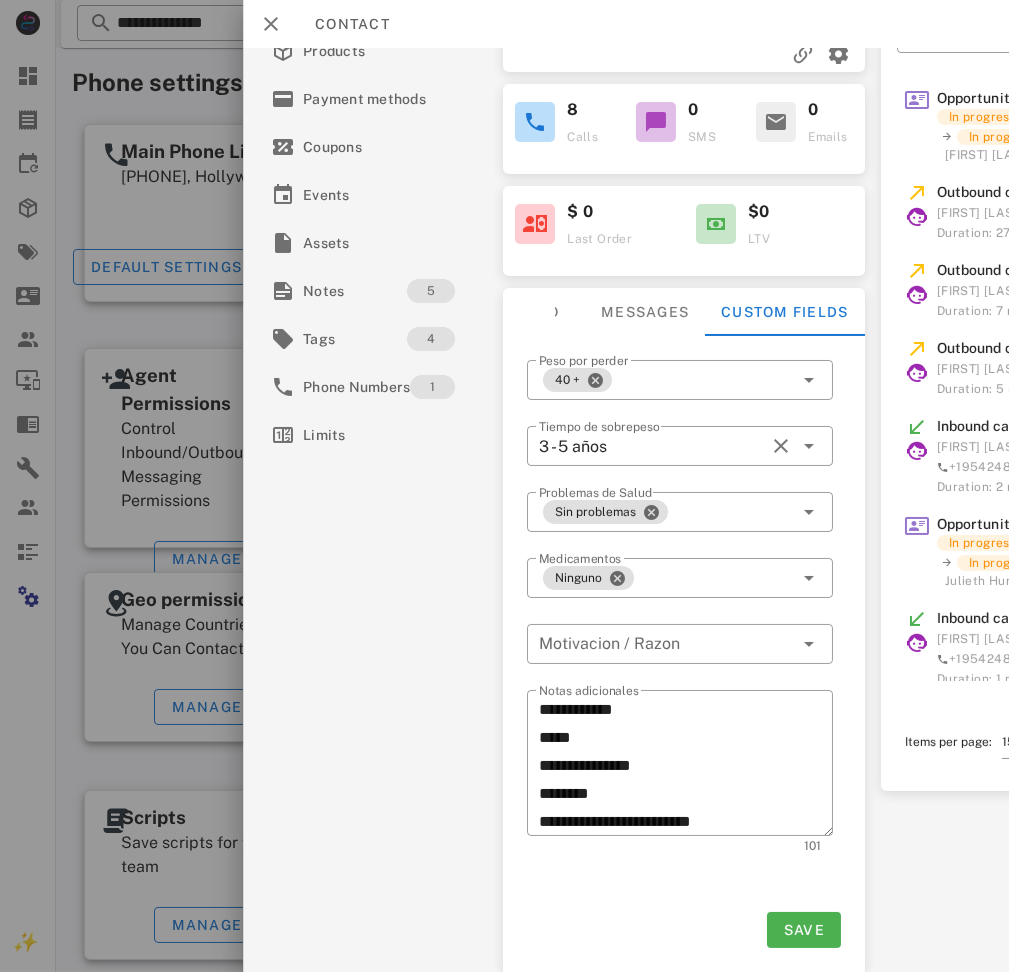 scroll, scrollTop: 187, scrollLeft: 0, axis: vertical 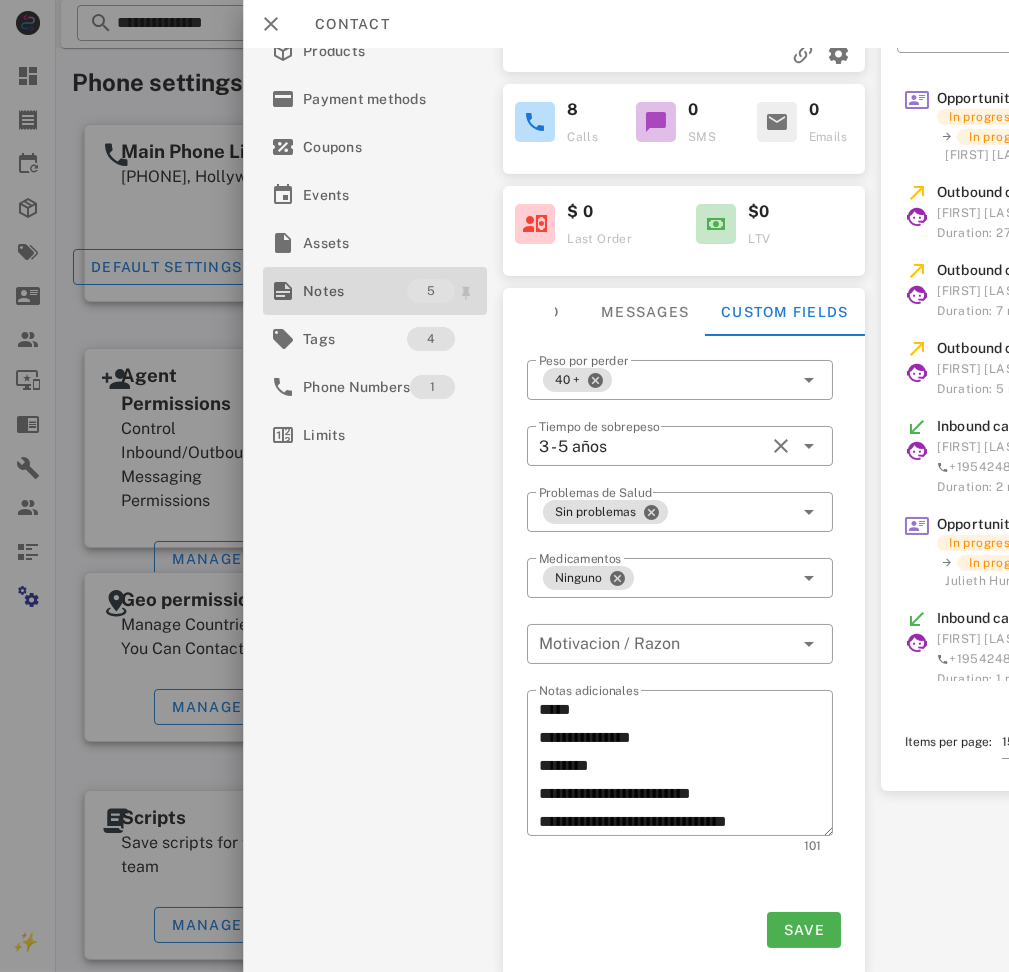 click on "Notes" at bounding box center (355, 291) 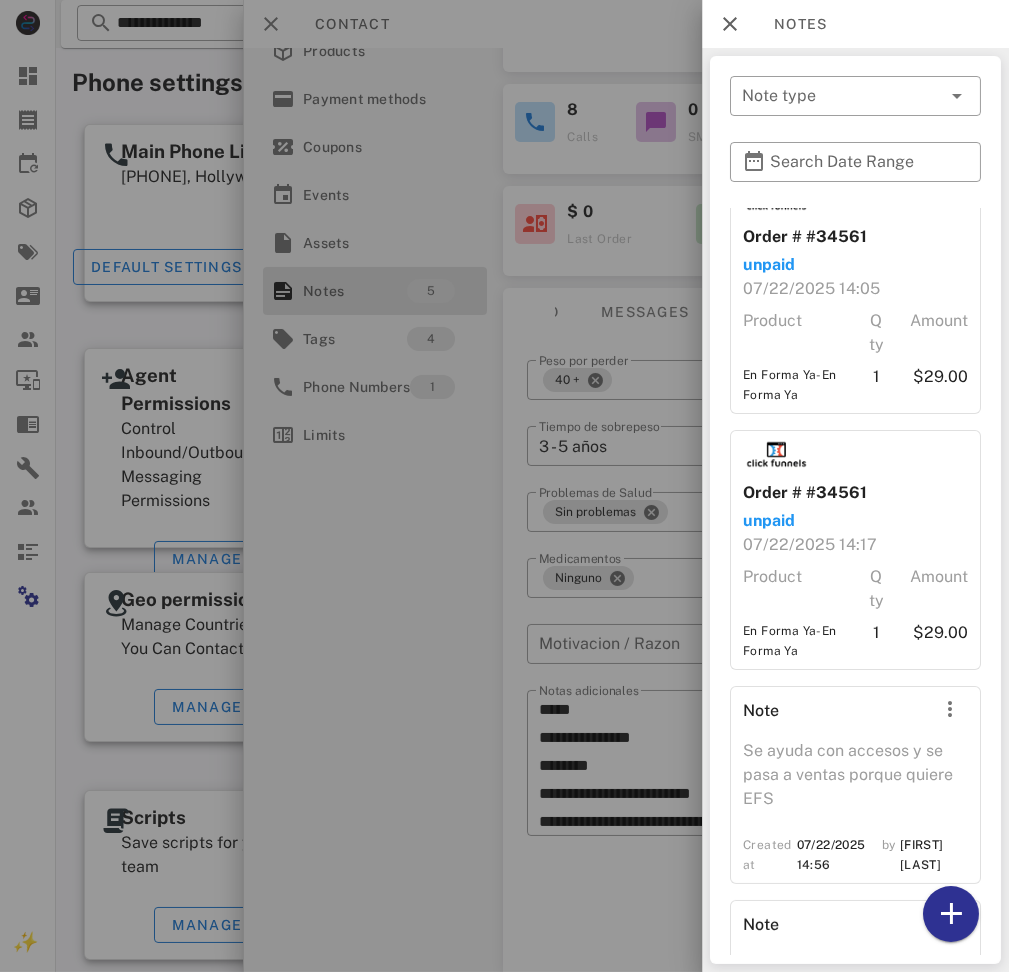 scroll, scrollTop: 456, scrollLeft: 0, axis: vertical 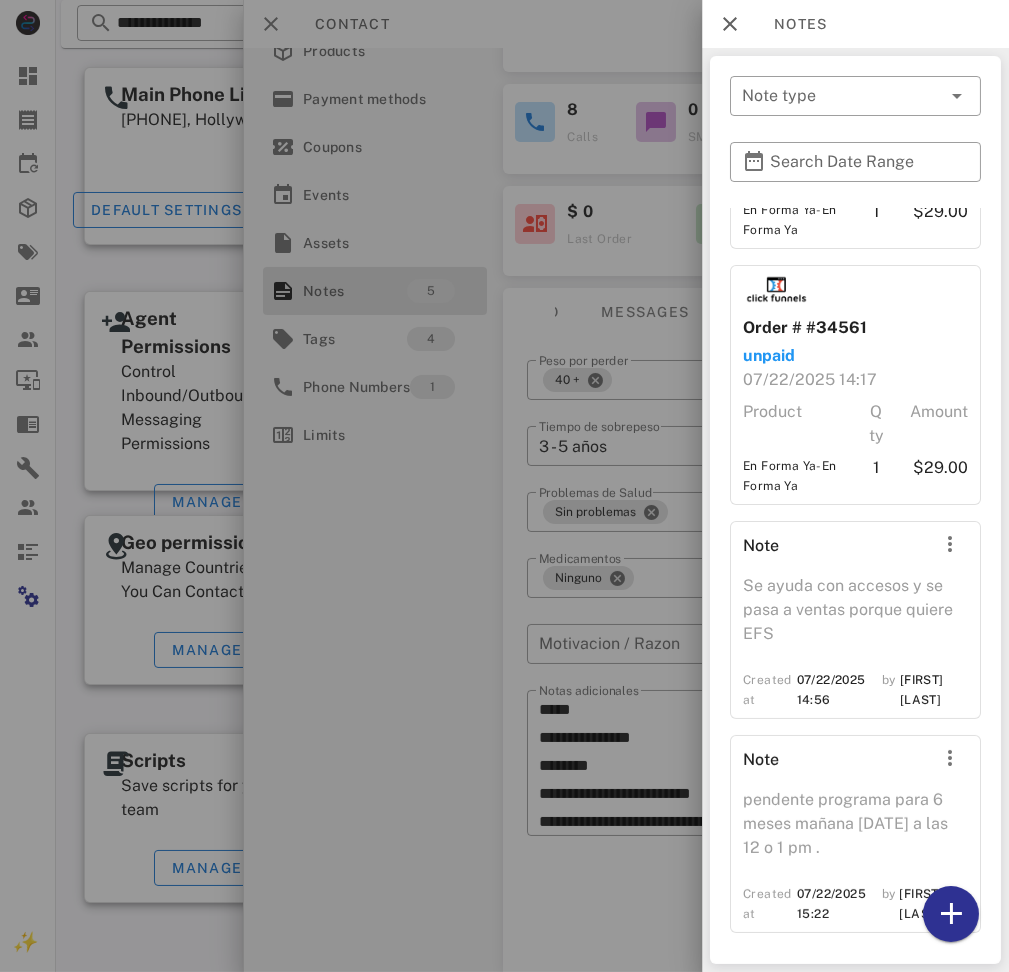 click at bounding box center (504, 486) 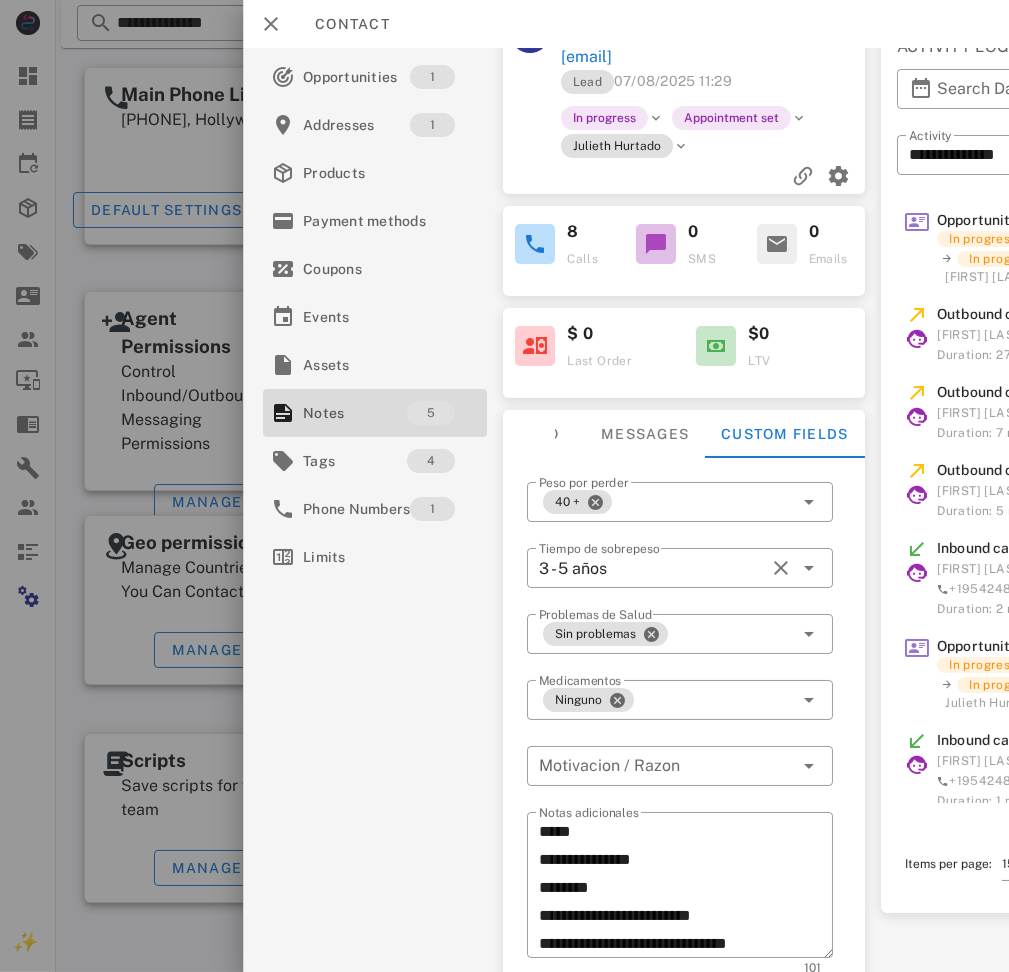 scroll, scrollTop: 0, scrollLeft: 0, axis: both 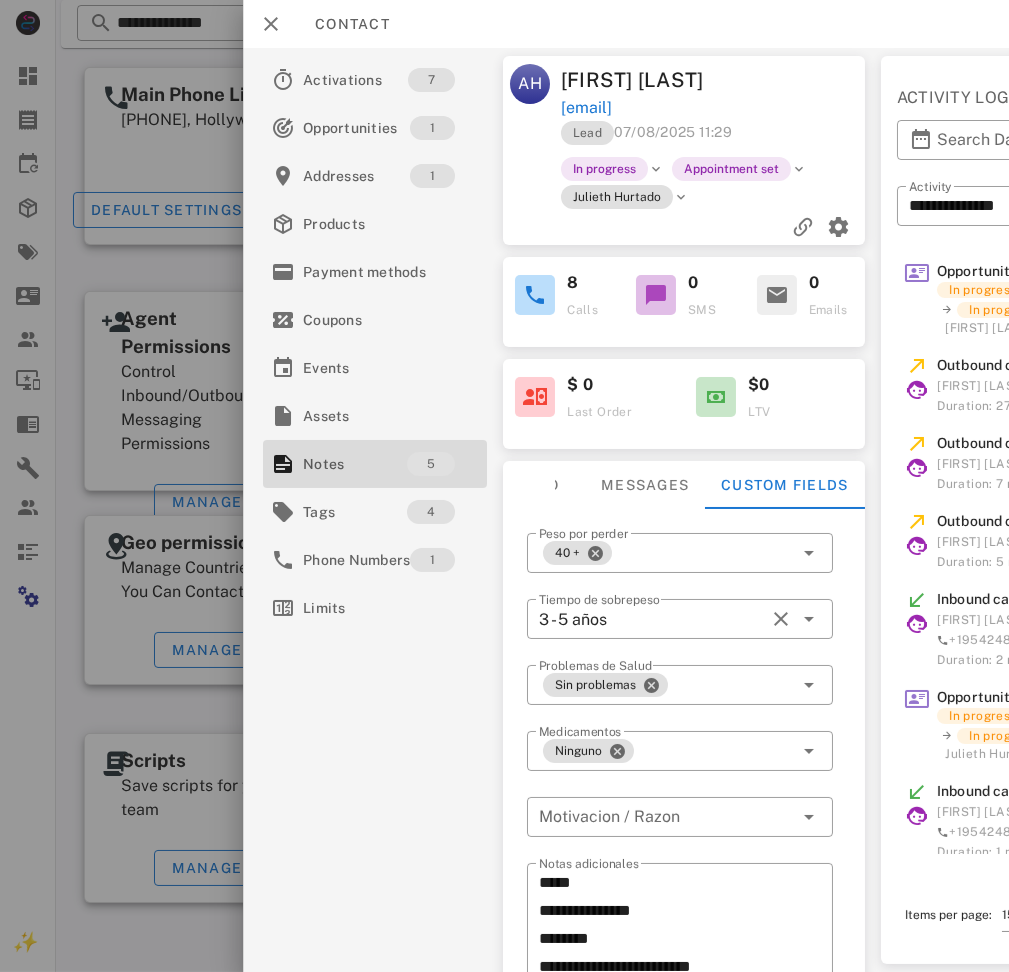 click on "[FIRST] [LAST]" at bounding box center [637, 80] 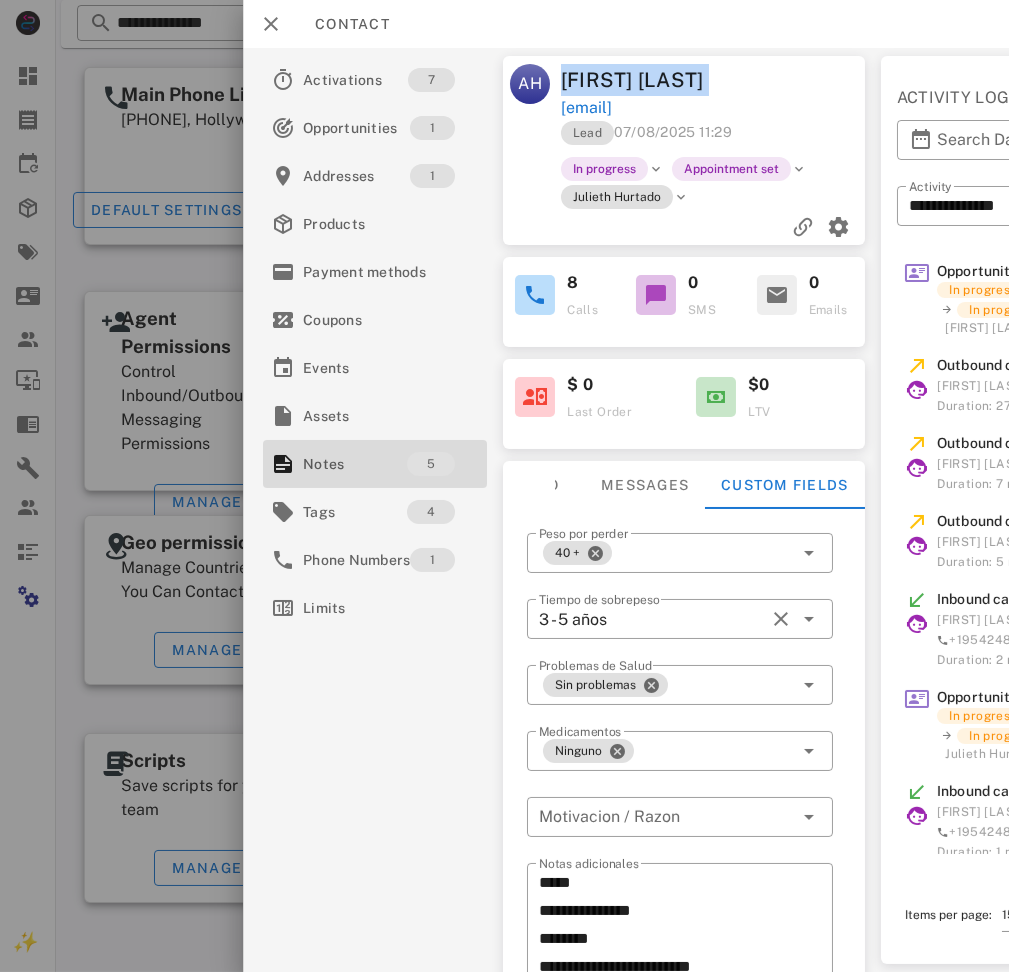 drag, startPoint x: 584, startPoint y: 66, endPoint x: 793, endPoint y: 94, distance: 210.86726 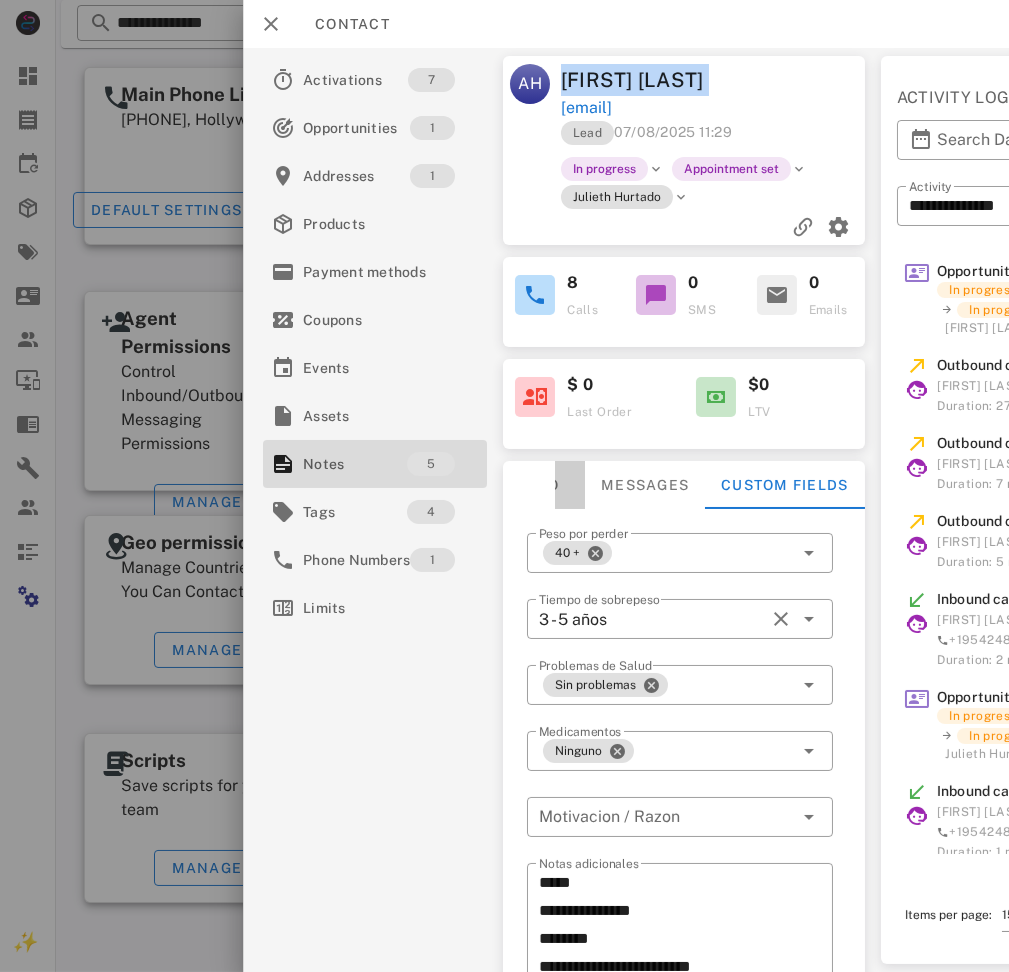 click on "Info" at bounding box center [540, 485] 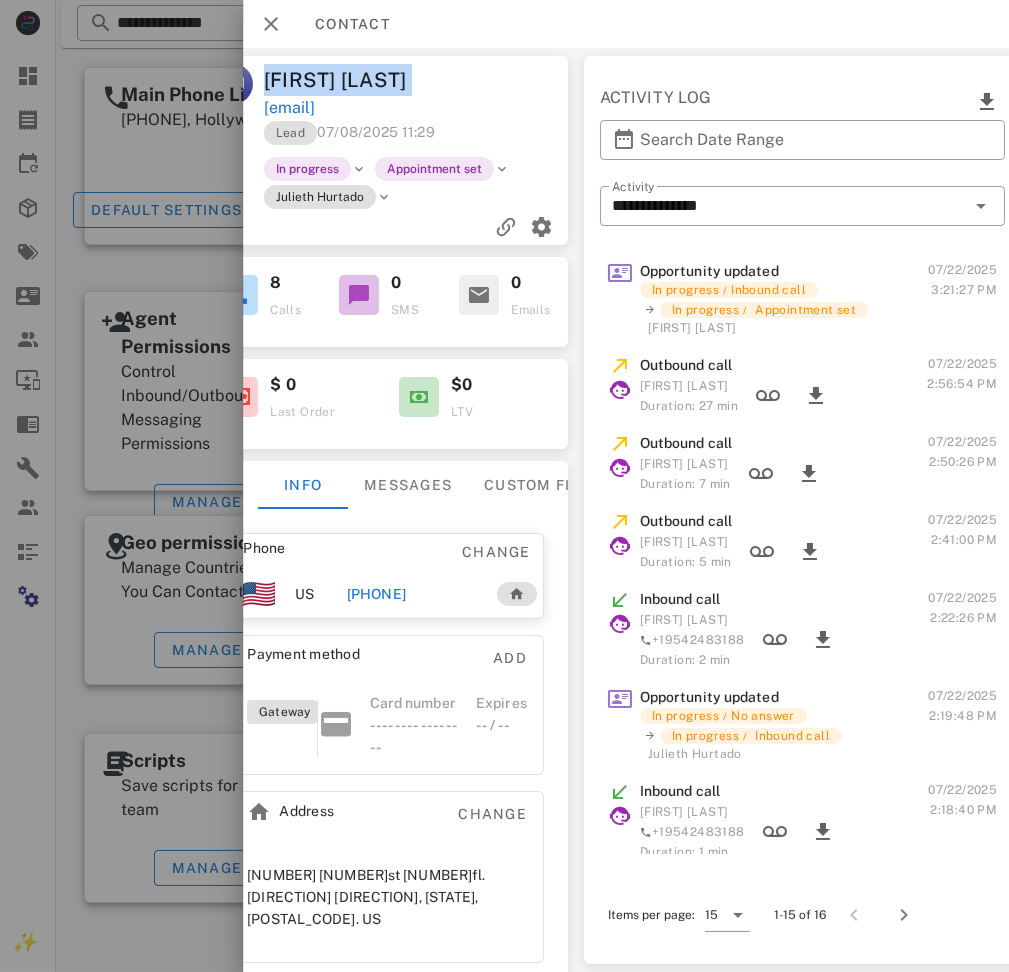 scroll, scrollTop: 0, scrollLeft: 334, axis: horizontal 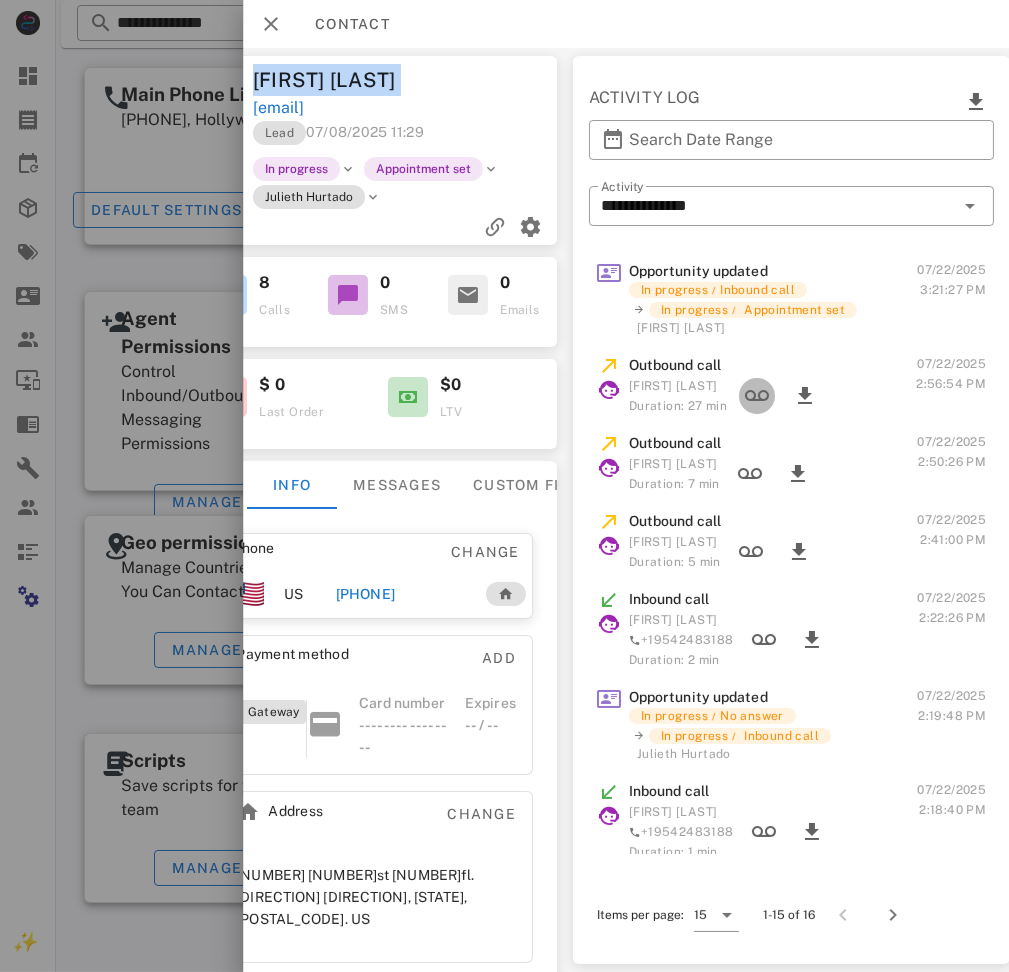 click at bounding box center (757, 396) 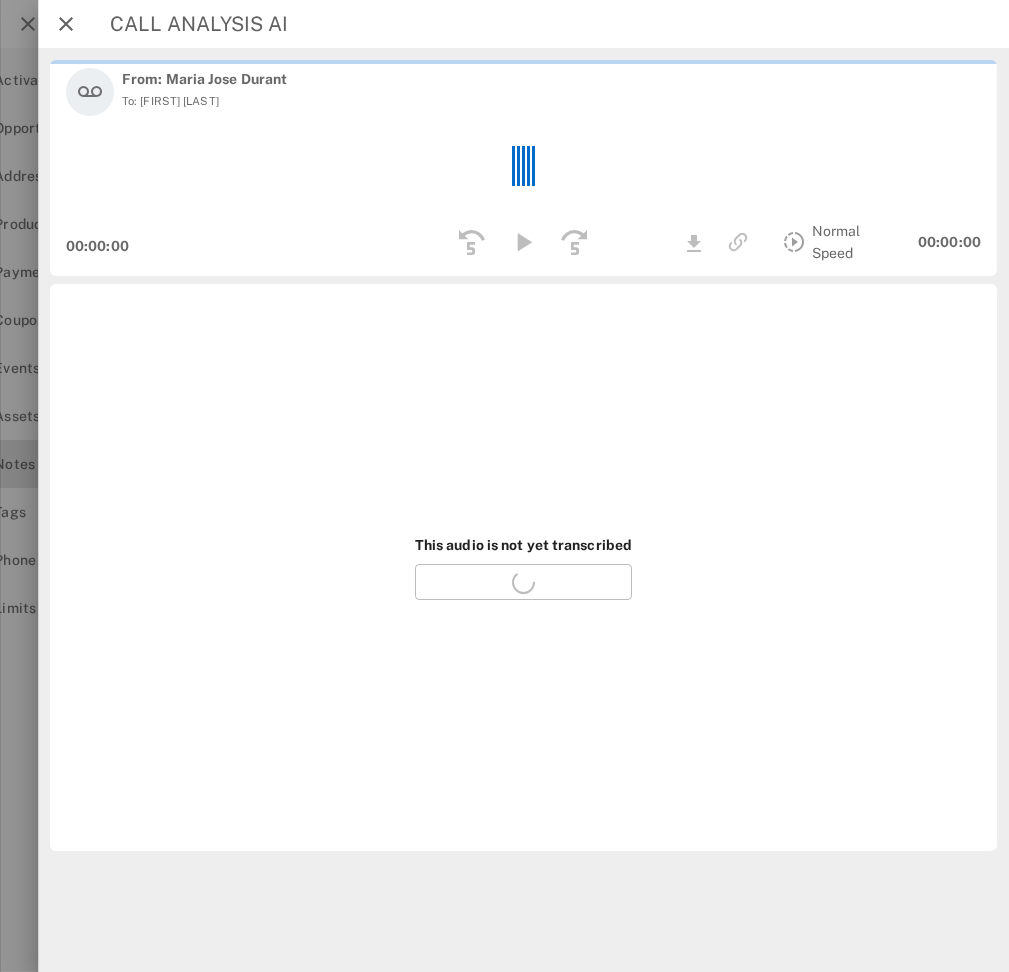 scroll, scrollTop: 0, scrollLeft: 92, axis: horizontal 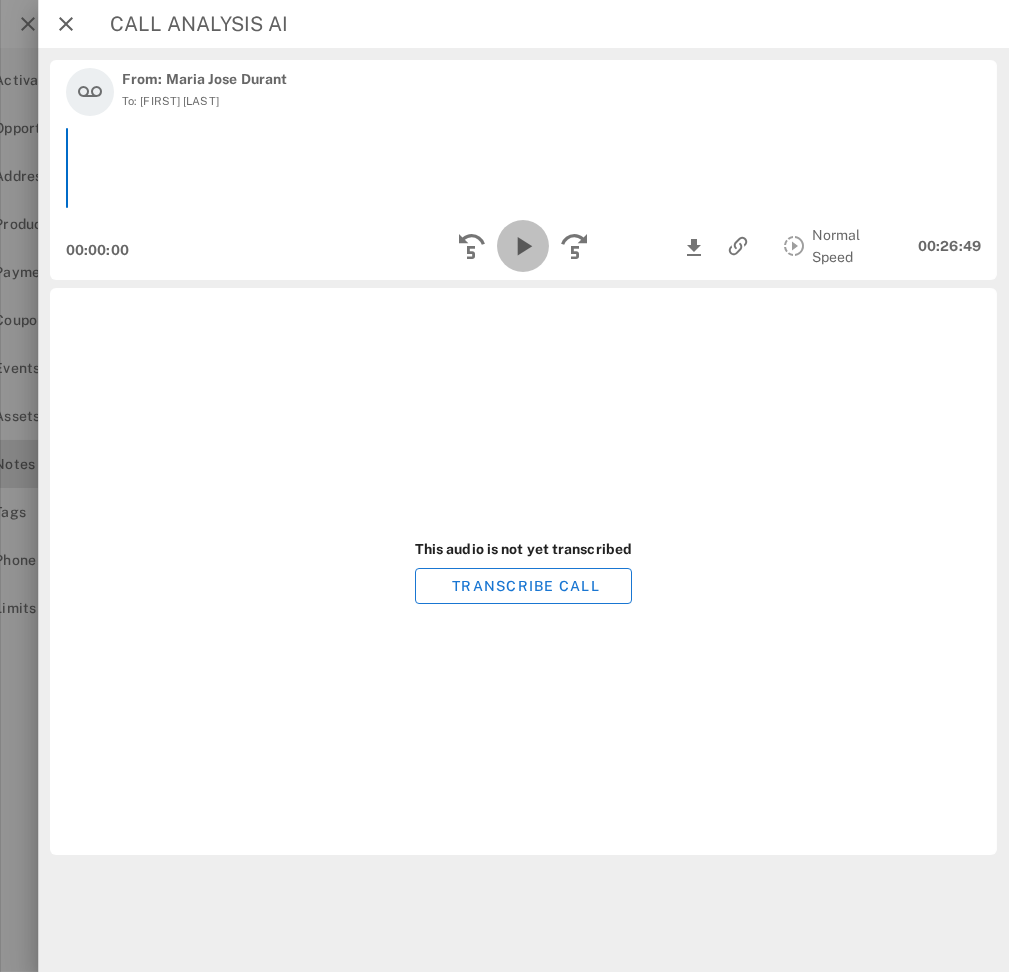 click at bounding box center (524, 246) 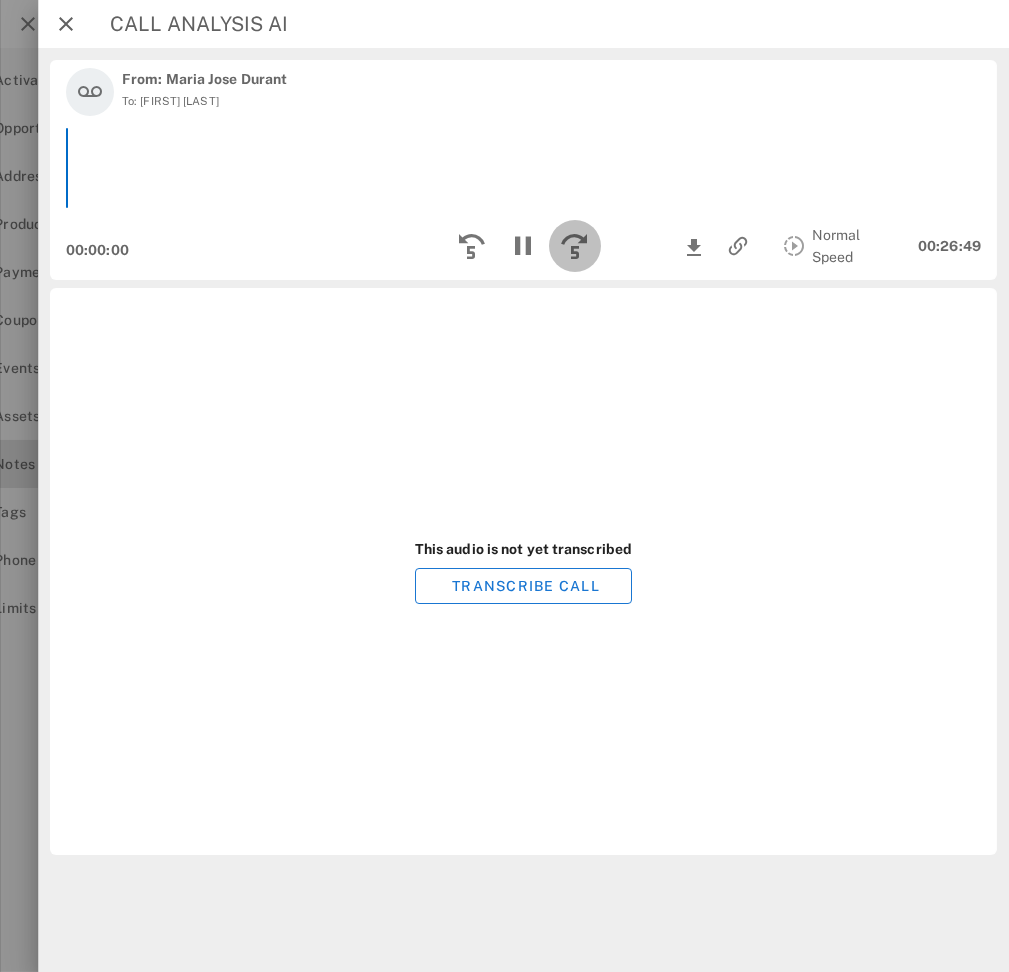 click at bounding box center [576, 246] 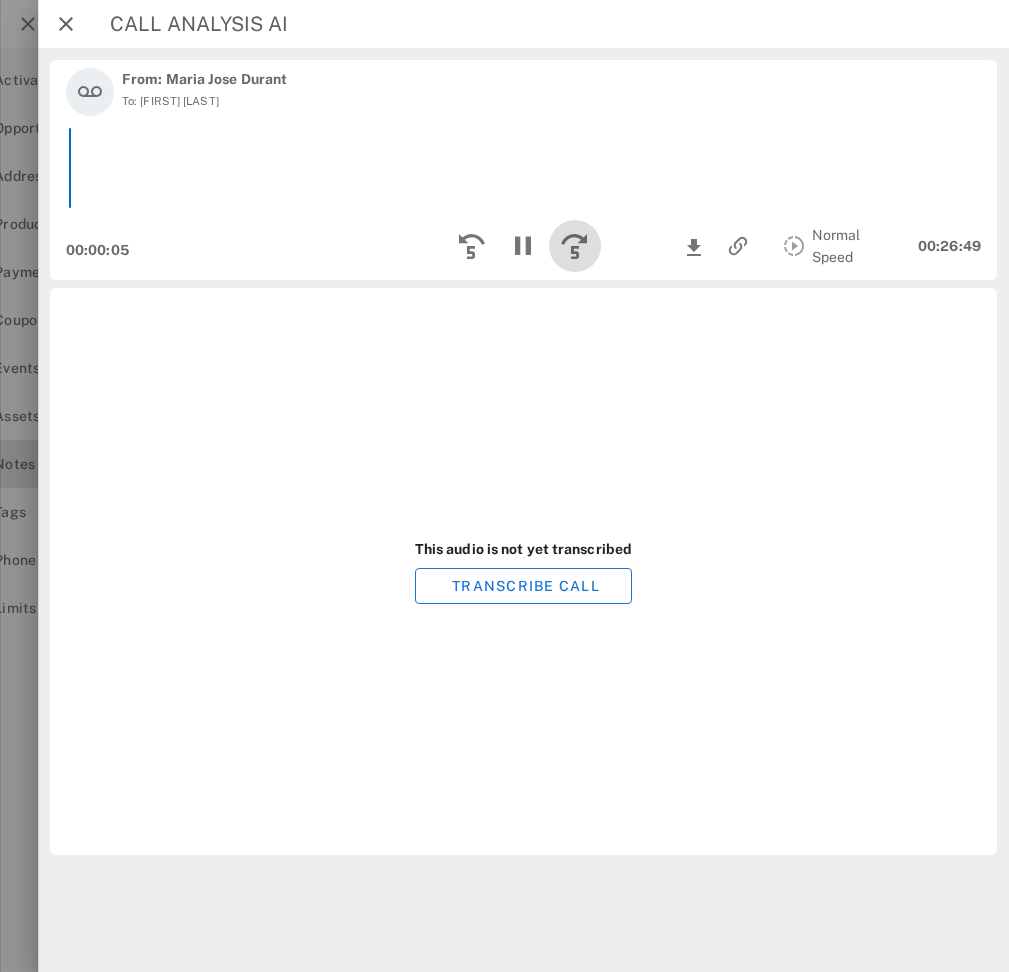 click at bounding box center (576, 246) 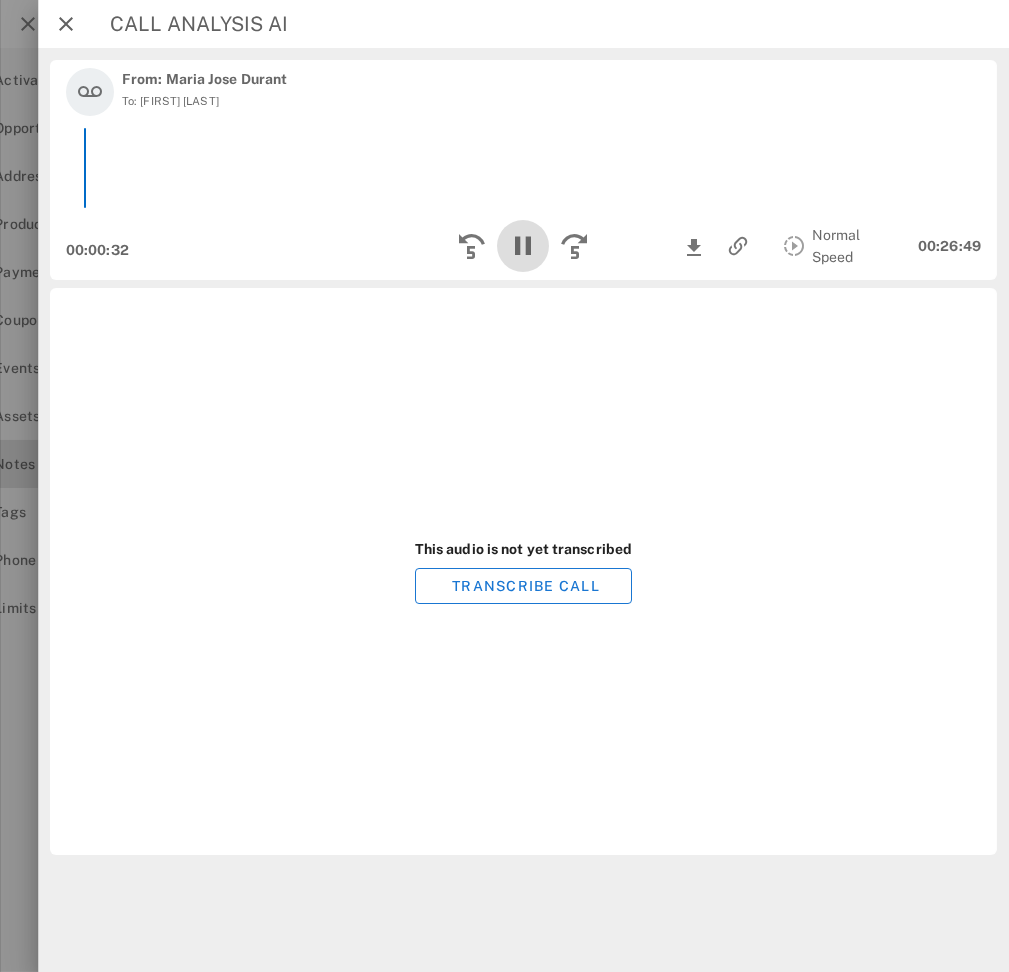 click at bounding box center (524, 246) 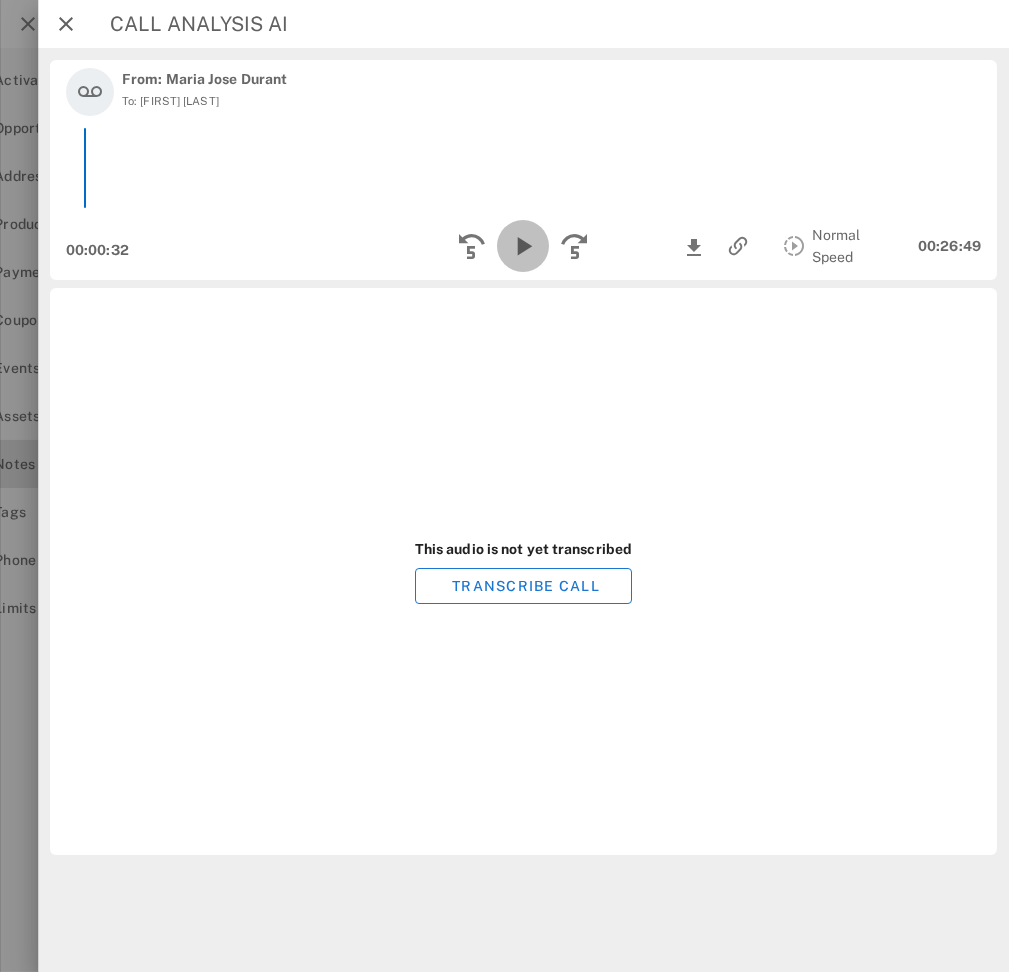 click at bounding box center (524, 246) 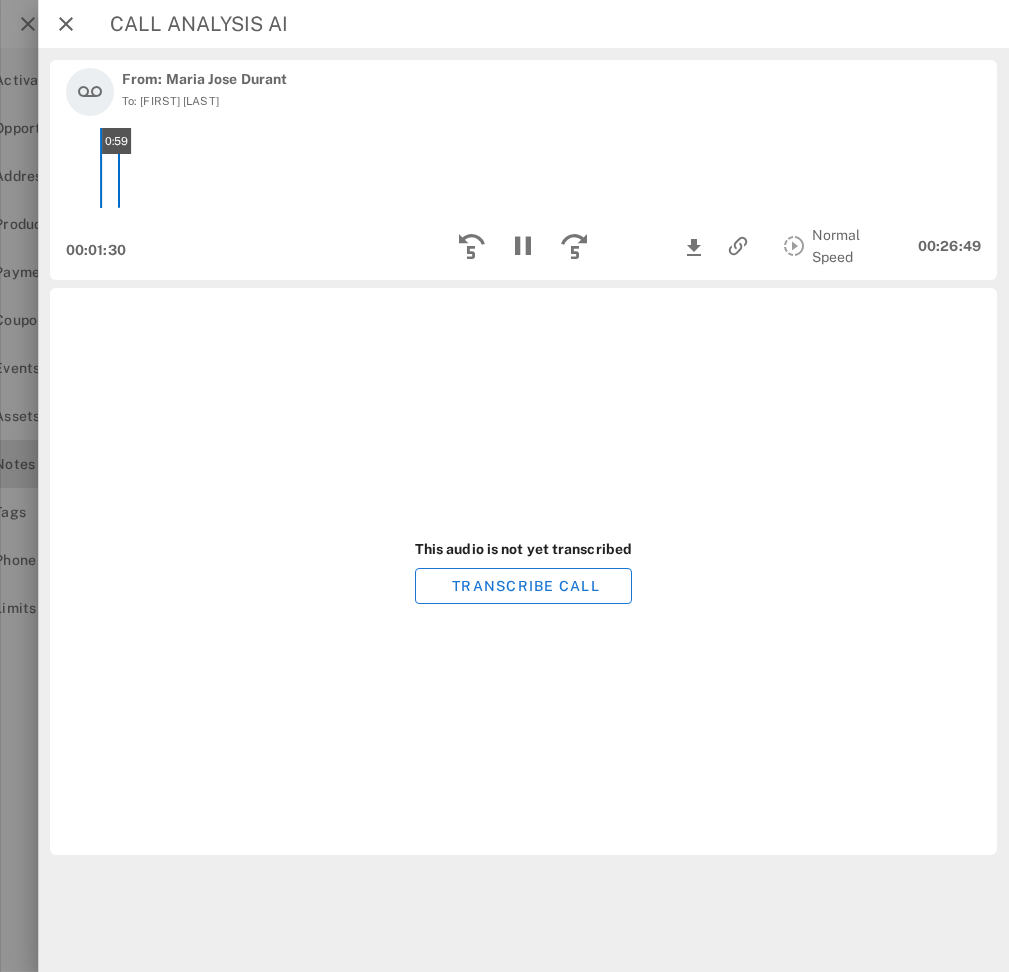 click on "0:59" at bounding box center (523, 168) 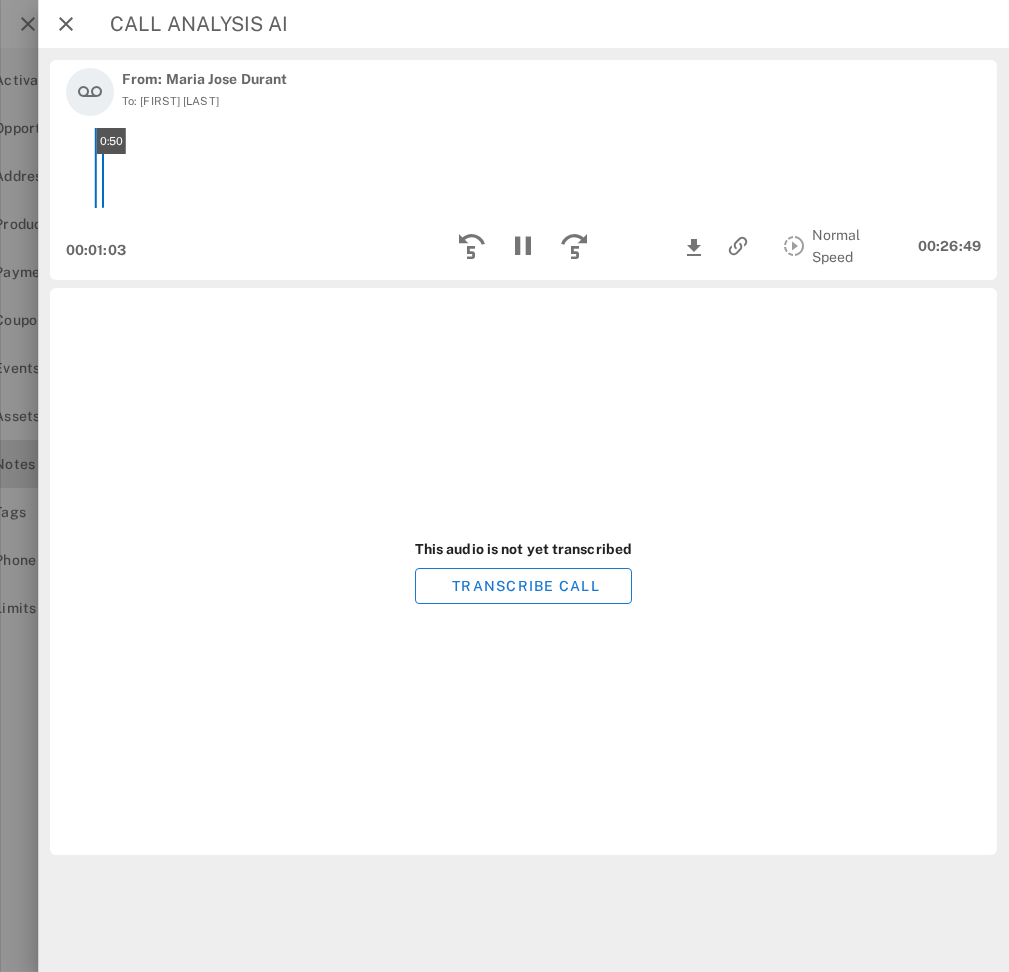 click on "0:50" at bounding box center (523, 168) 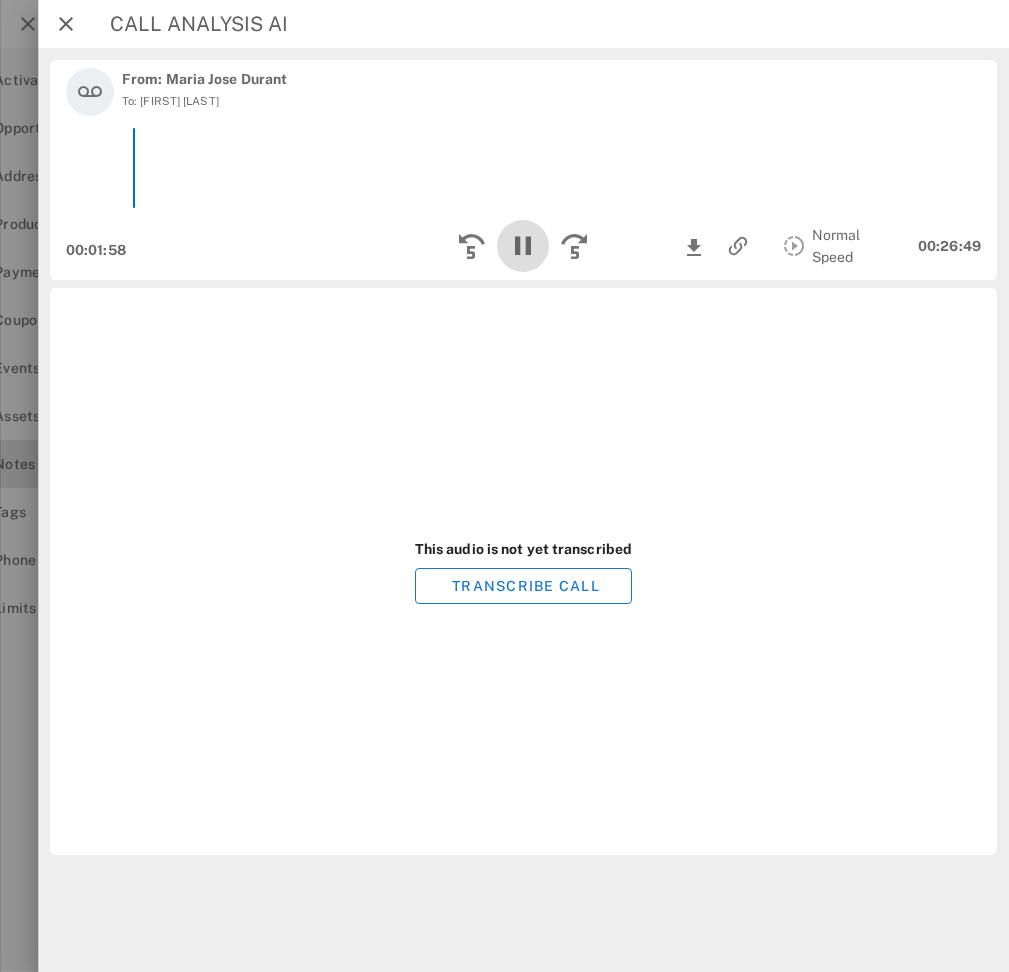 click at bounding box center (524, 246) 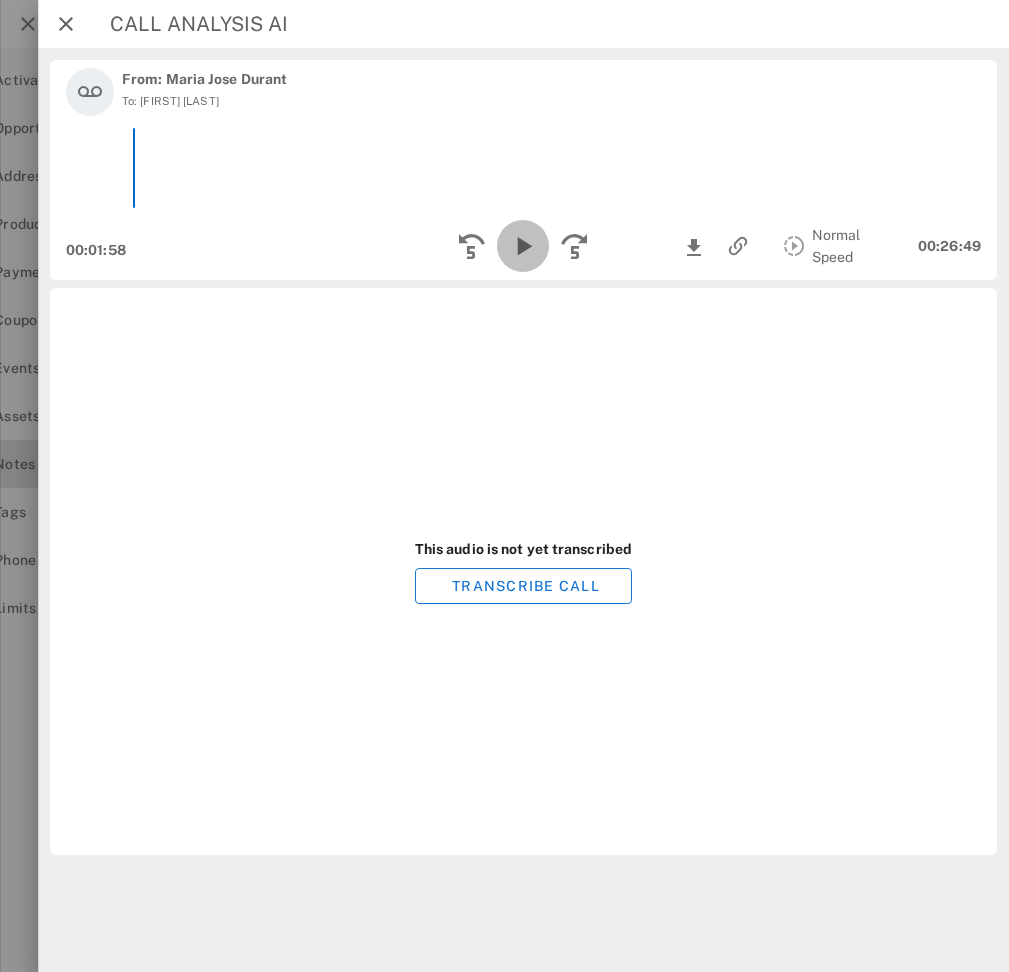 click at bounding box center [524, 246] 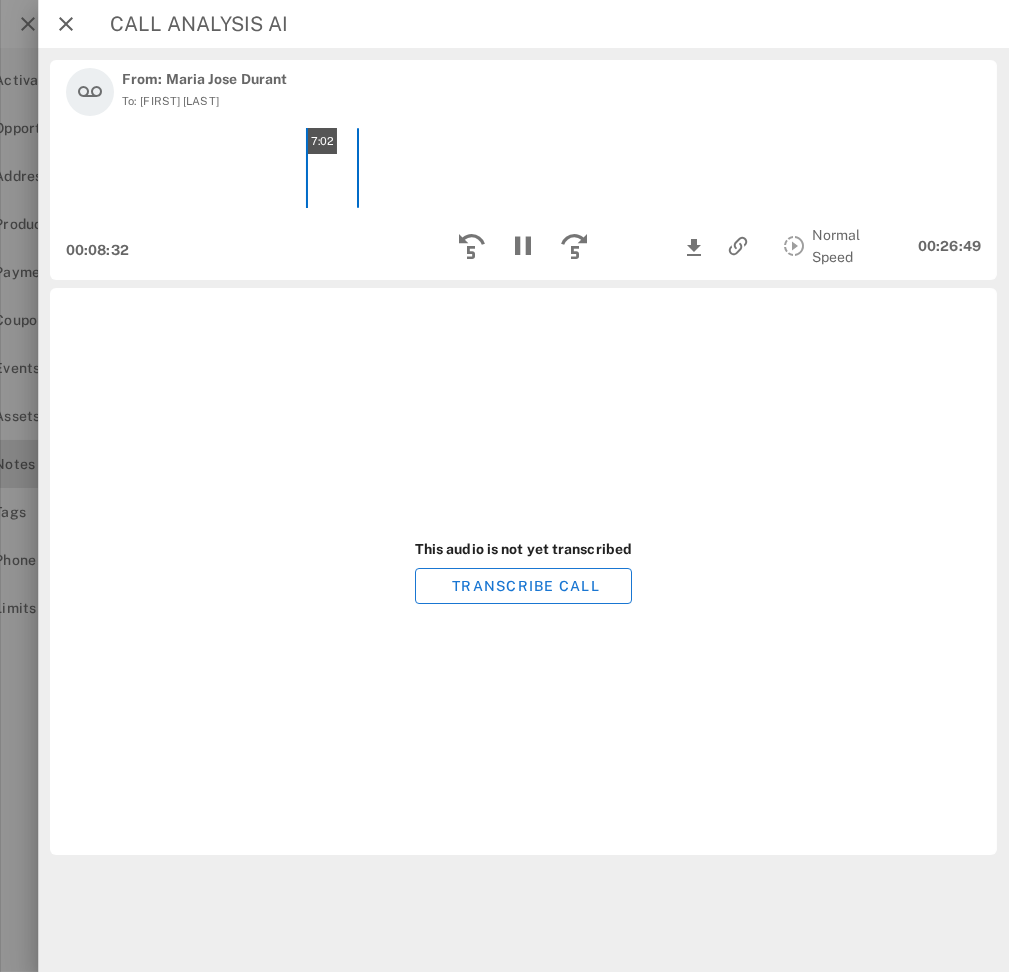 click on "7:02" at bounding box center [523, 168] 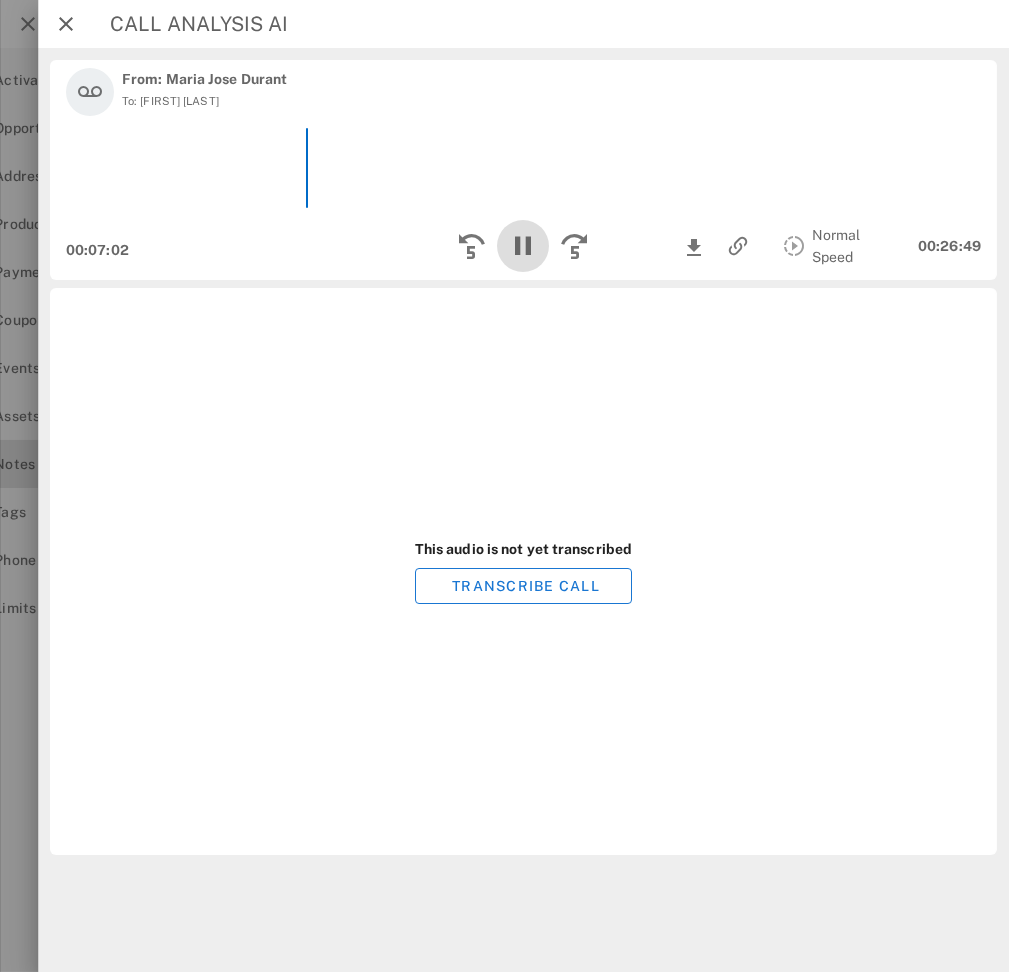 click at bounding box center (524, 246) 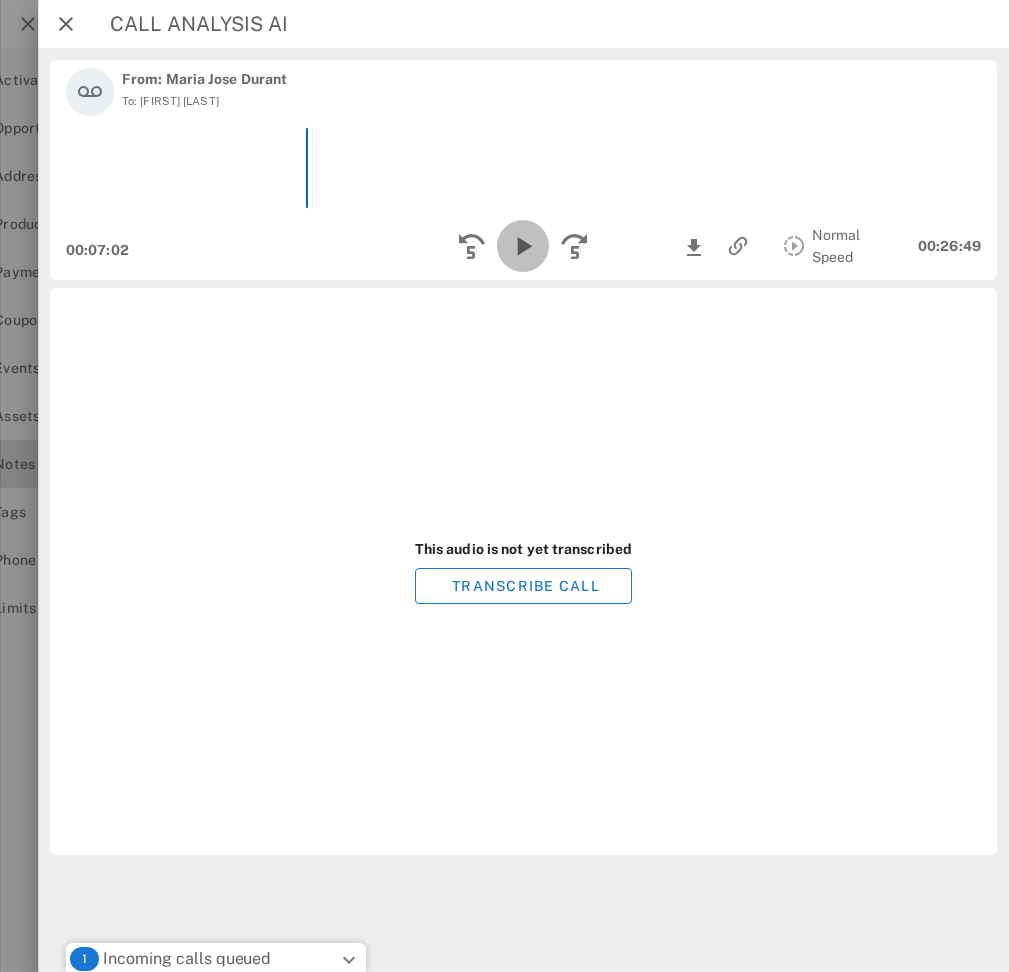 click at bounding box center [524, 246] 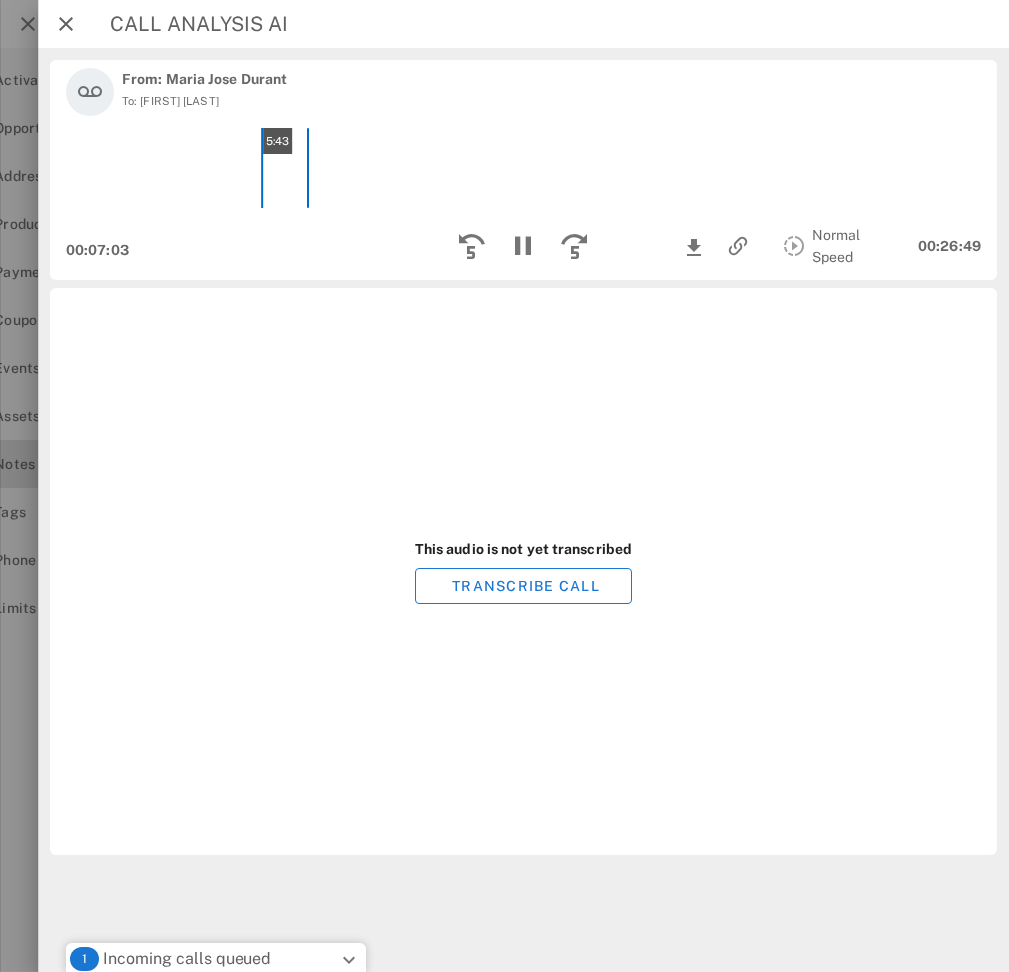 click on "5:43" at bounding box center (523, 168) 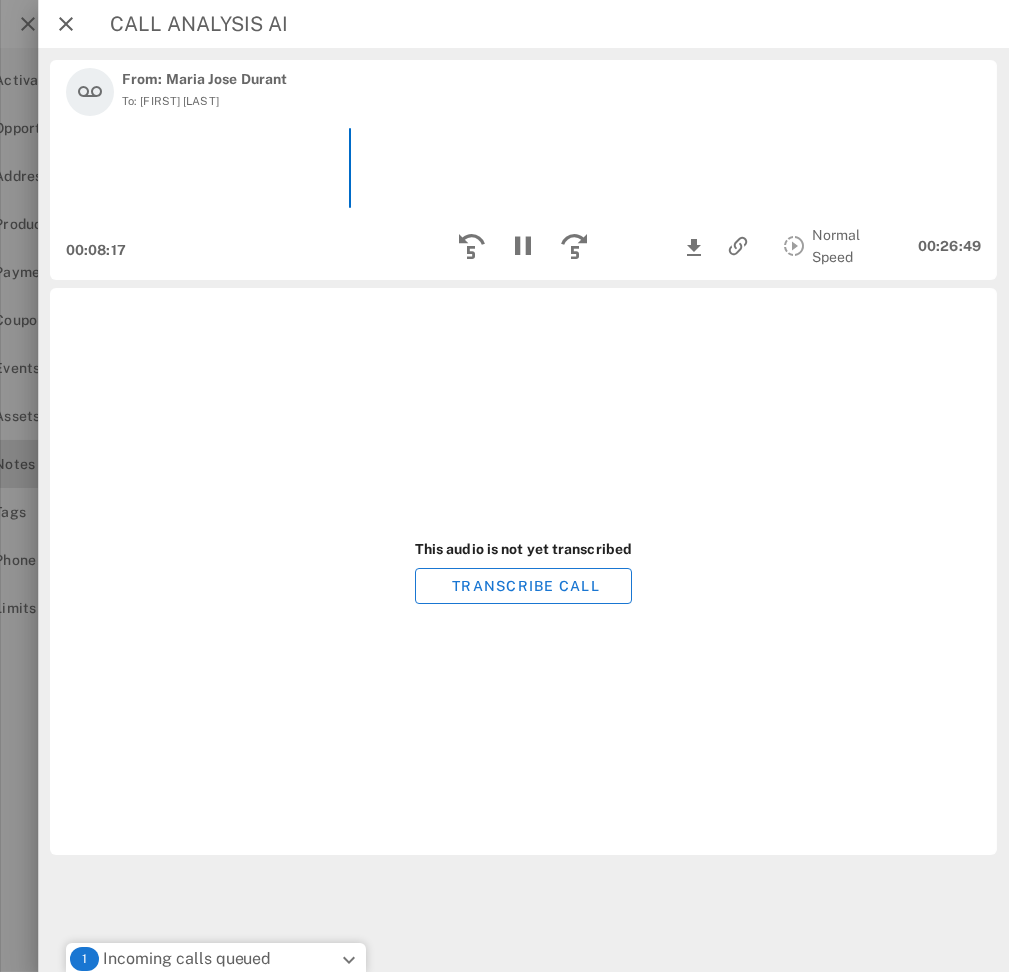 click on "This audio is not yet transcribed  TRANSCRIBE CALL" at bounding box center (523, 571) 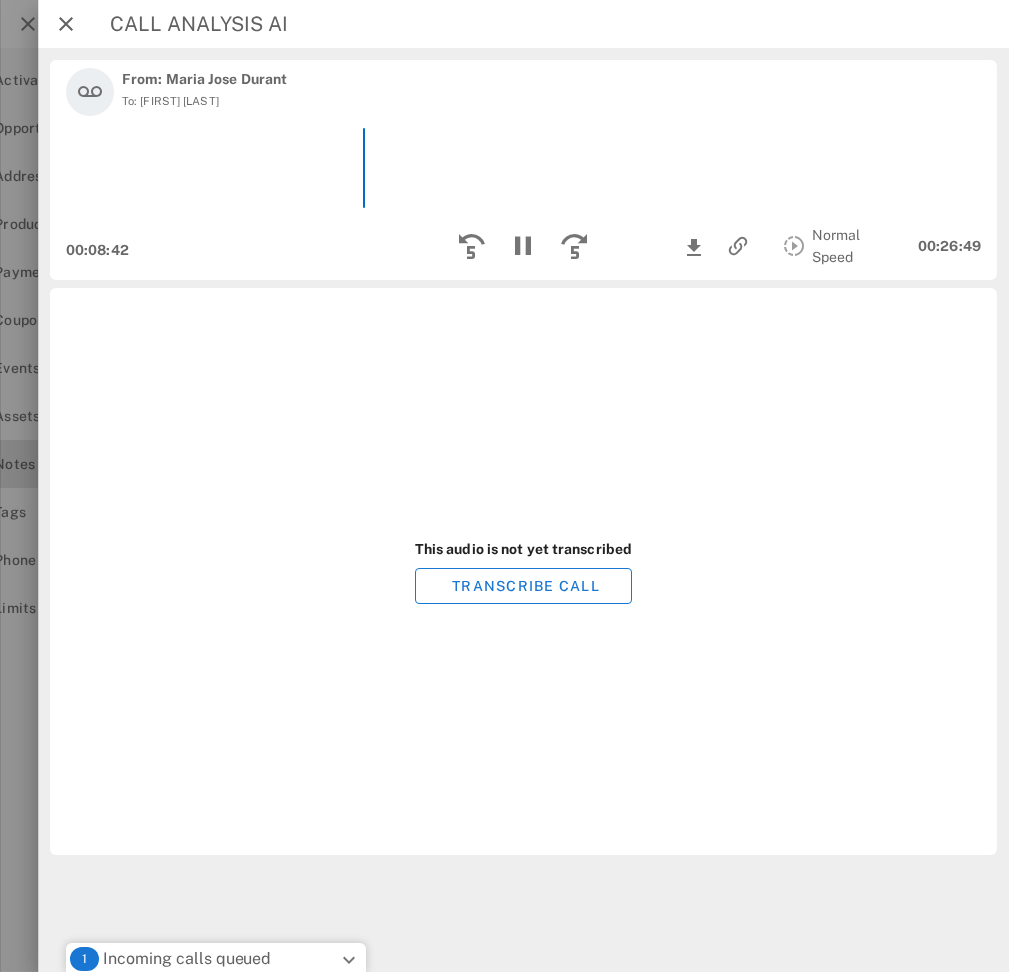click on "This audio is not yet transcribed  TRANSCRIBE CALL   Text copied to clipboard!   Close   Transcription Call Analysis AI is disabled" at bounding box center [523, 571] 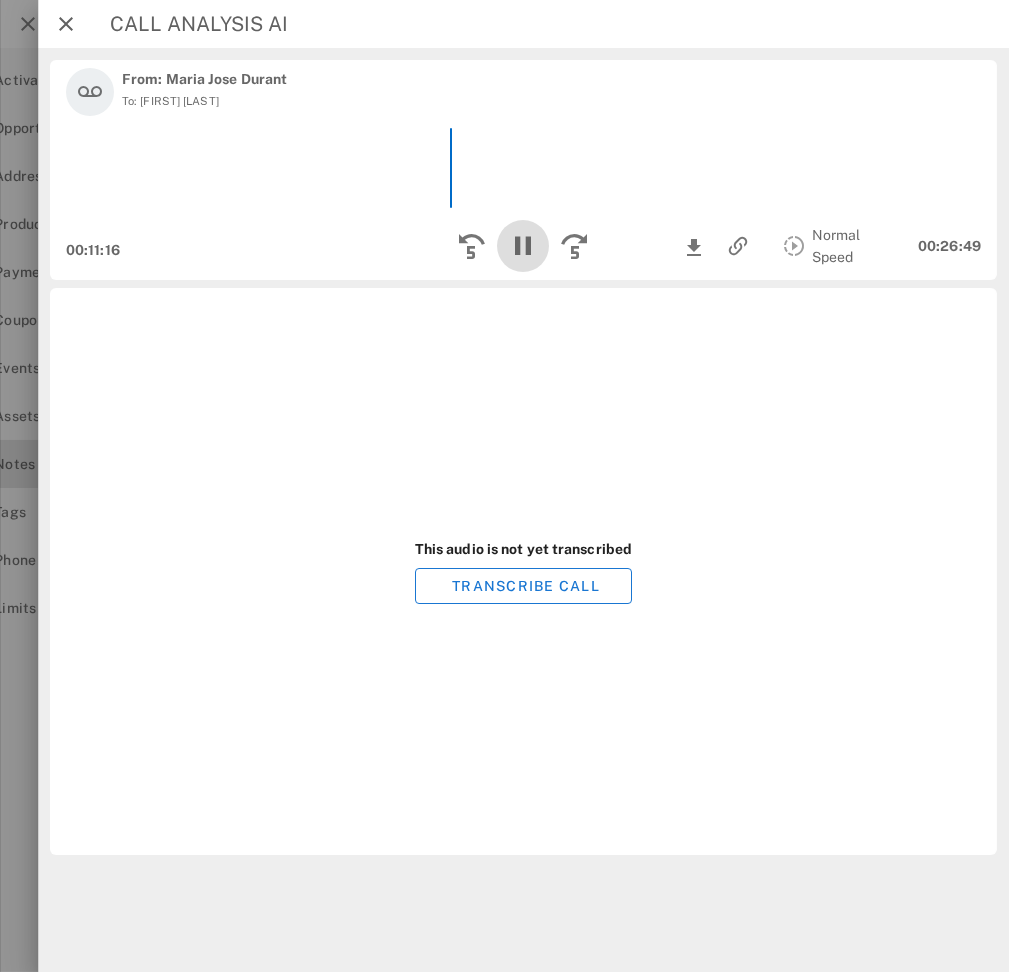 click at bounding box center [524, 246] 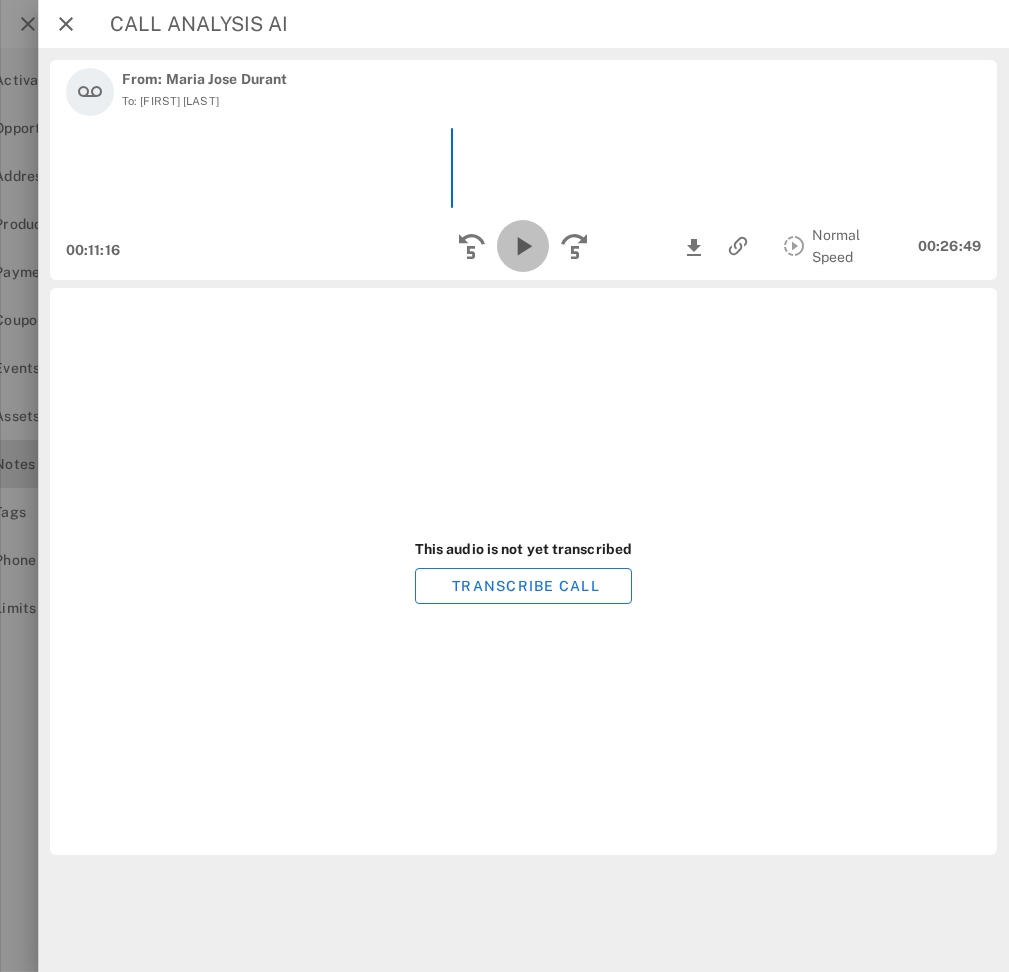 click at bounding box center (524, 246) 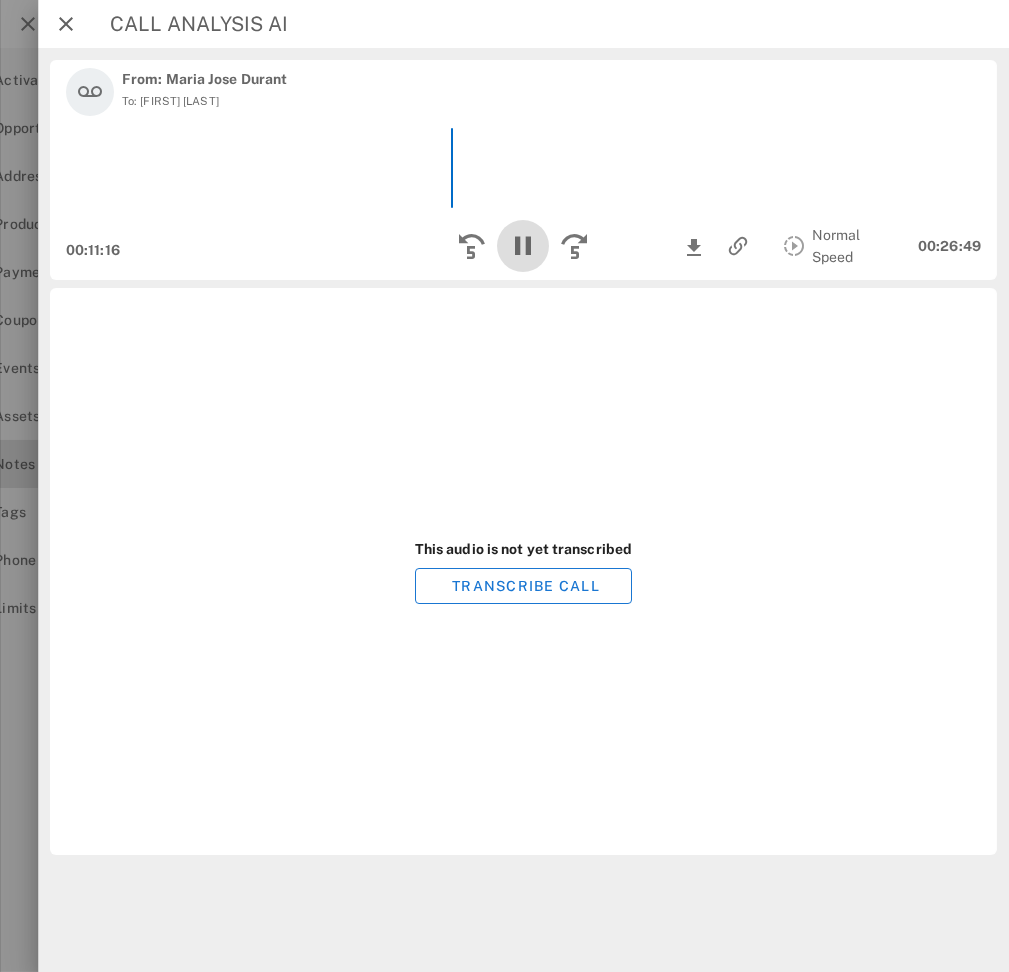 click at bounding box center (524, 246) 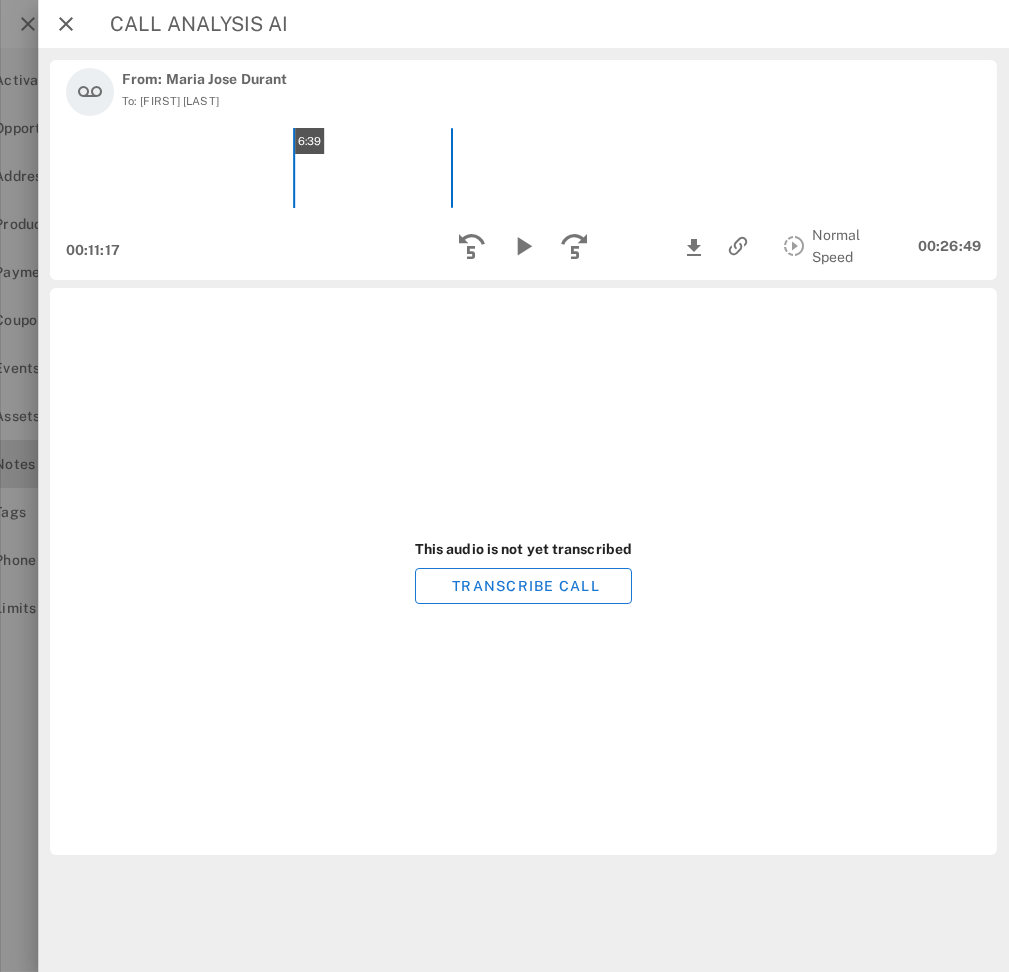 click on "6:39" at bounding box center [523, 168] 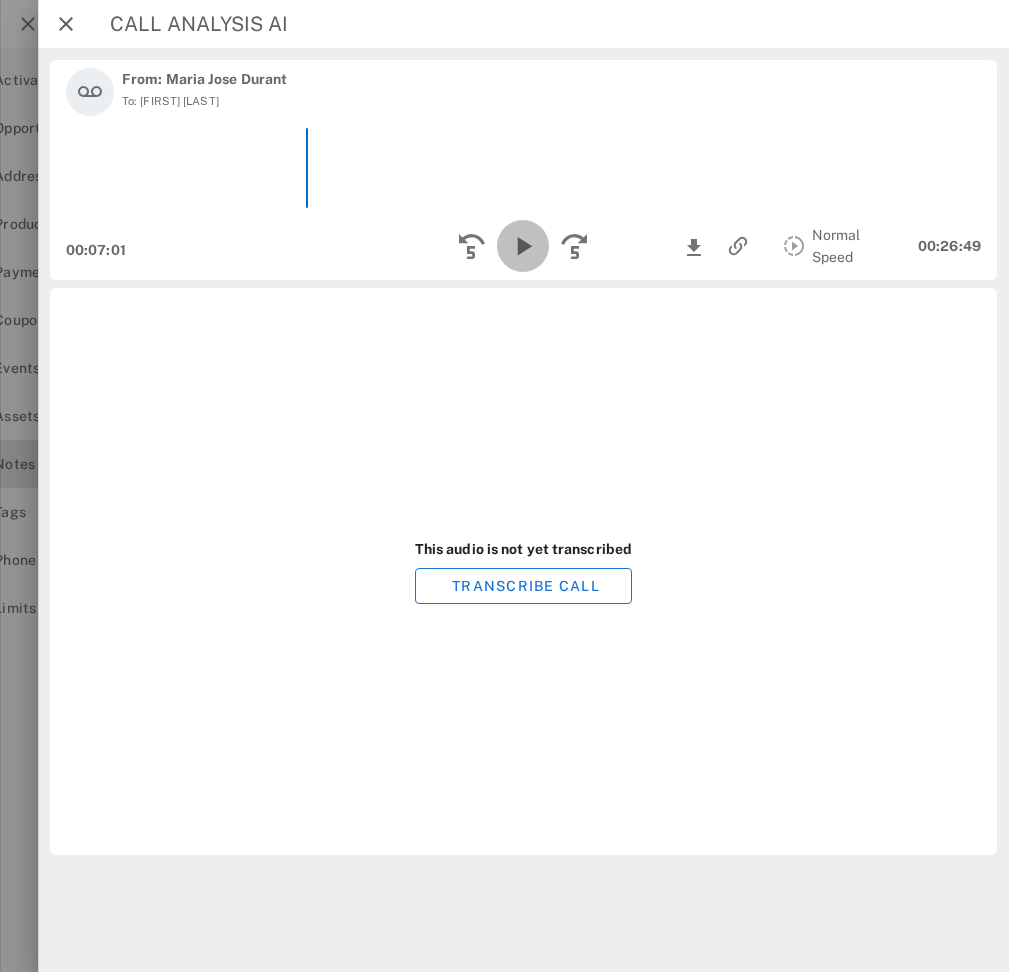 click at bounding box center [524, 246] 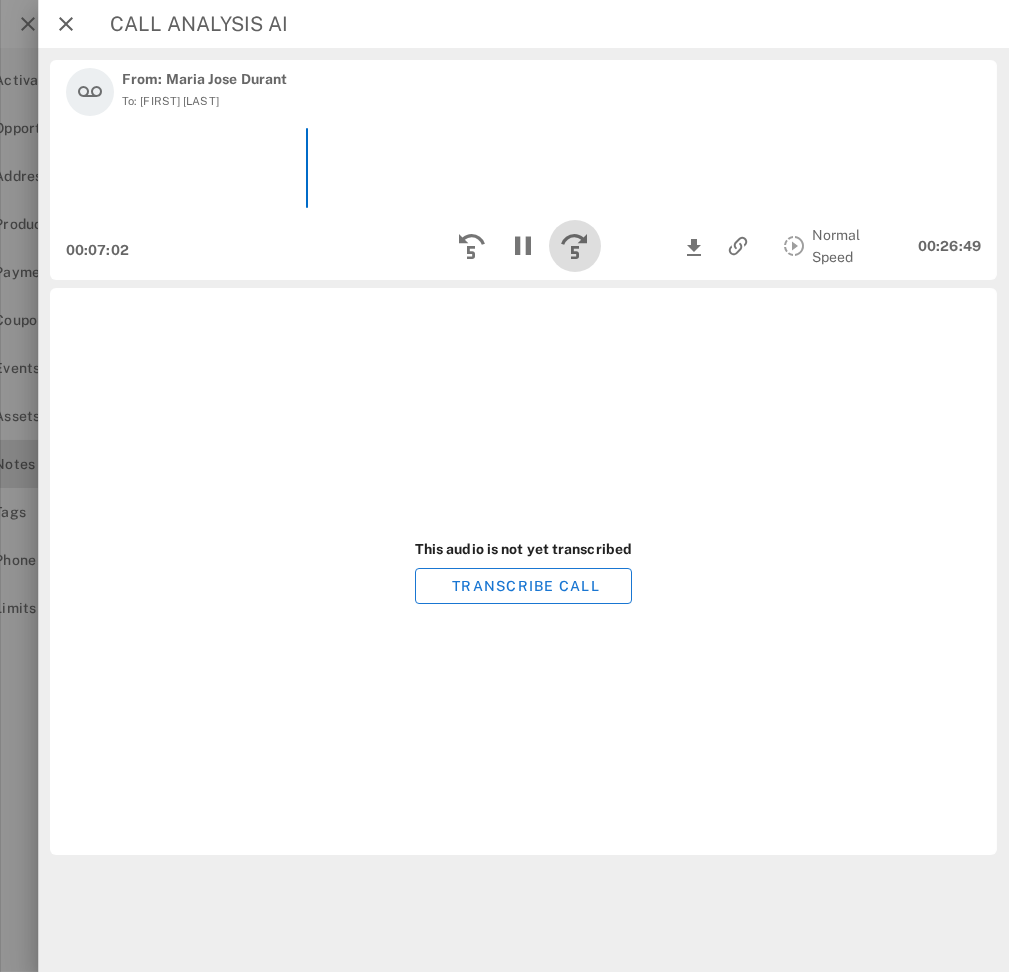 click at bounding box center [576, 246] 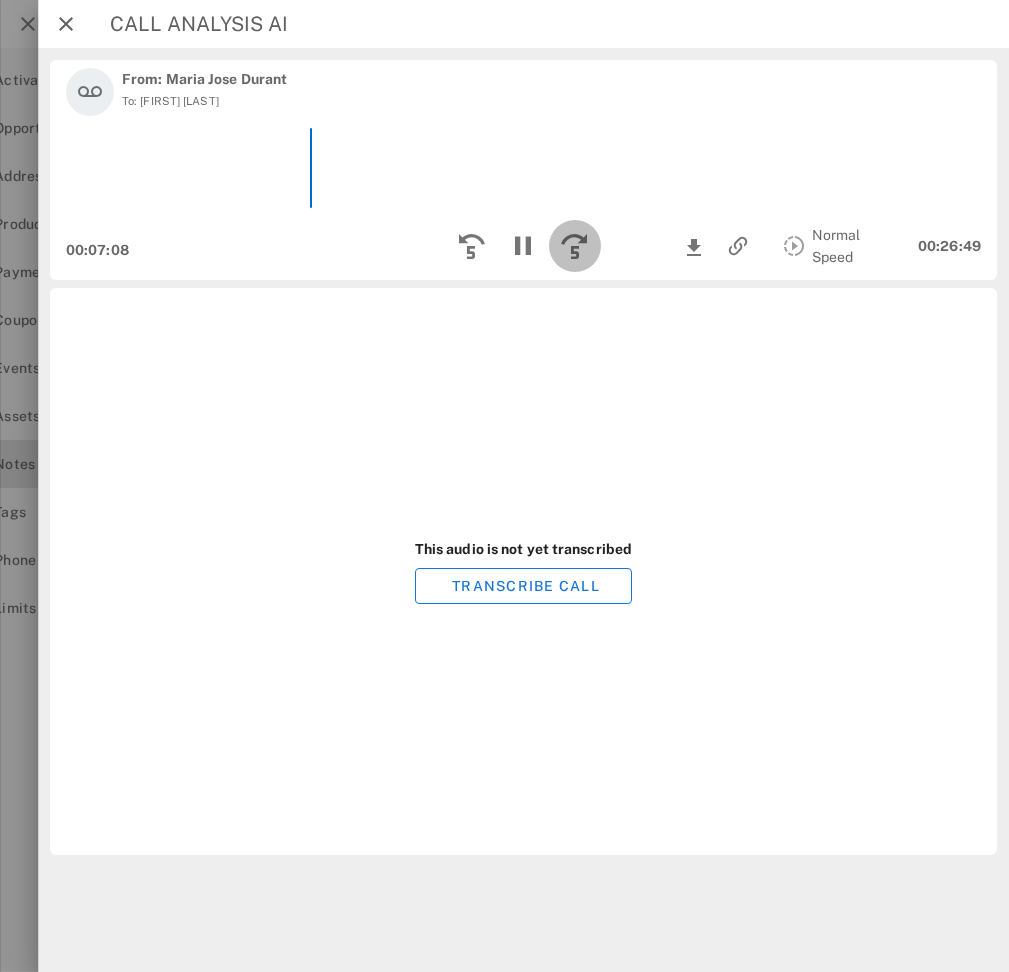 click at bounding box center [576, 246] 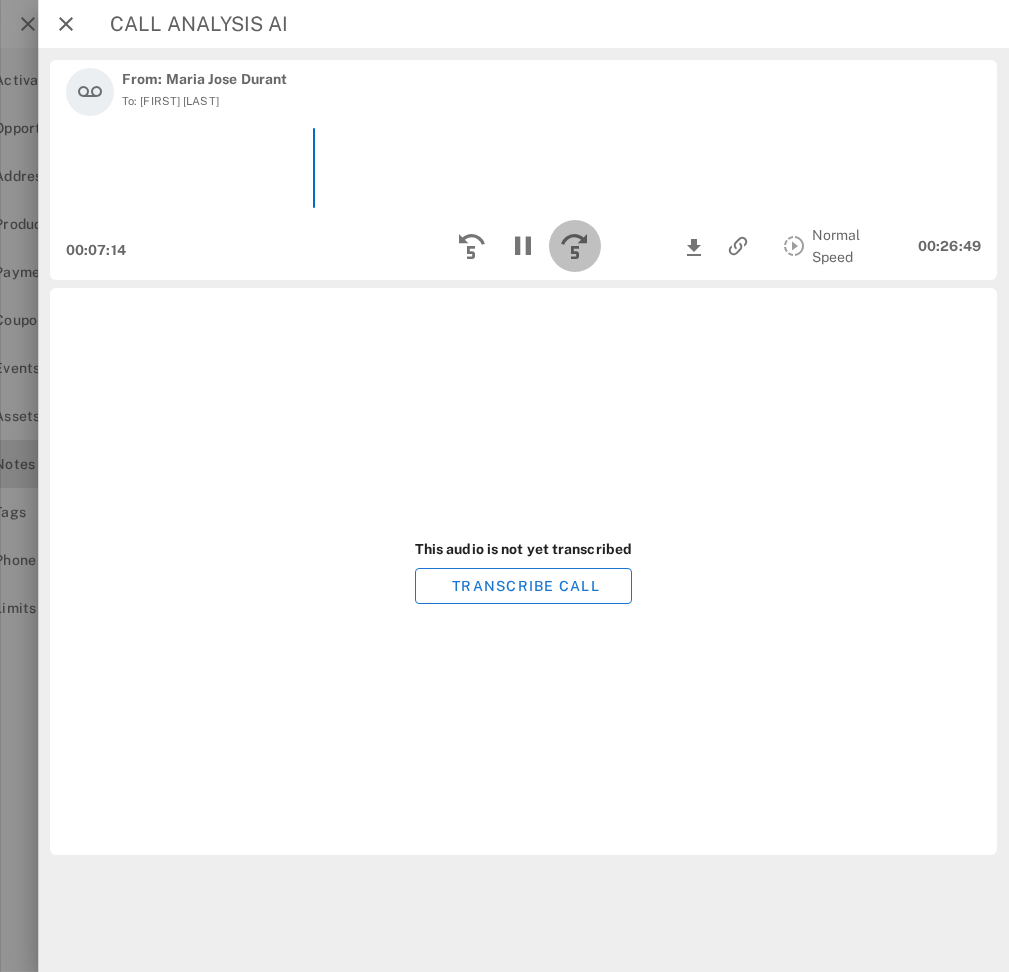 click at bounding box center (576, 246) 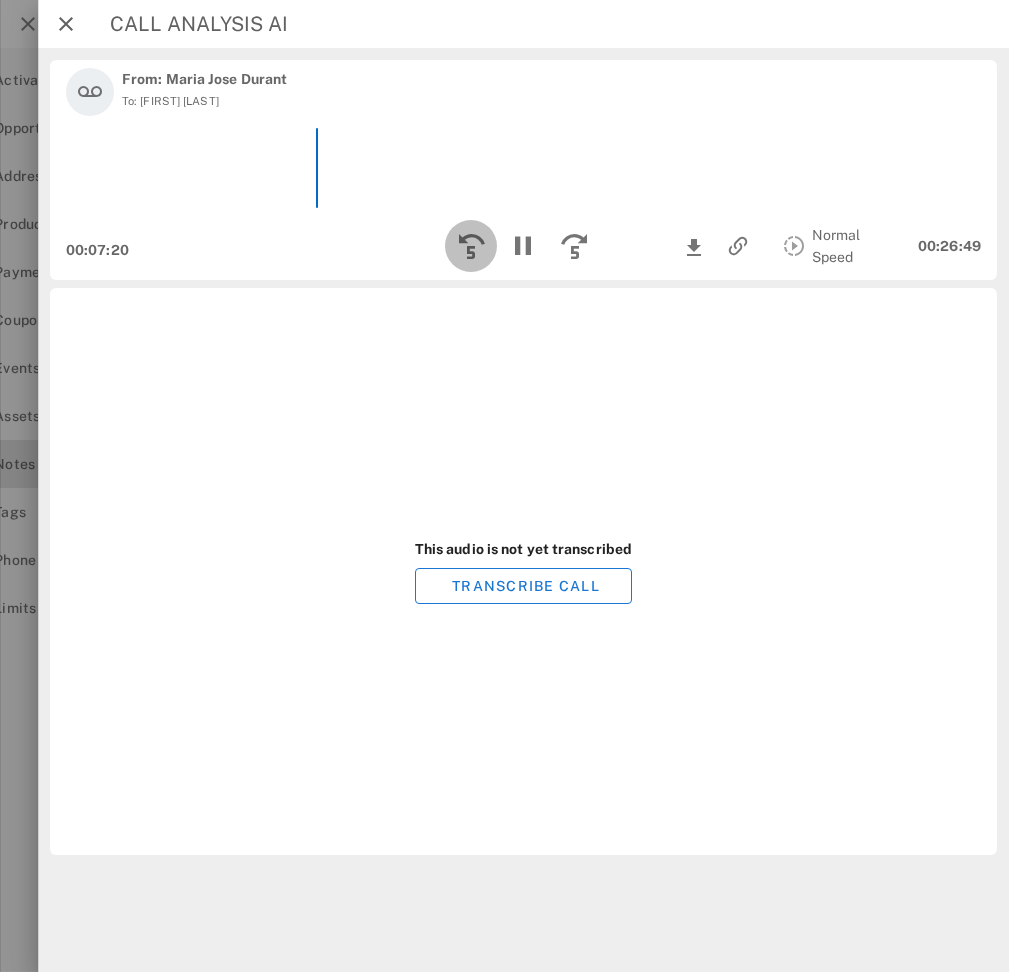 click at bounding box center [472, 246] 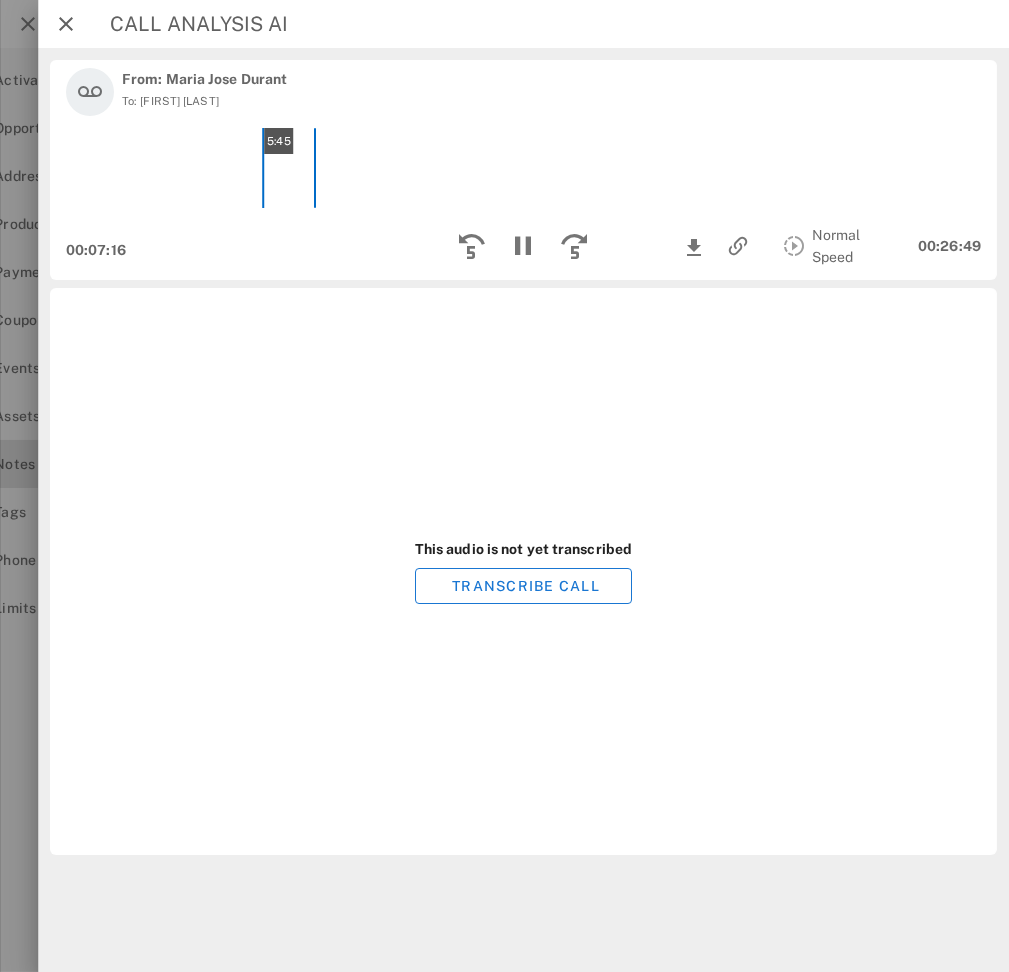 click on "5:45" at bounding box center [523, 168] 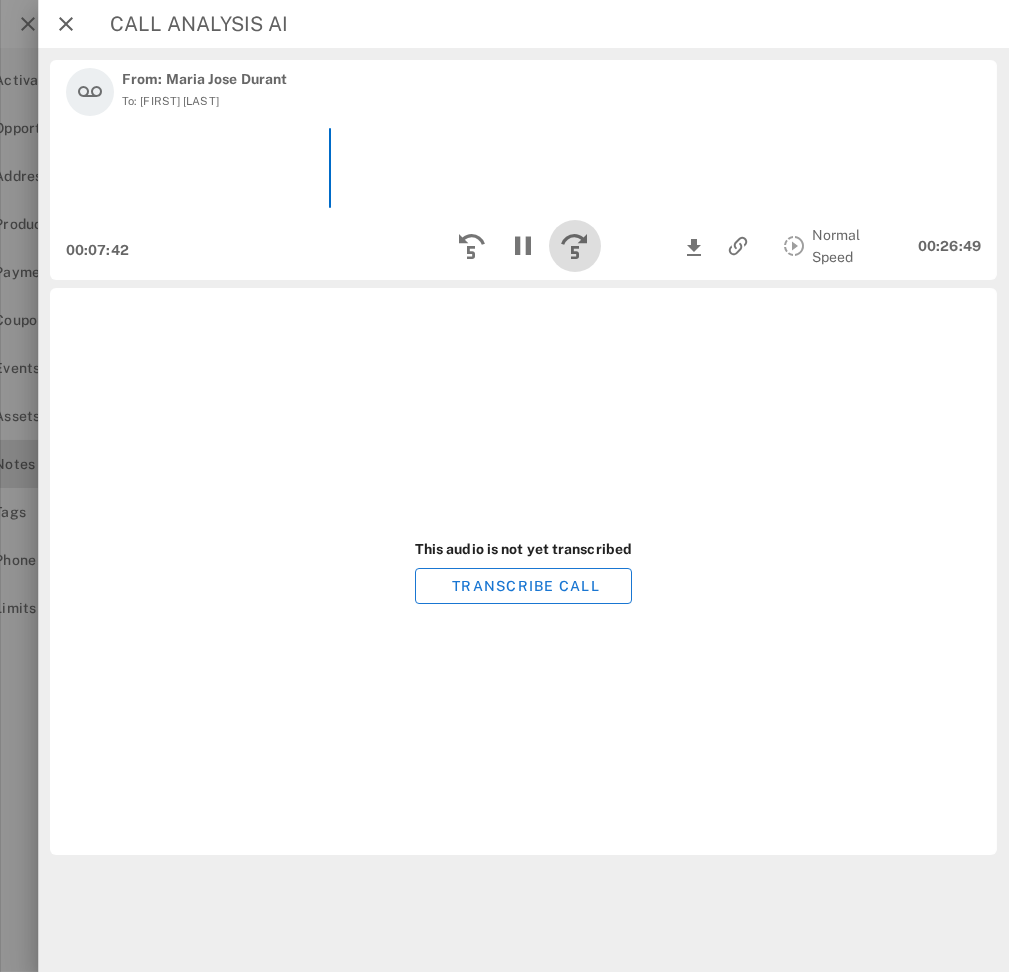 click at bounding box center (576, 246) 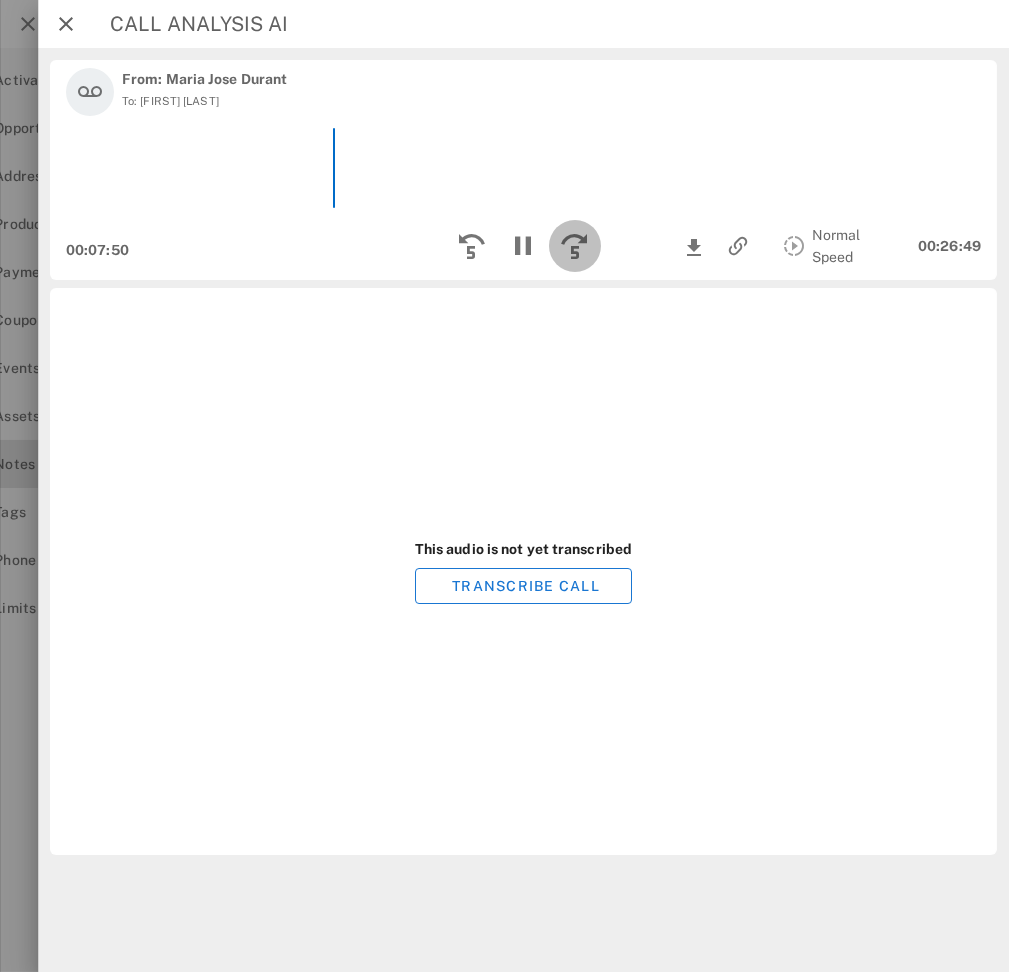 click at bounding box center (576, 246) 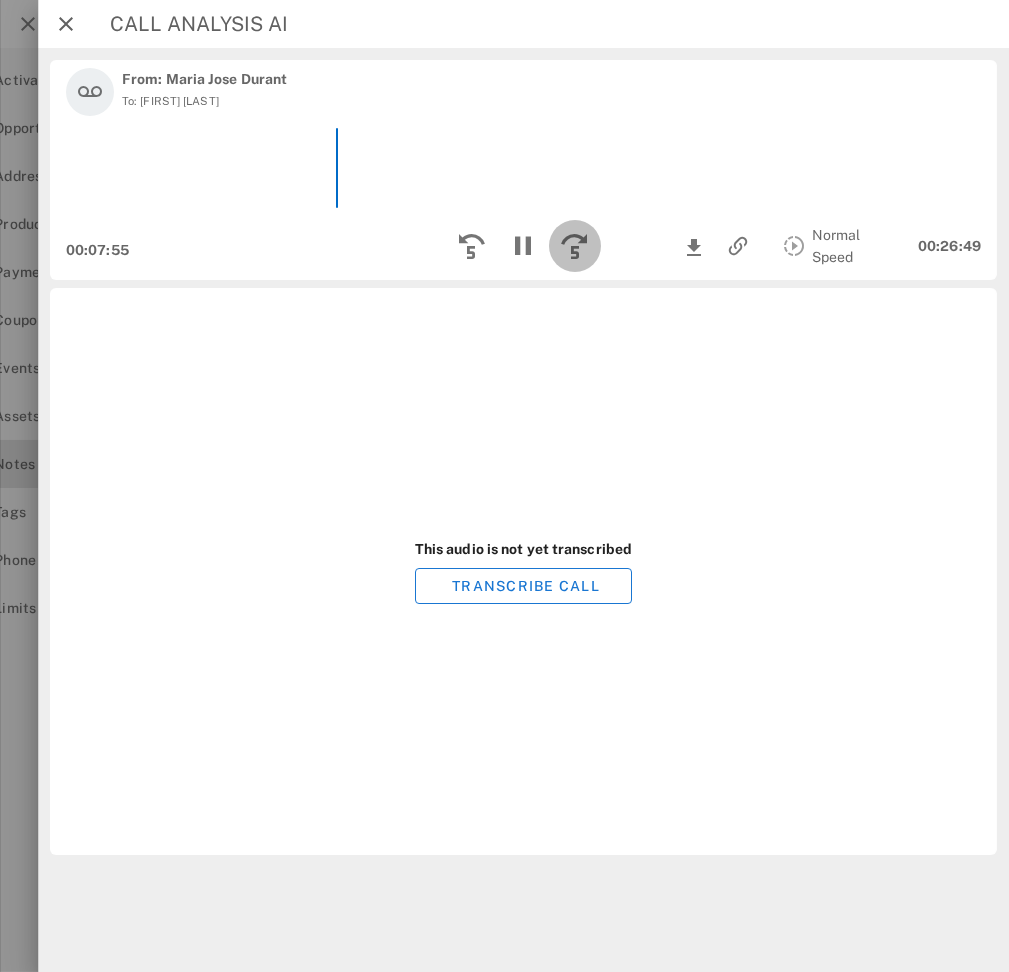 click at bounding box center [576, 246] 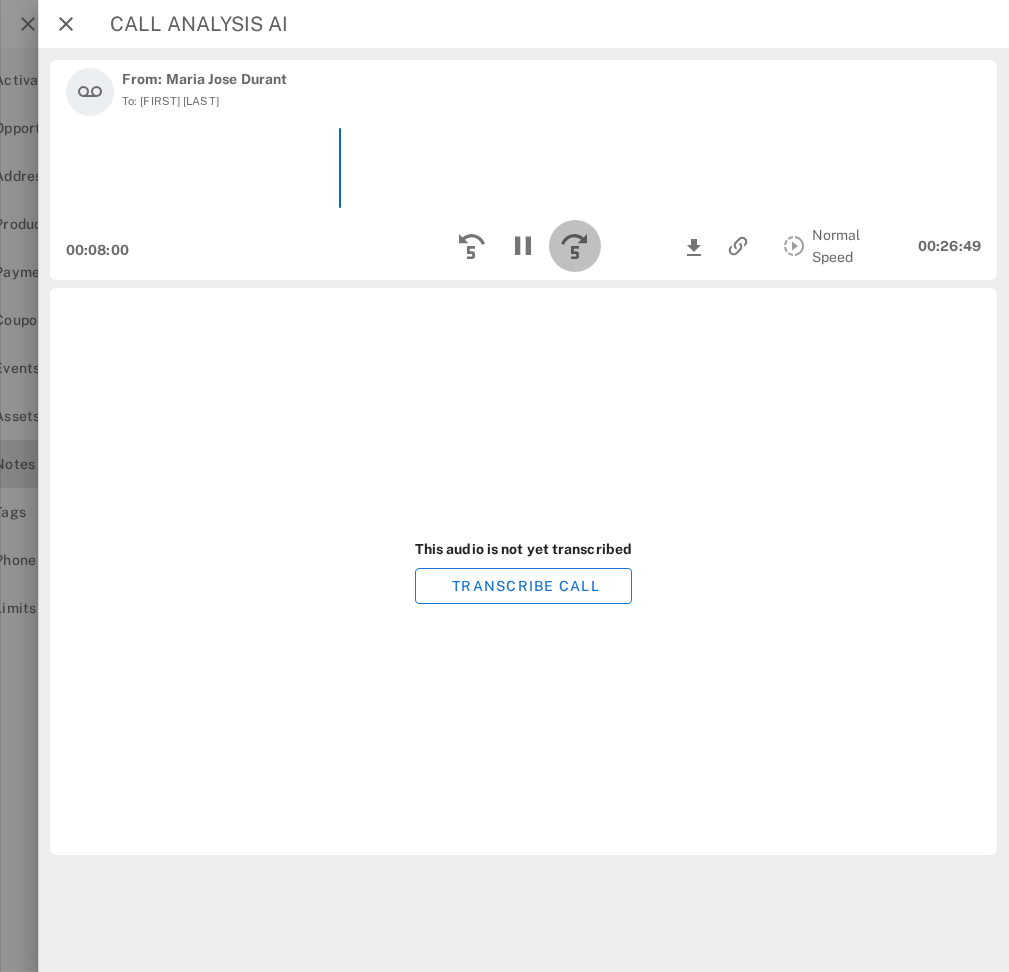 click at bounding box center [576, 246] 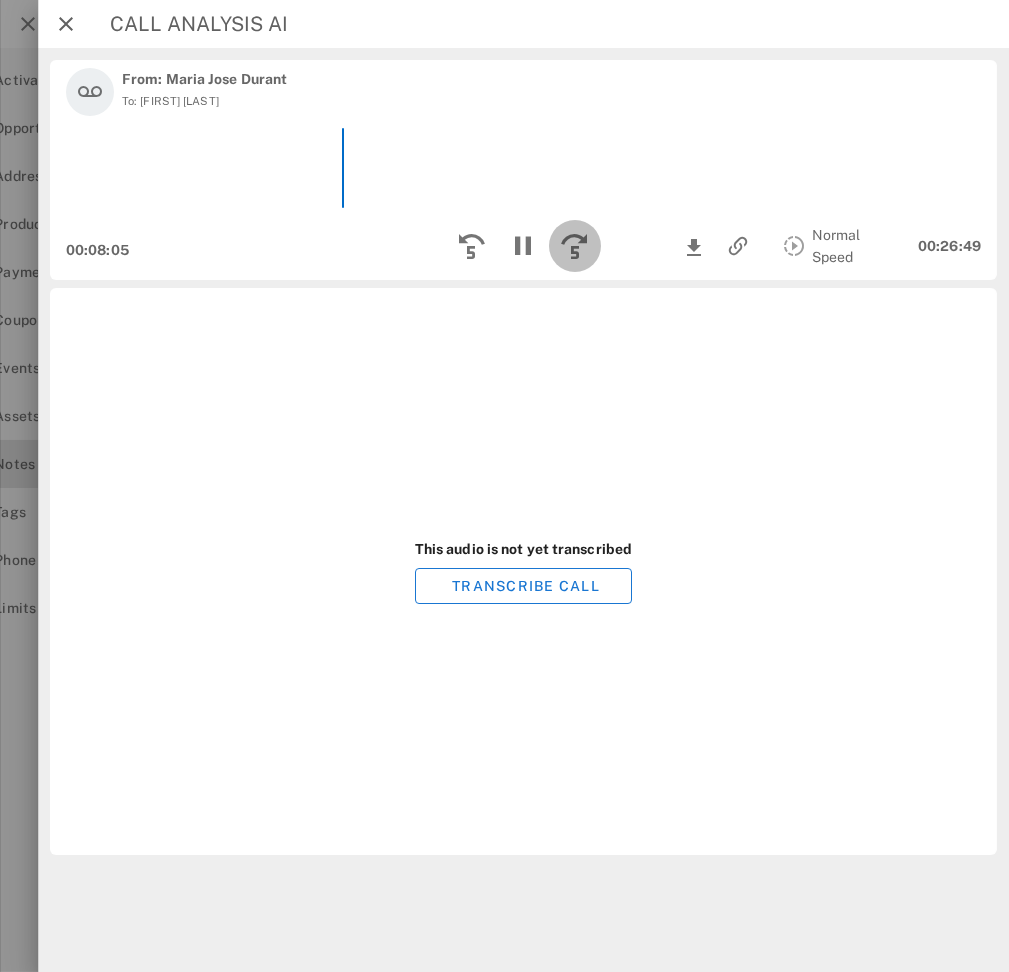 click at bounding box center (576, 246) 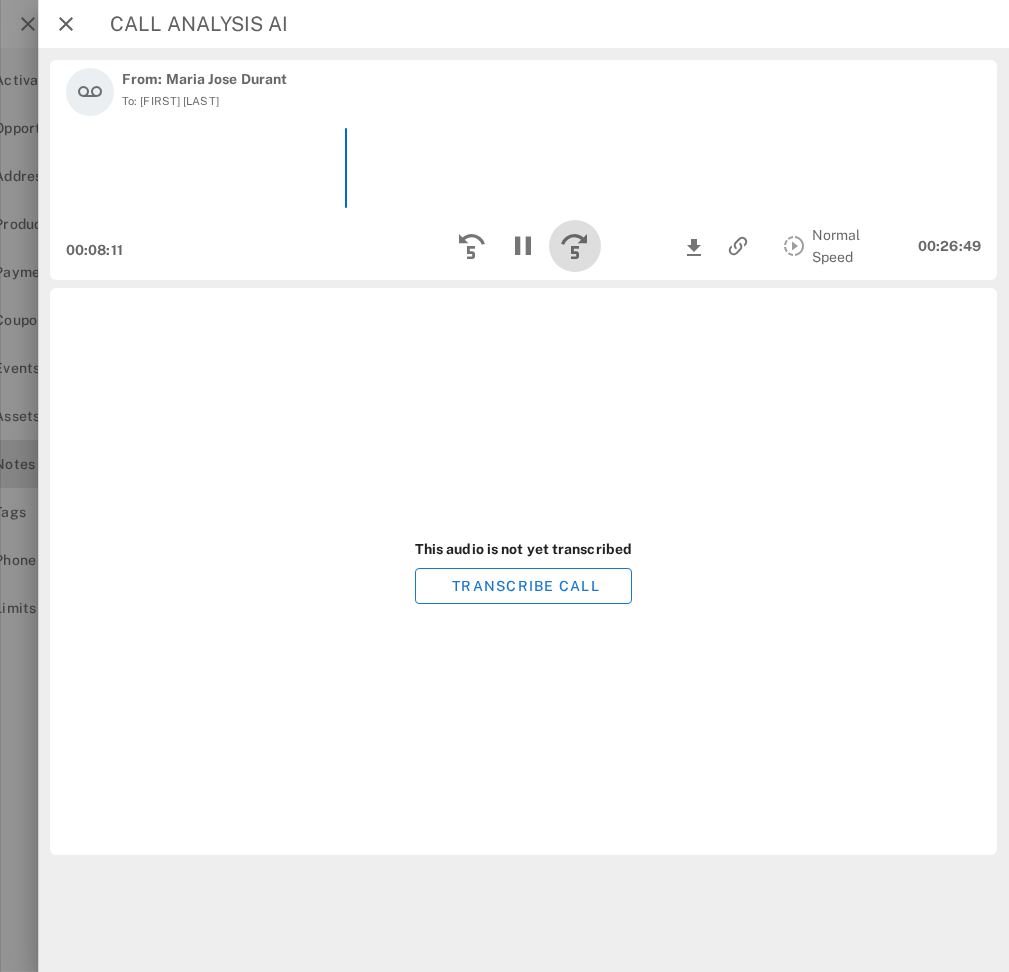 click at bounding box center [576, 246] 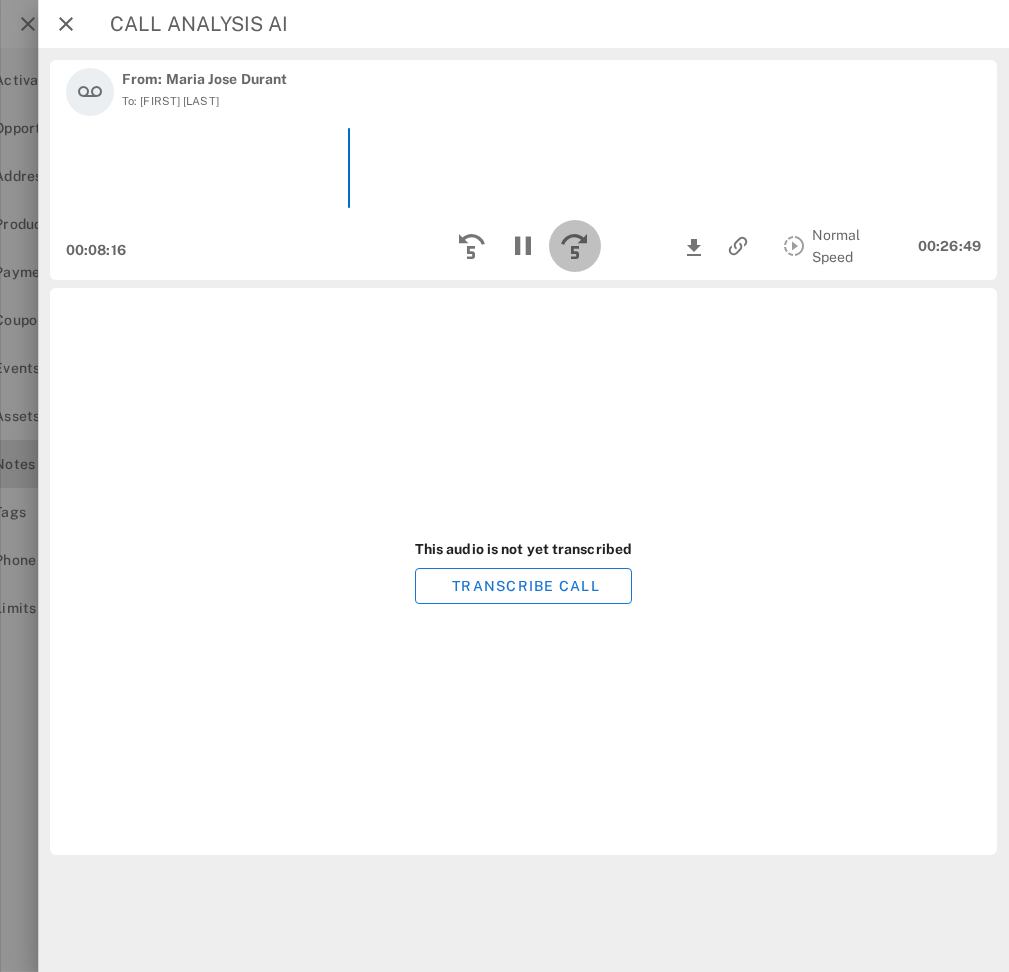 click at bounding box center [576, 246] 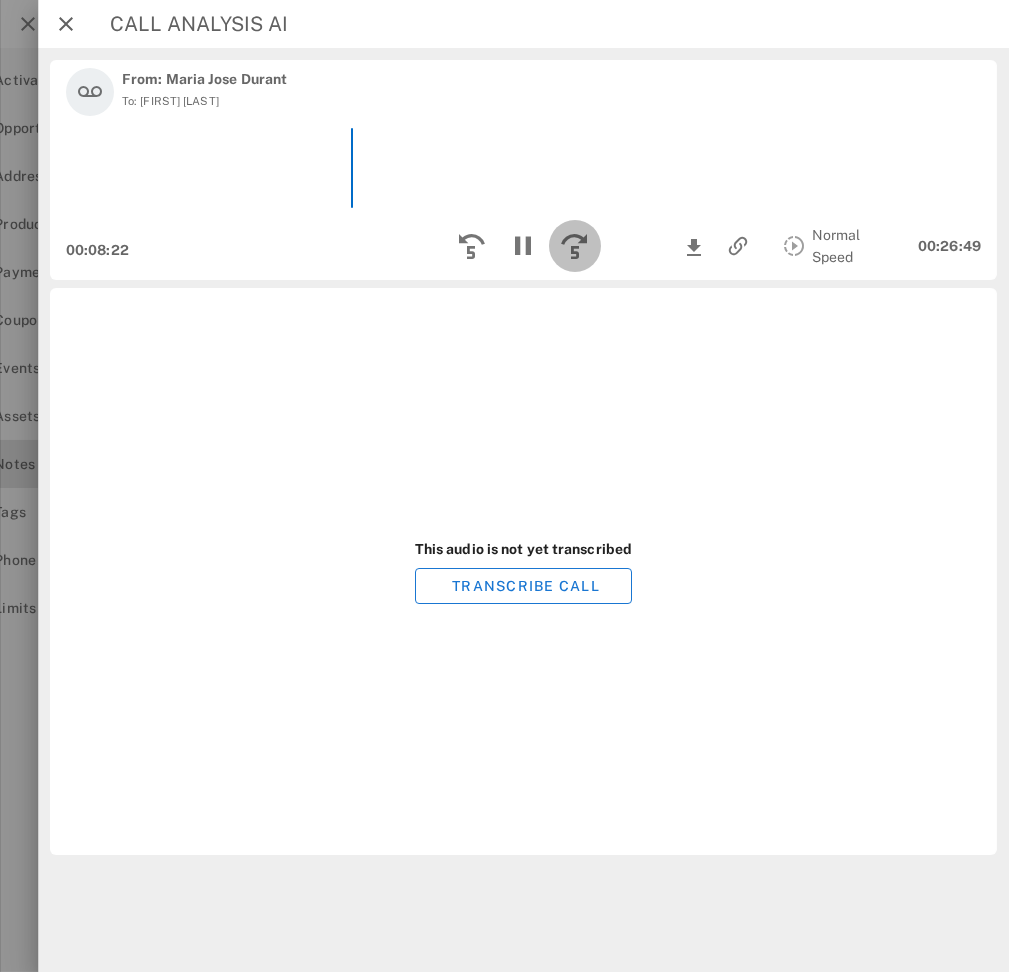 click at bounding box center (576, 246) 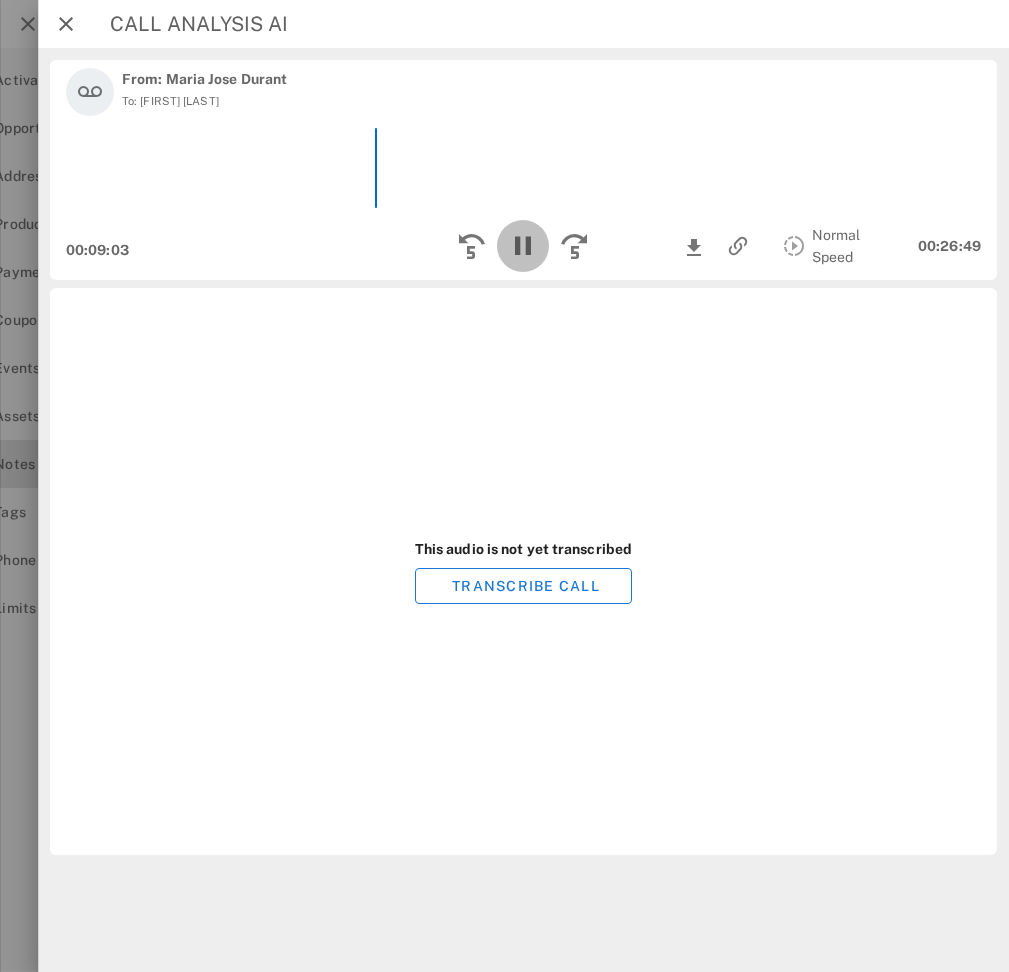 click at bounding box center (524, 246) 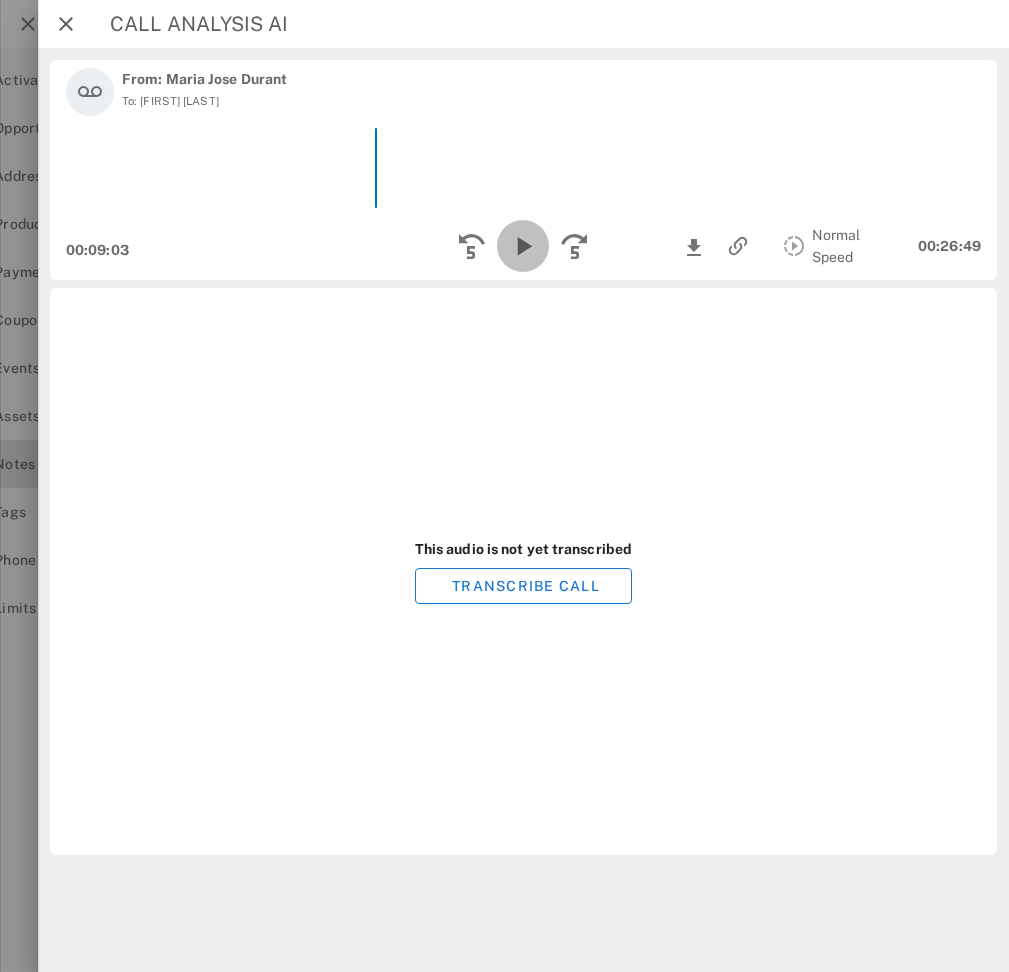 click at bounding box center [524, 246] 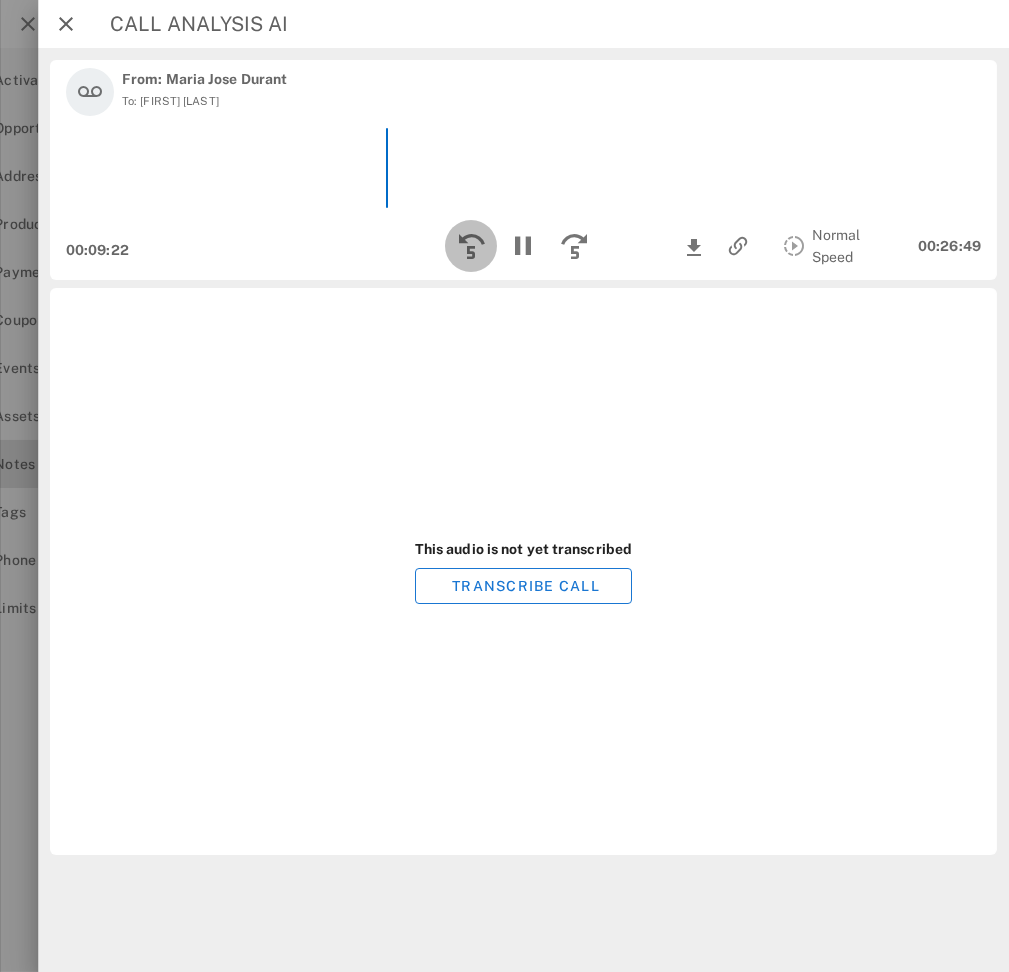 click at bounding box center (472, 246) 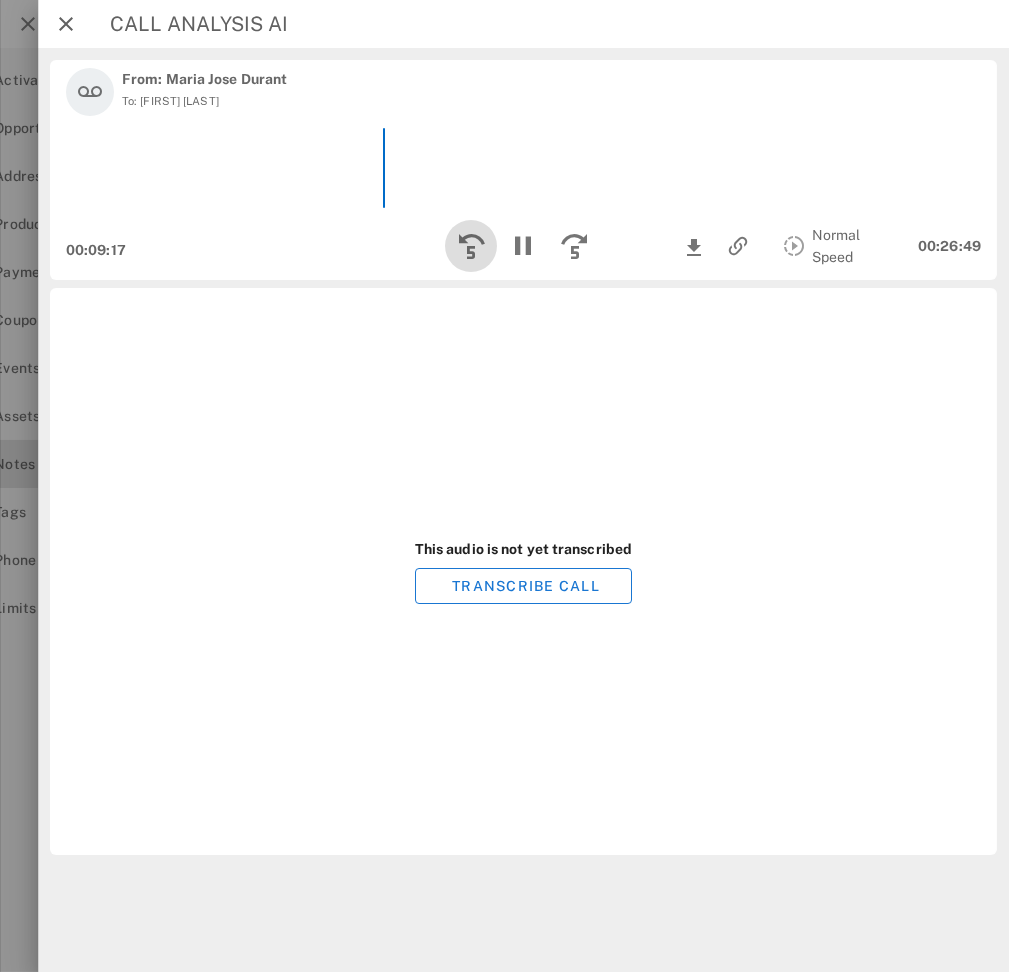 click at bounding box center [472, 246] 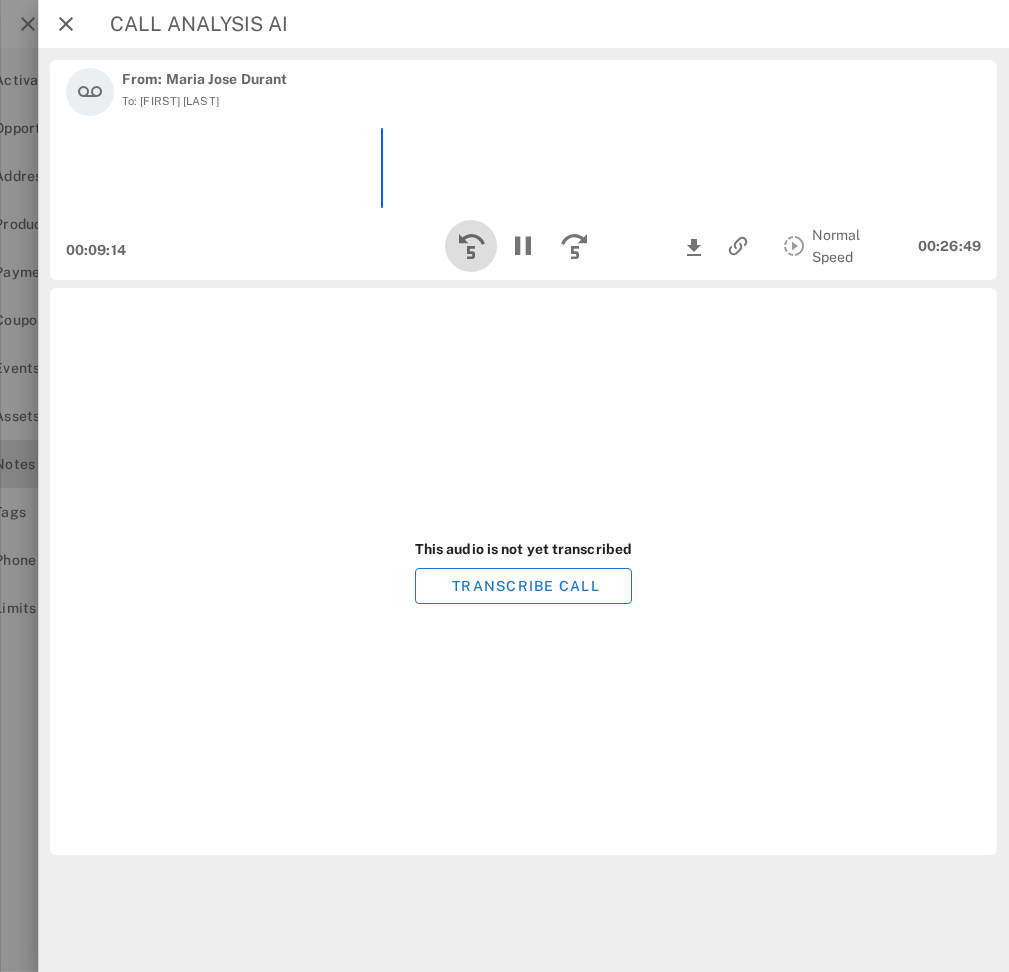 click at bounding box center (472, 246) 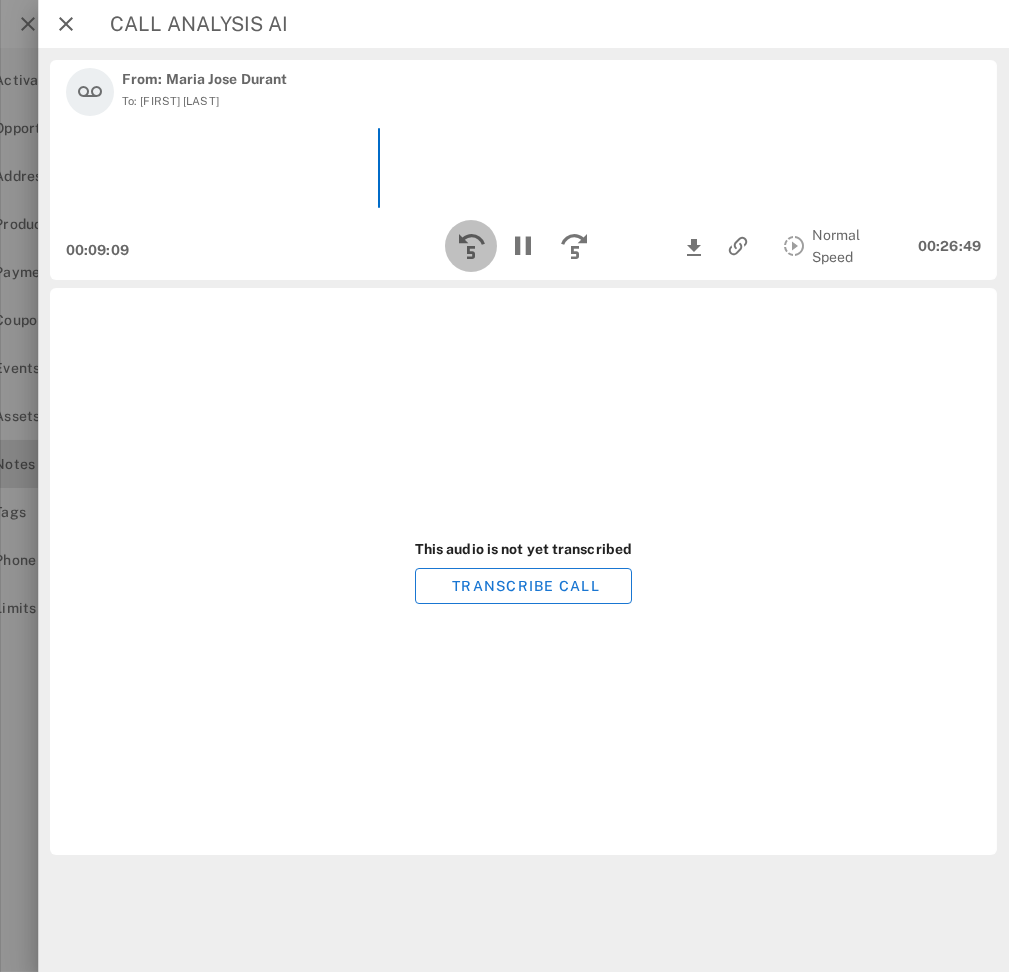 click at bounding box center [472, 246] 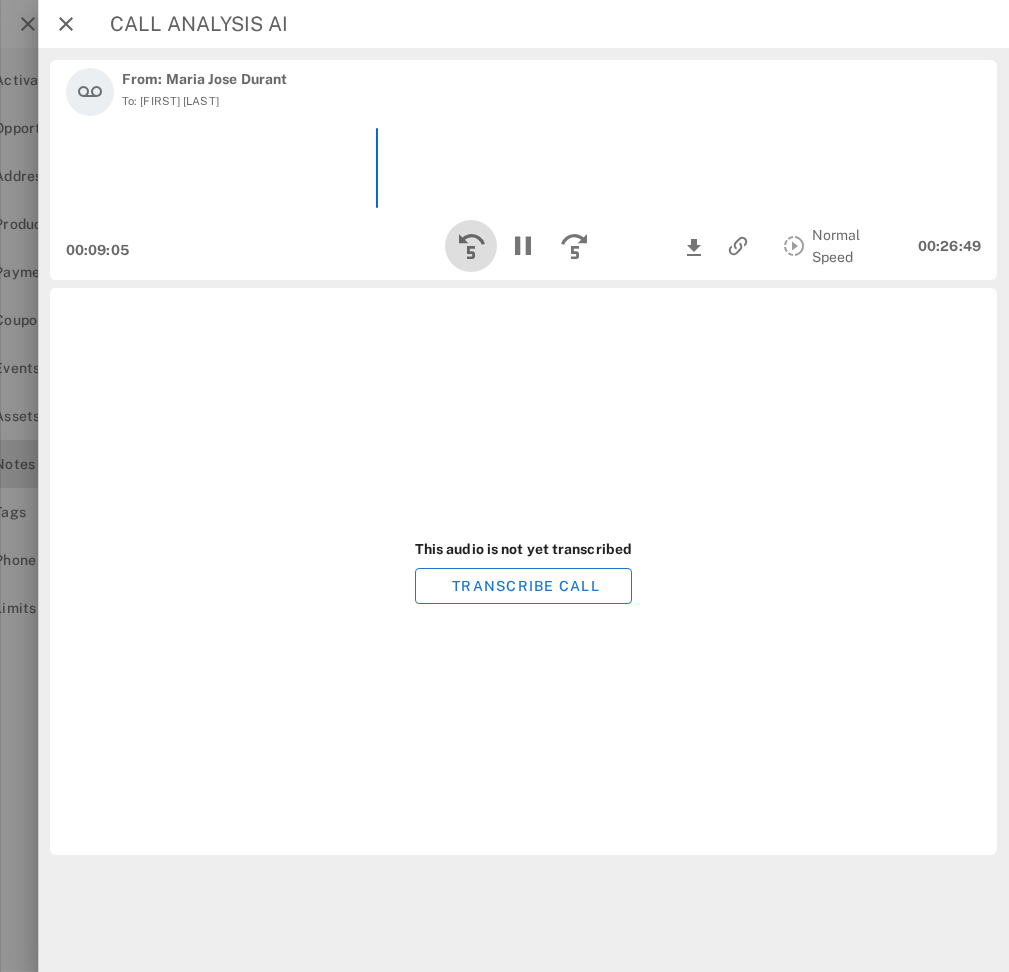click at bounding box center [472, 246] 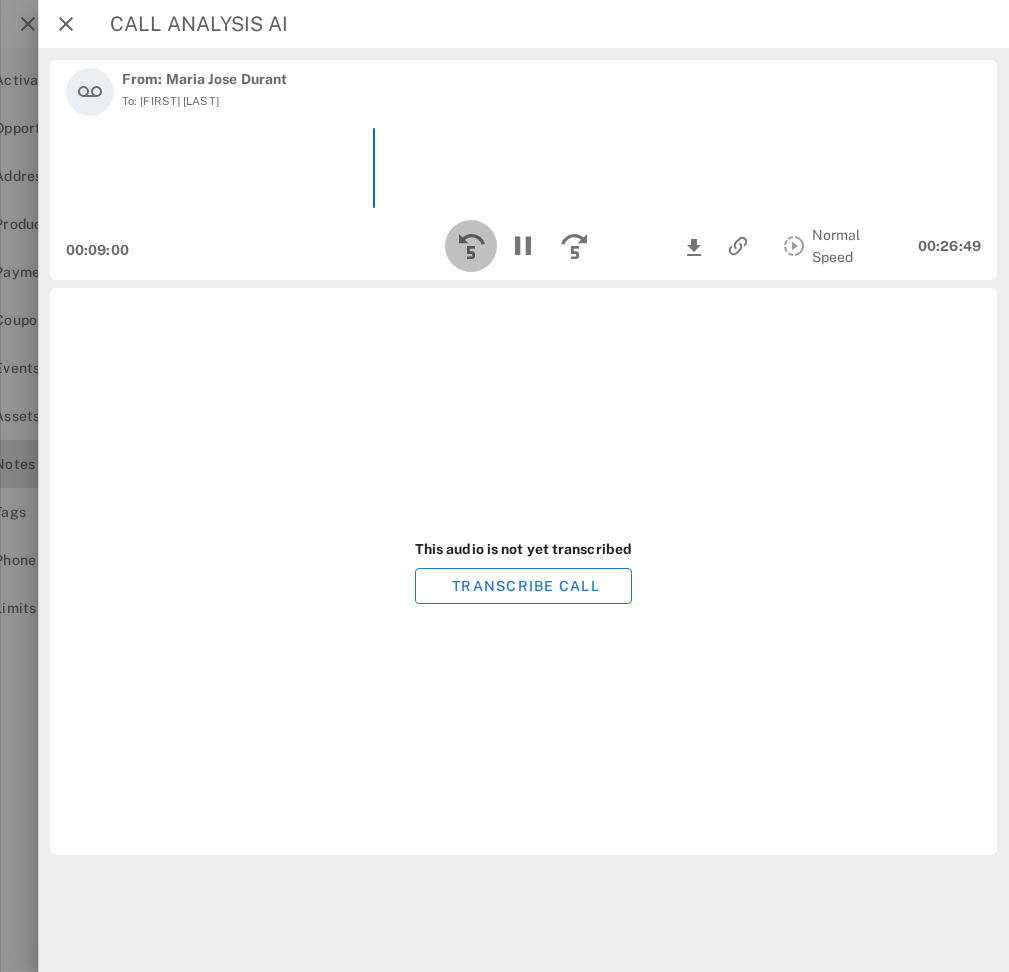 click at bounding box center (472, 246) 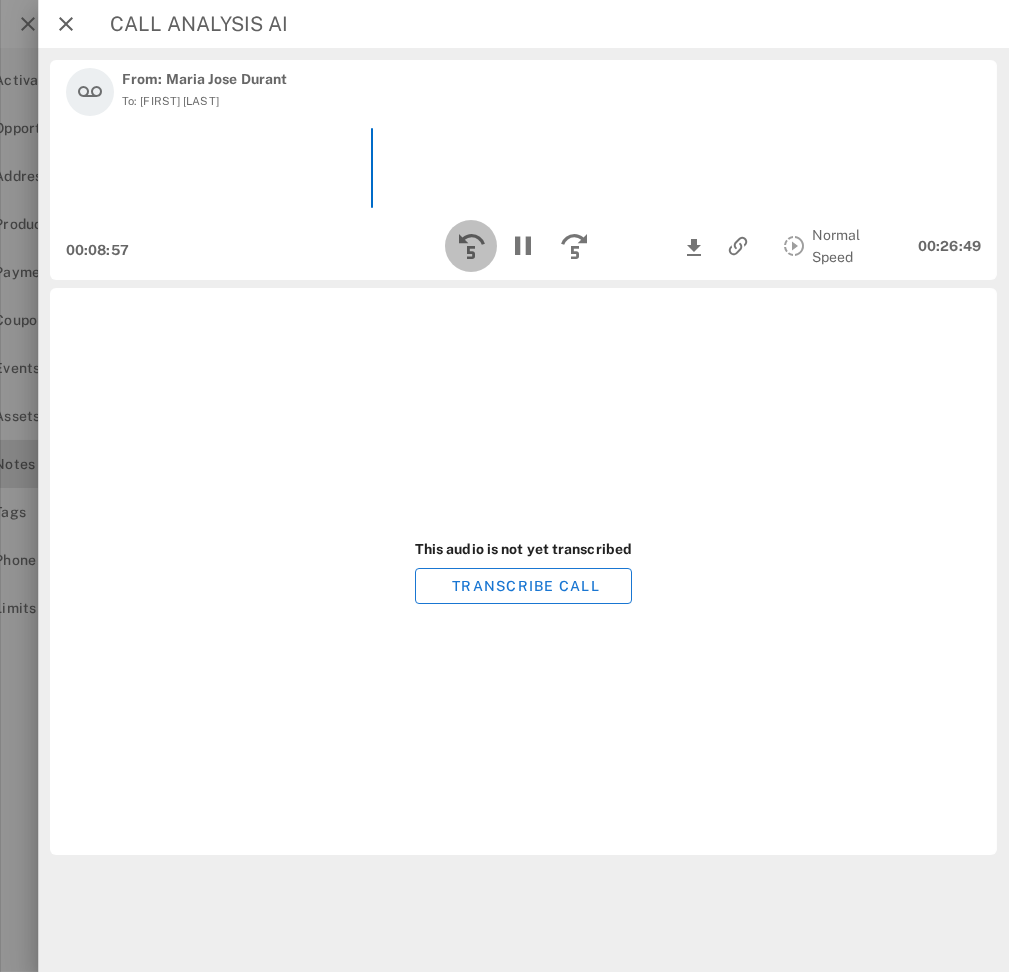 click at bounding box center (472, 246) 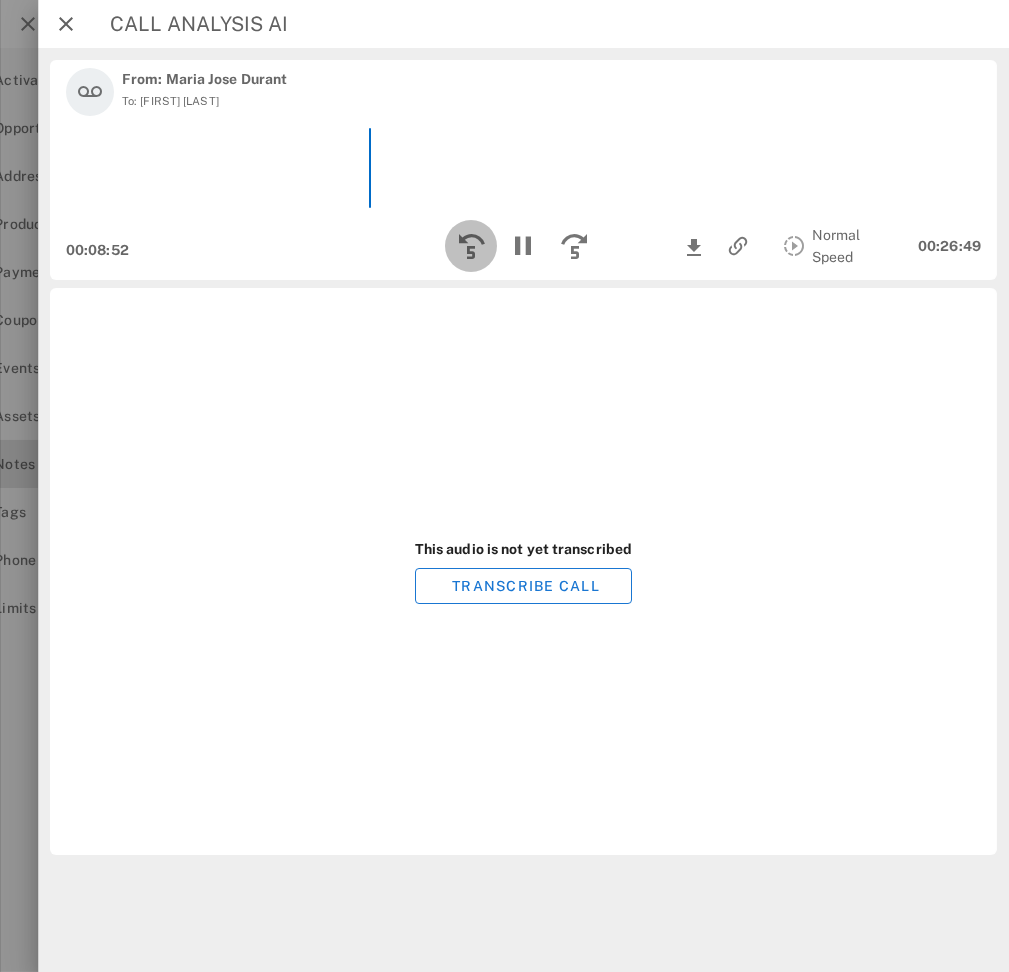 click at bounding box center [472, 246] 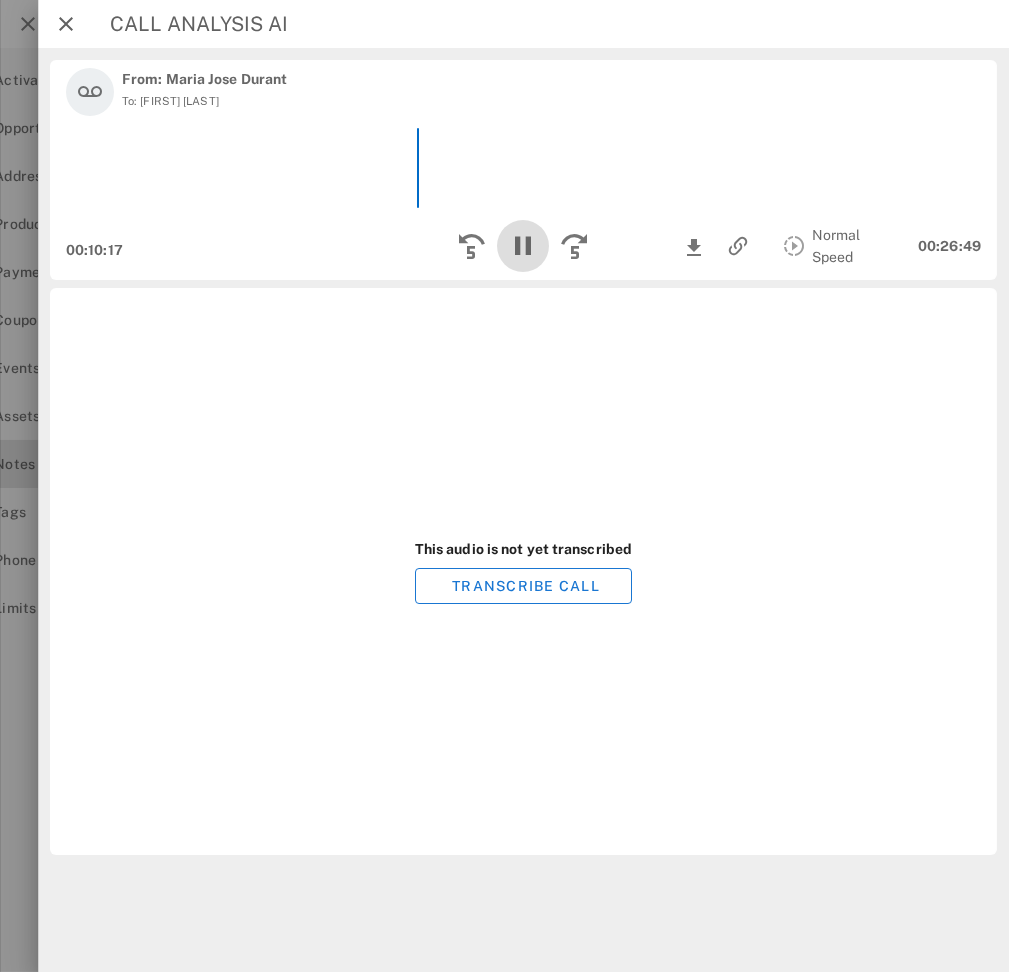 click at bounding box center (524, 246) 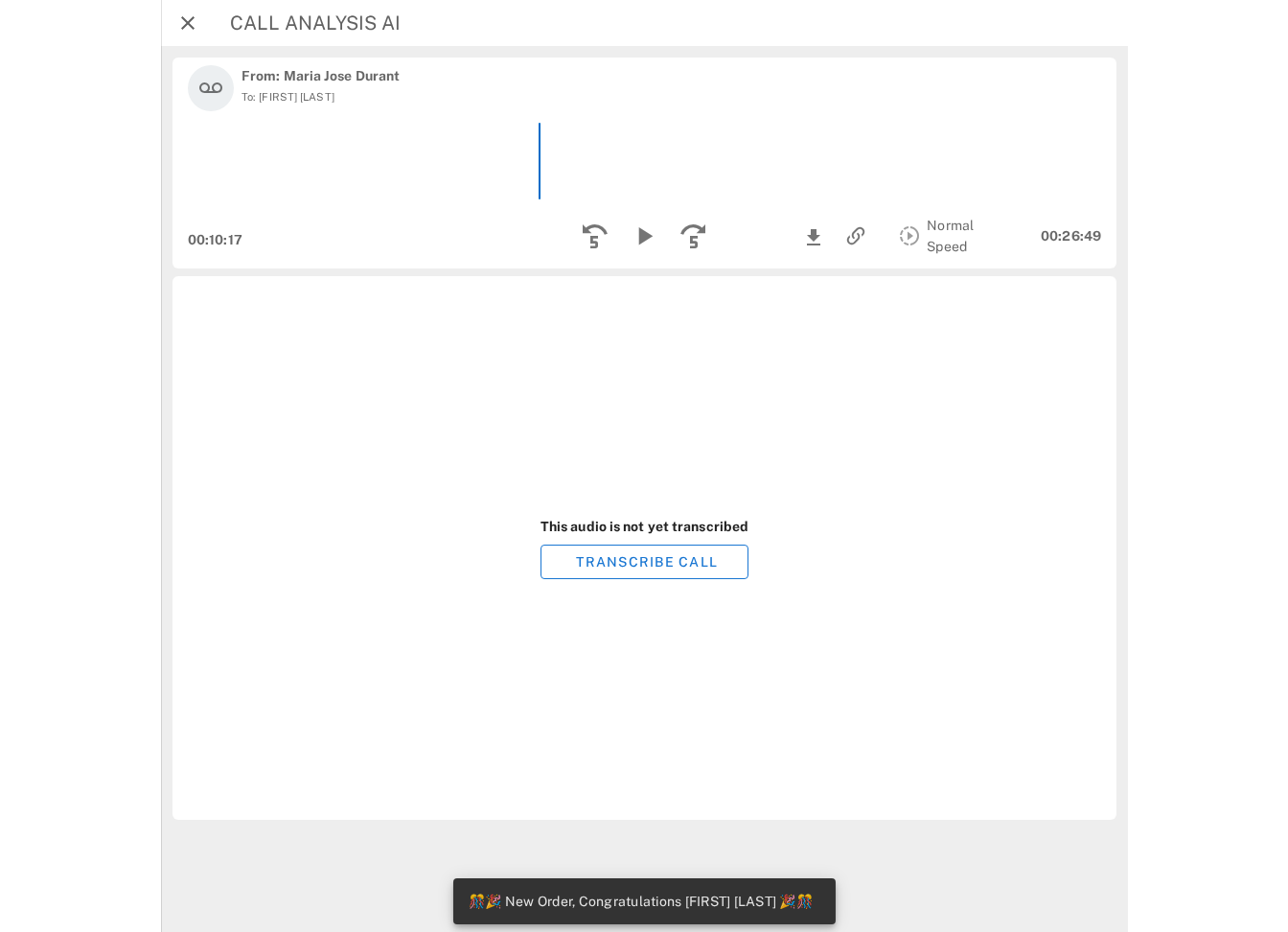 scroll, scrollTop: 0, scrollLeft: 0, axis: both 